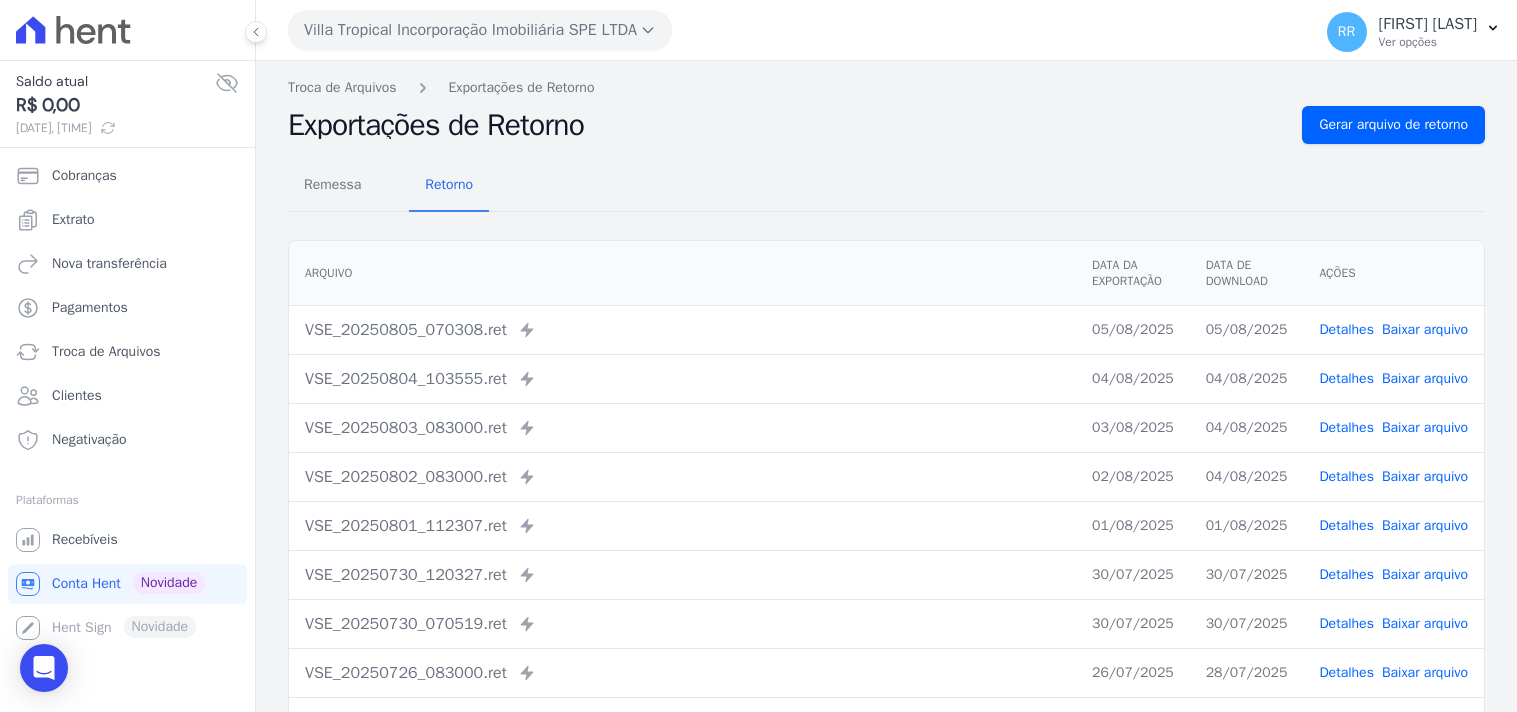 scroll, scrollTop: 0, scrollLeft: 0, axis: both 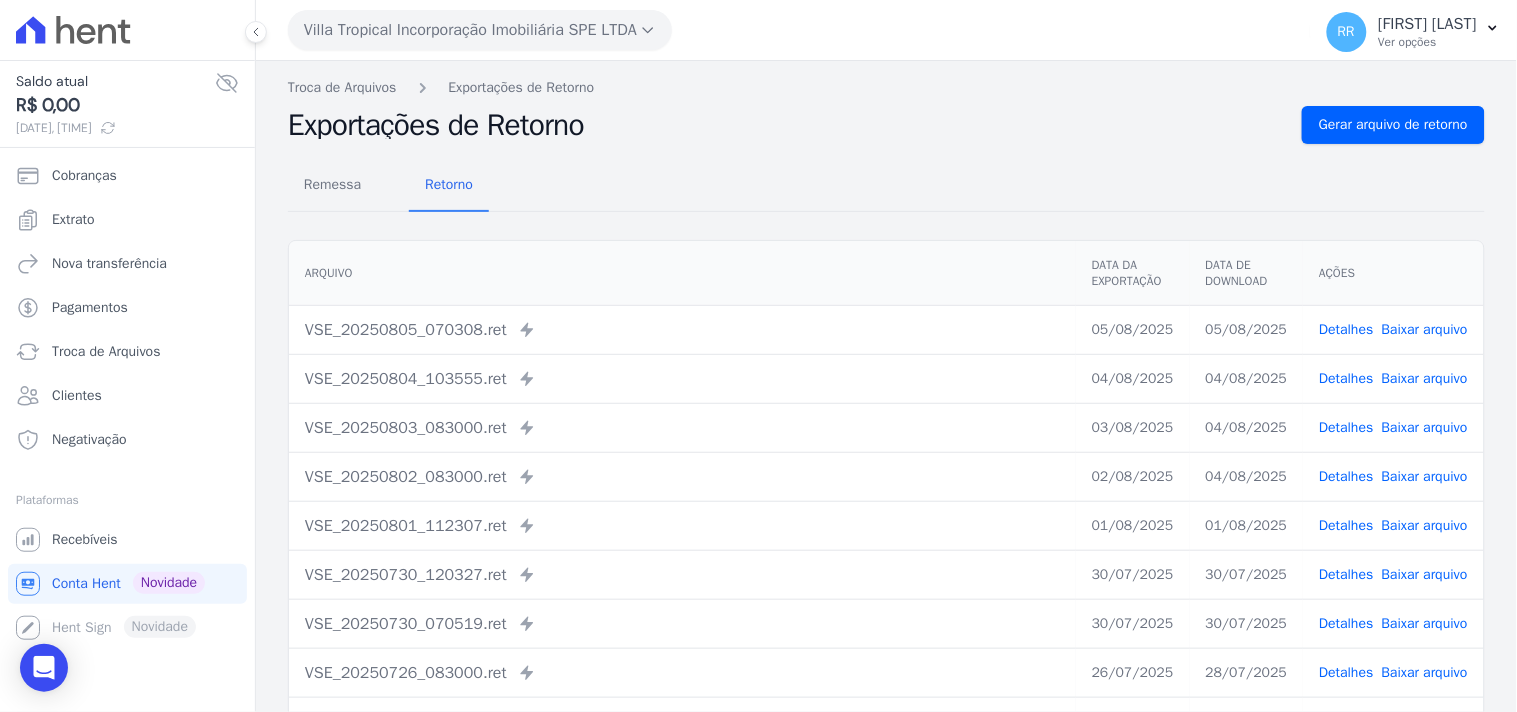 click on "Villa Tropical Incorporação Imobiliária SPE LTDA" at bounding box center (480, 30) 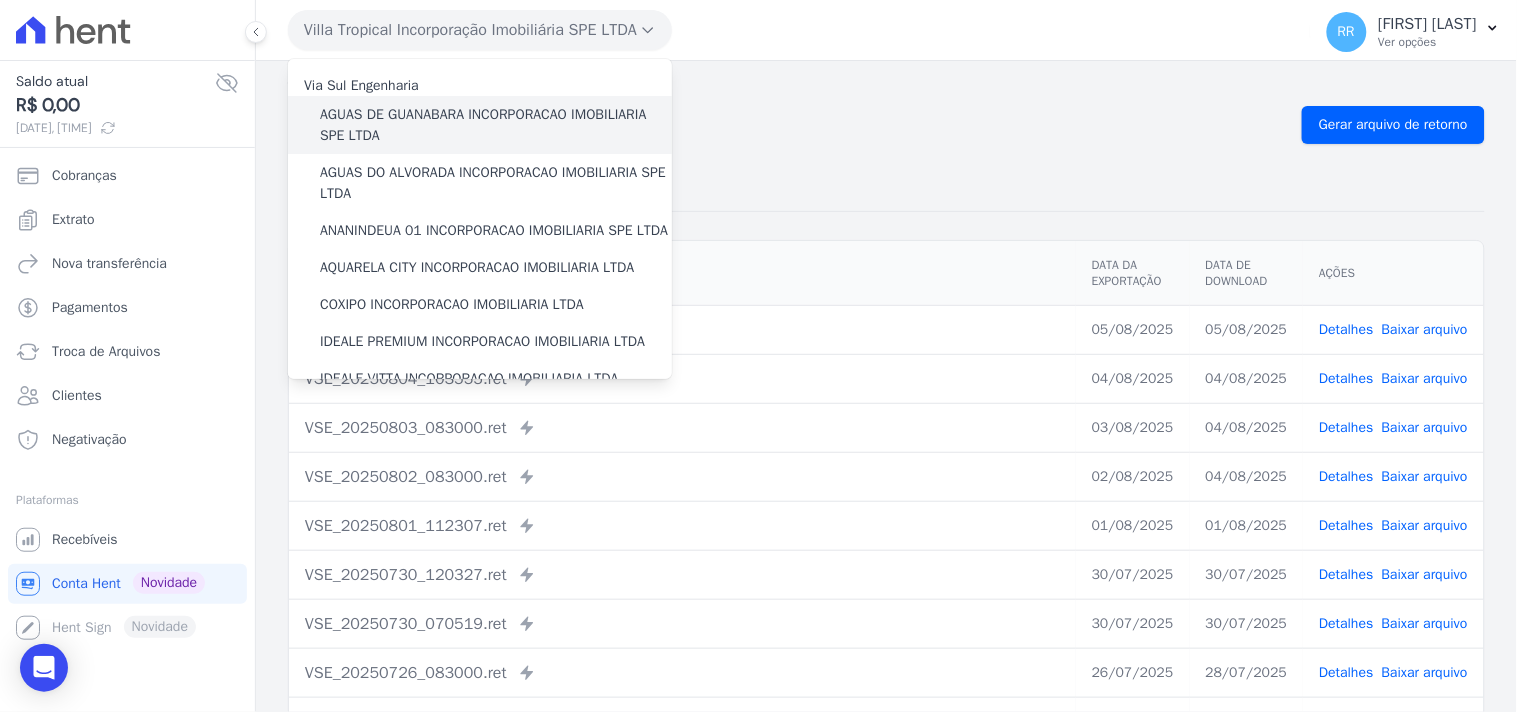 click on "AGUAS DE GUANABARA INCORPORACAO IMOBILIARIA SPE LTDA" at bounding box center [480, 125] 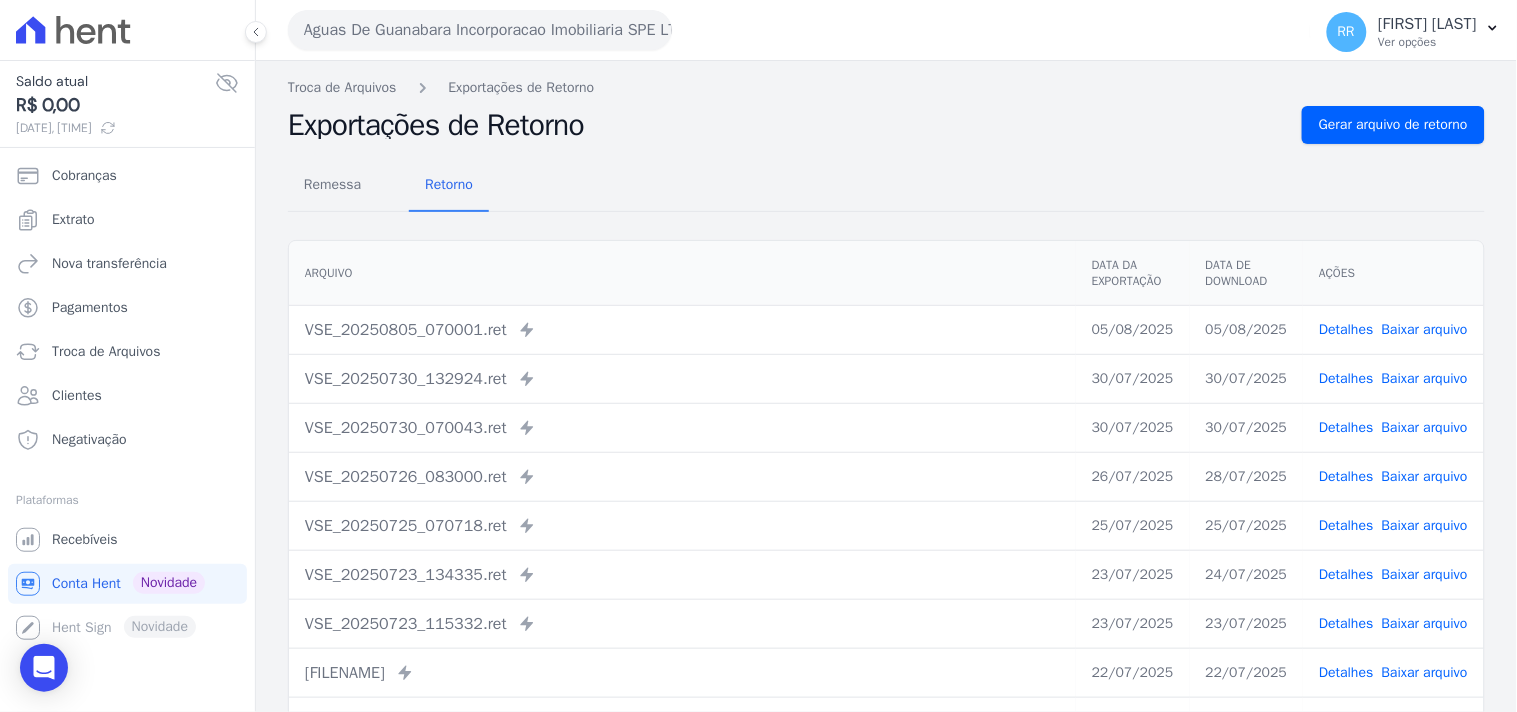 click on "Remessa
Retorno
Arquivo
Data da Exportação
Data de Download
Ações
VSE_20250805_070001.ret
Enviado para Nexxera em: 05/08/2025, 07:00
05/08/2025
05/08/2025
Detalhes" at bounding box center [886, 505] 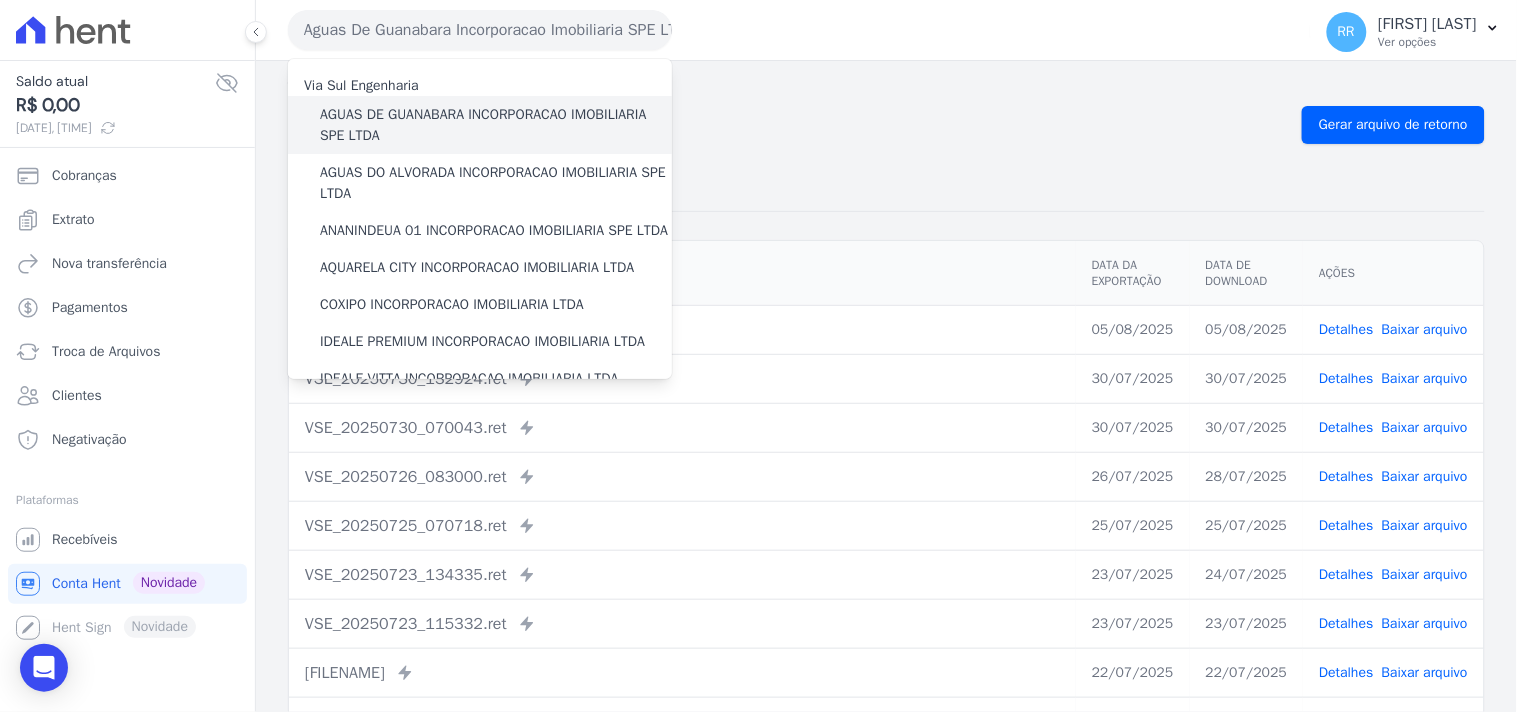 click on "AGUAS DE GUANABARA INCORPORACAO IMOBILIARIA SPE LTDA" at bounding box center (496, 125) 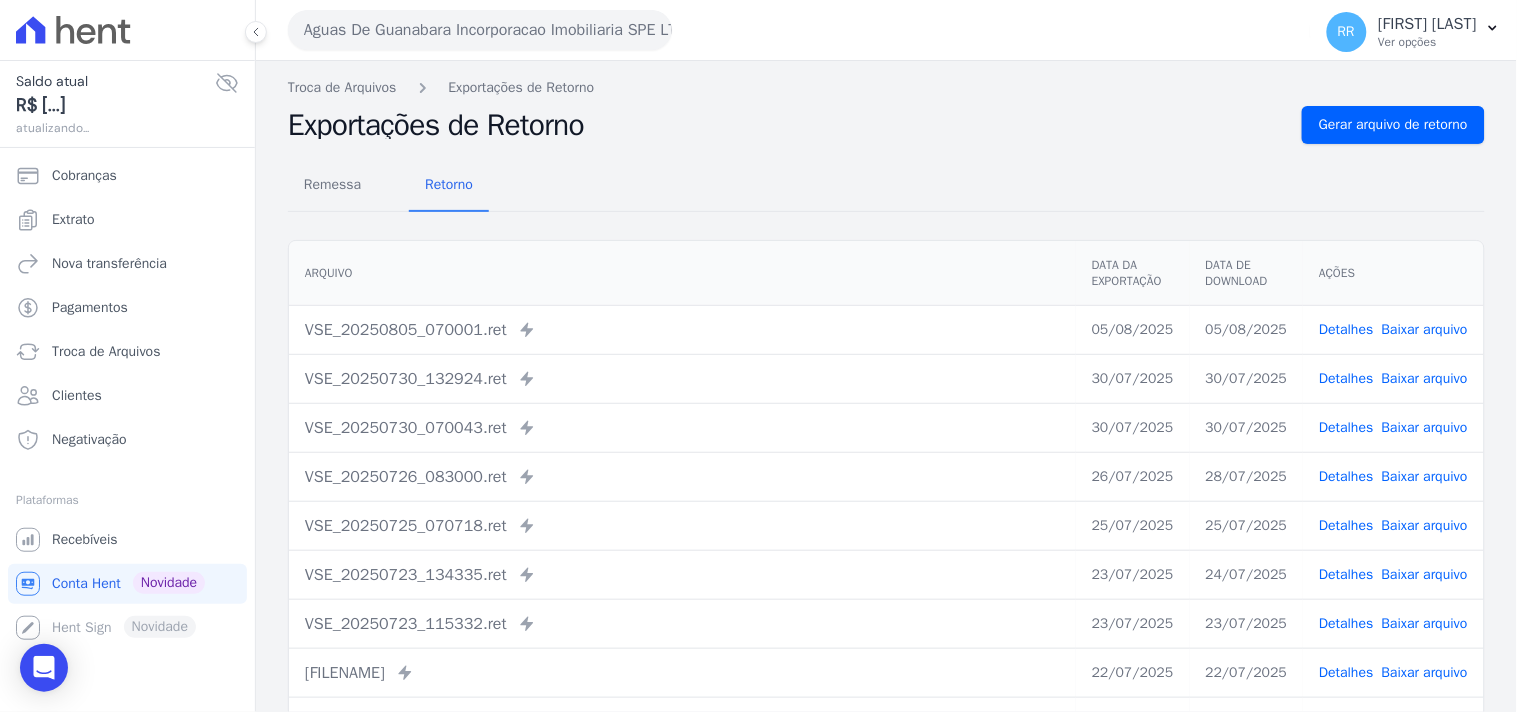 click on "Remessa
Retorno
Arquivo
Data da Exportação
Data de Download
Ações
VSE_20250805_070001.ret
Enviado para Nexxera em: 05/08/2025, 07:00
05/08/2025
05/08/2025
Detalhes" at bounding box center (886, 505) 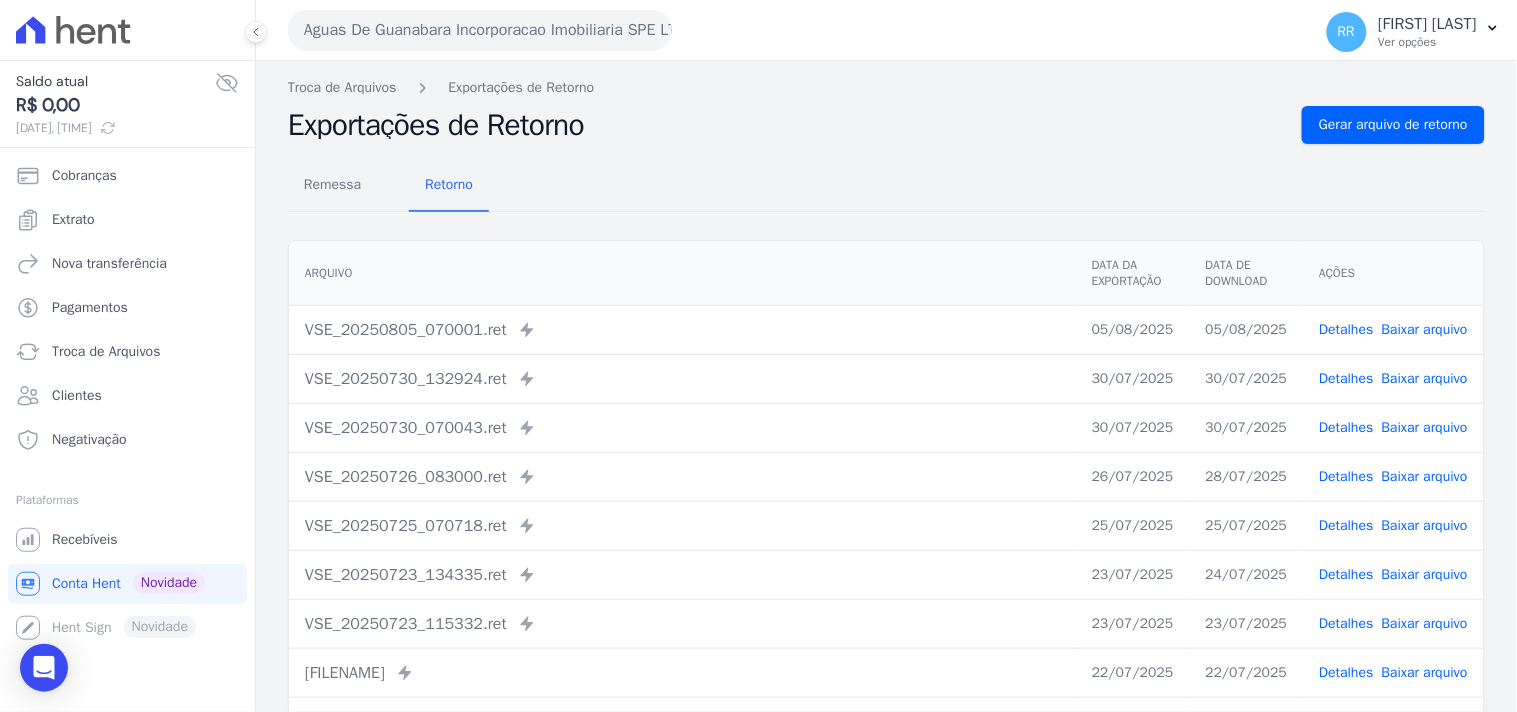click on "Troca de Arquivos
Exportações de Retorno" at bounding box center [886, 87] 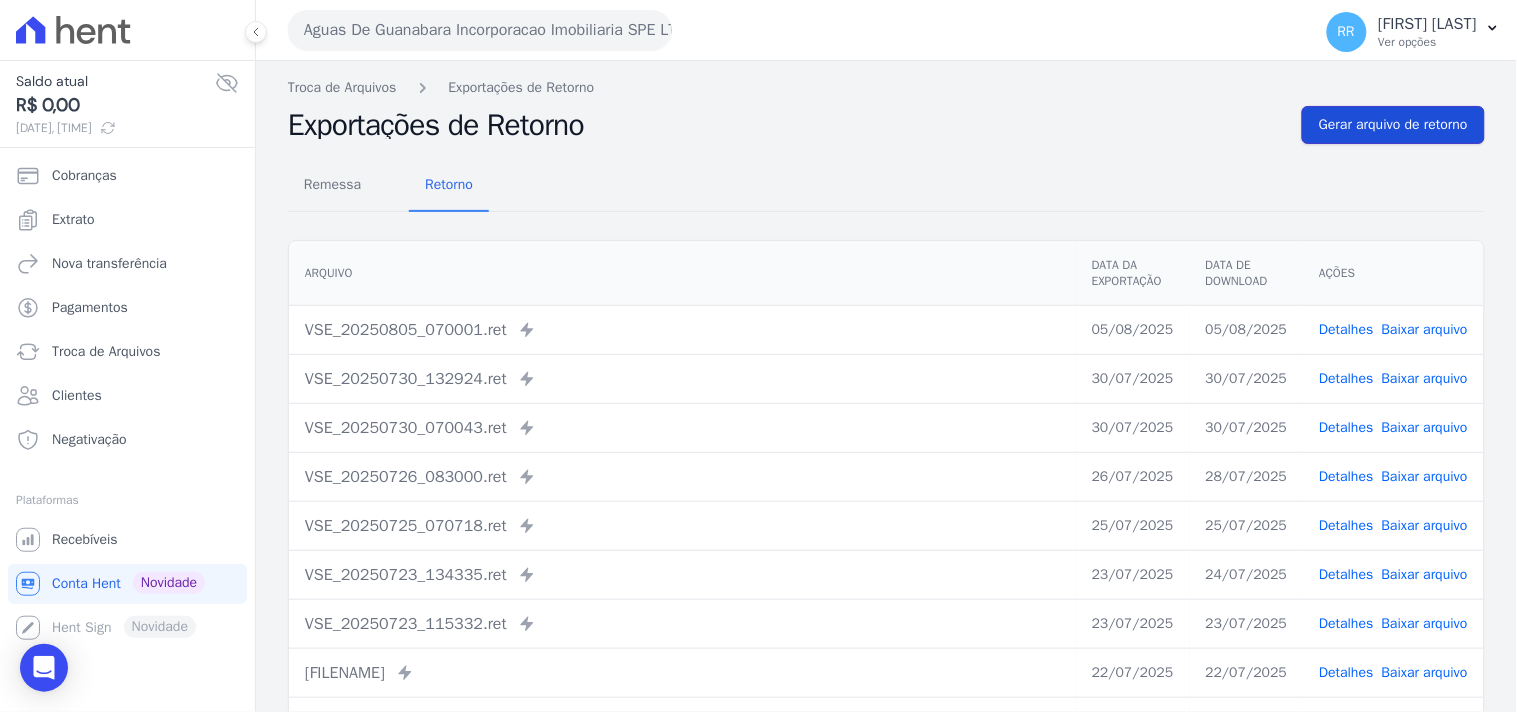 click on "Gerar arquivo de retorno" at bounding box center [1393, 125] 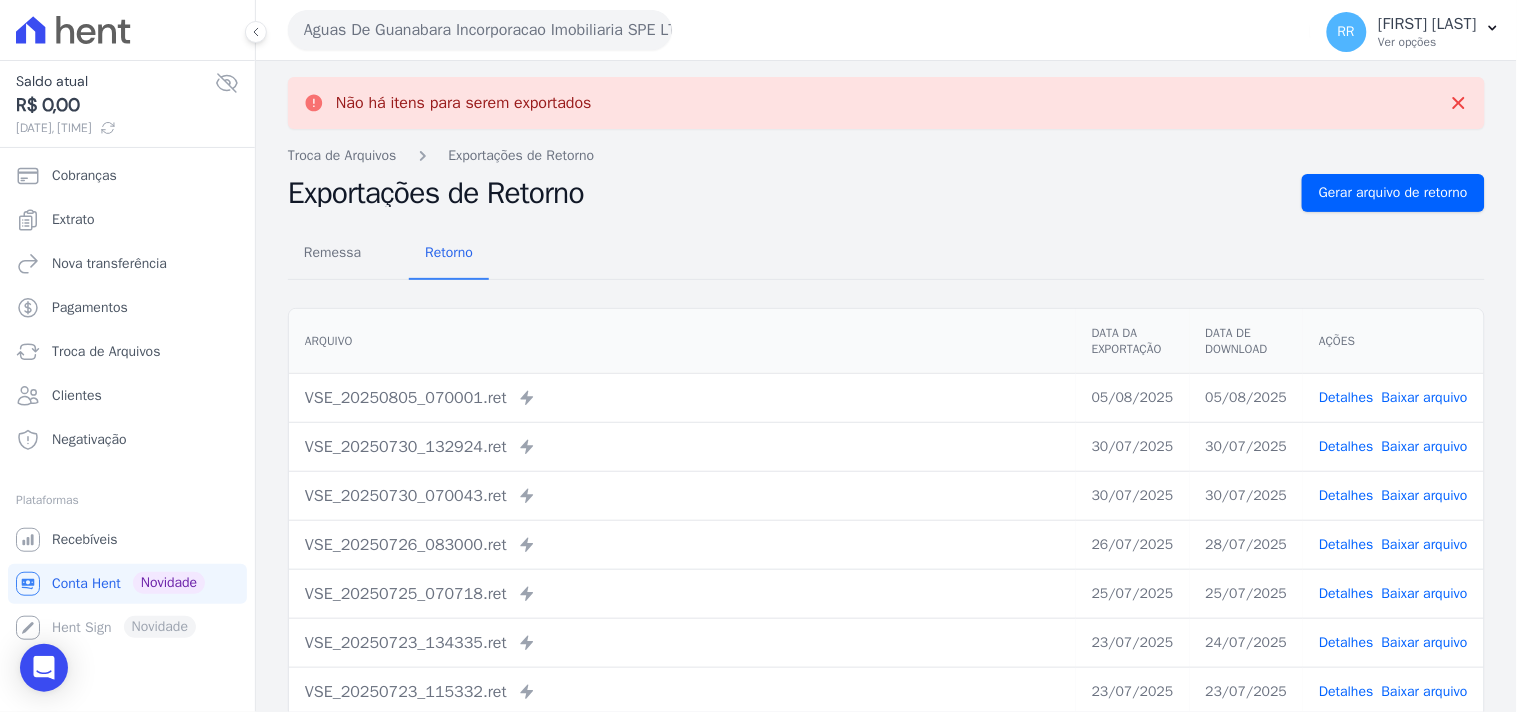 click on "Aguas De Guanabara Incorporacao Imobiliaria SPE LTDA
Via Sul Engenharia
AGUAS DE GUANABARA INCORPORACAO IMOBILIARIA SPE LTDA
AGUAS DO ALVORADA INCORPORACAO IMOBILIARIA SPE LTDA
ANANINDEUA 01 INCORPORACAO IMOBILIARIA SPE LTDA
AQUARELA CITY INCORPORACAO IMOBILIARIA LTDA" at bounding box center (795, 30) 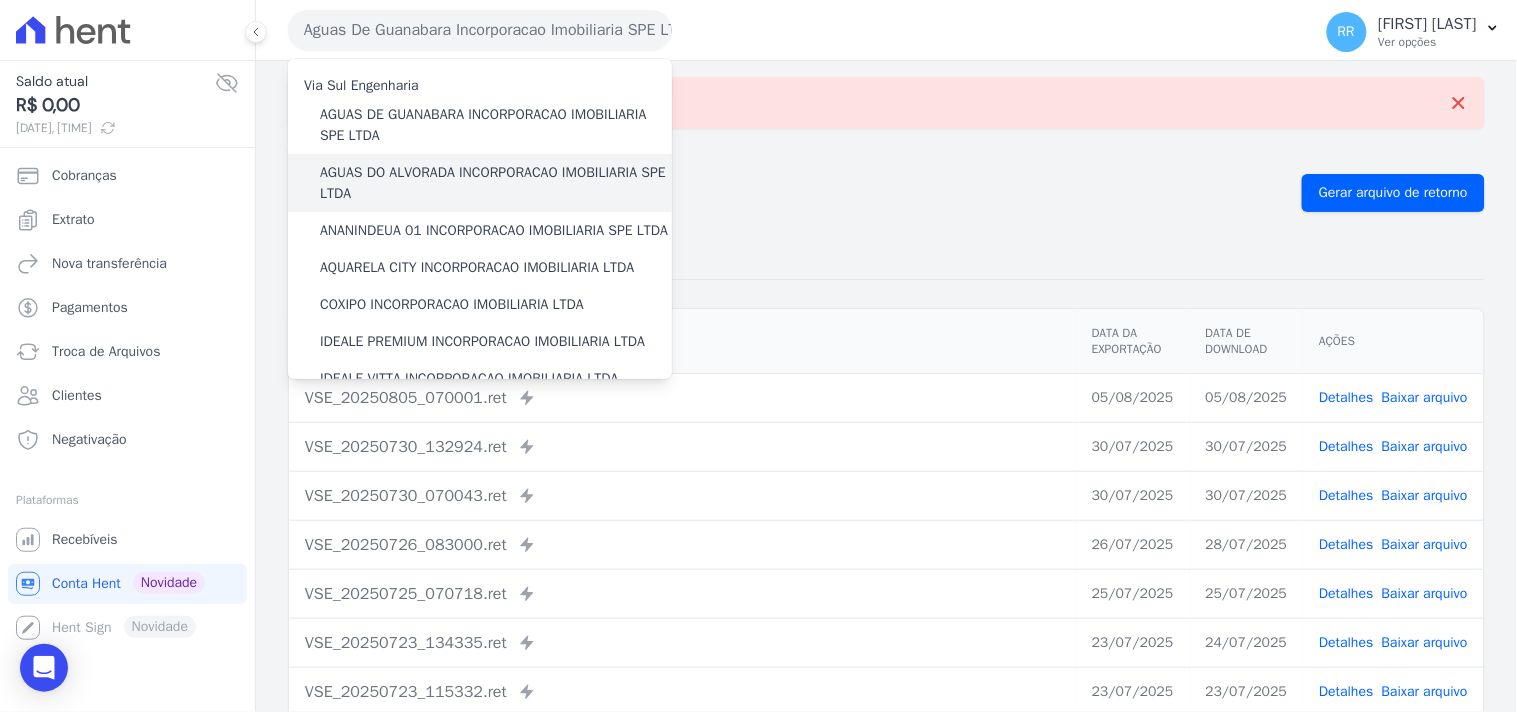 click on "AGUAS DO ALVORADA INCORPORACAO IMOBILIARIA SPE LTDA" at bounding box center [496, 183] 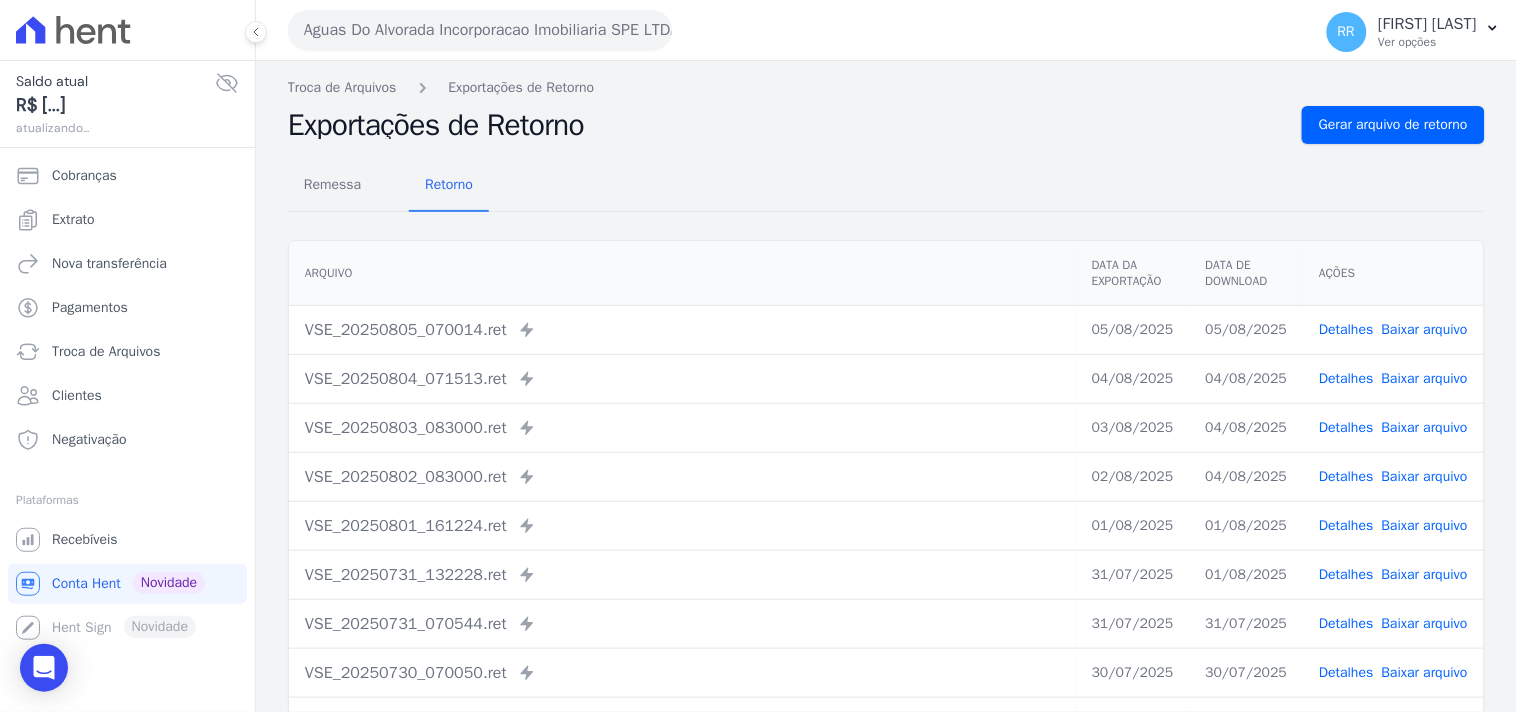 click on "Remessa
Retorno
Arquivo
Data da Exportação
Data de Download
Ações
VSE_20250805_070014.ret
Enviado para Nexxera em: 05/08/2025, 07:00
05/08/2025
05/08/2025
Detalhes" at bounding box center [886, 505] 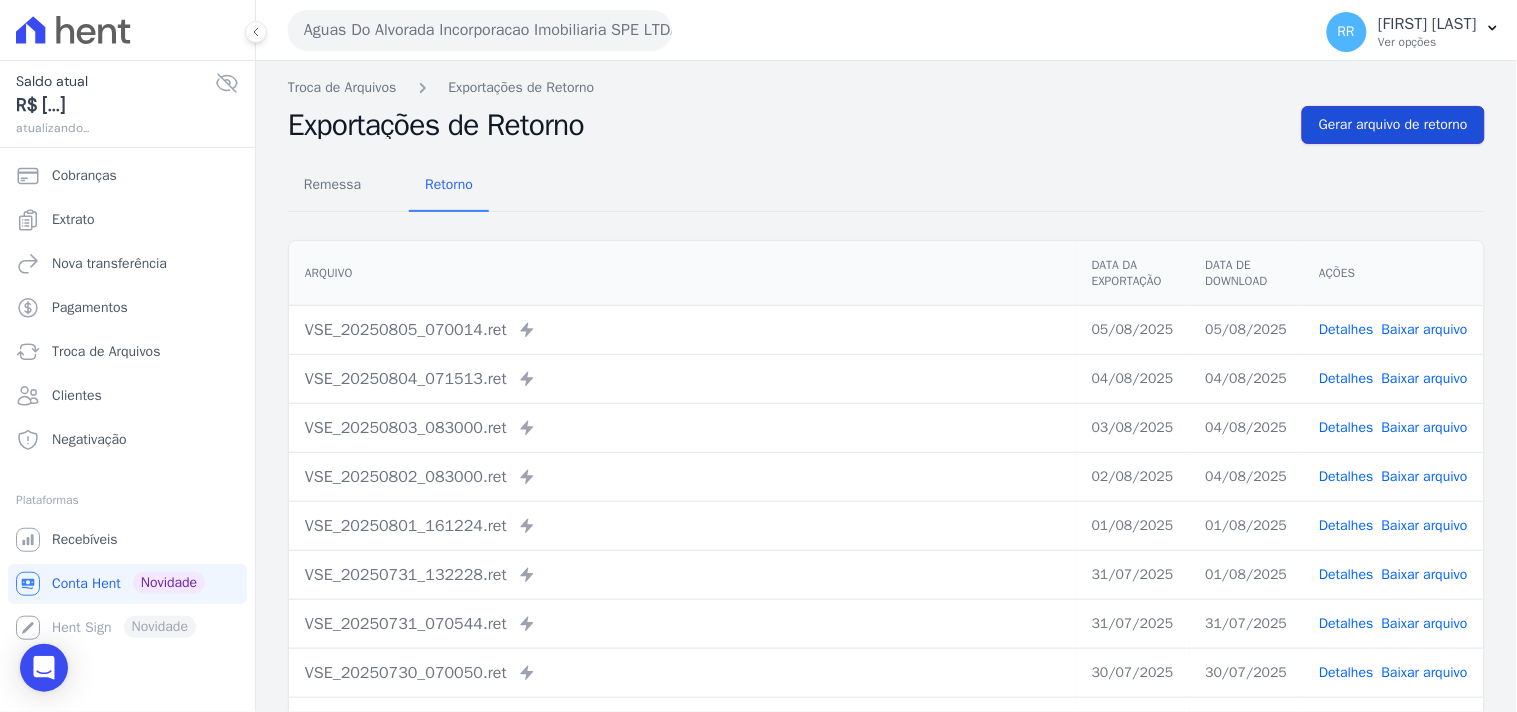 click on "Gerar arquivo de retorno" at bounding box center [1393, 125] 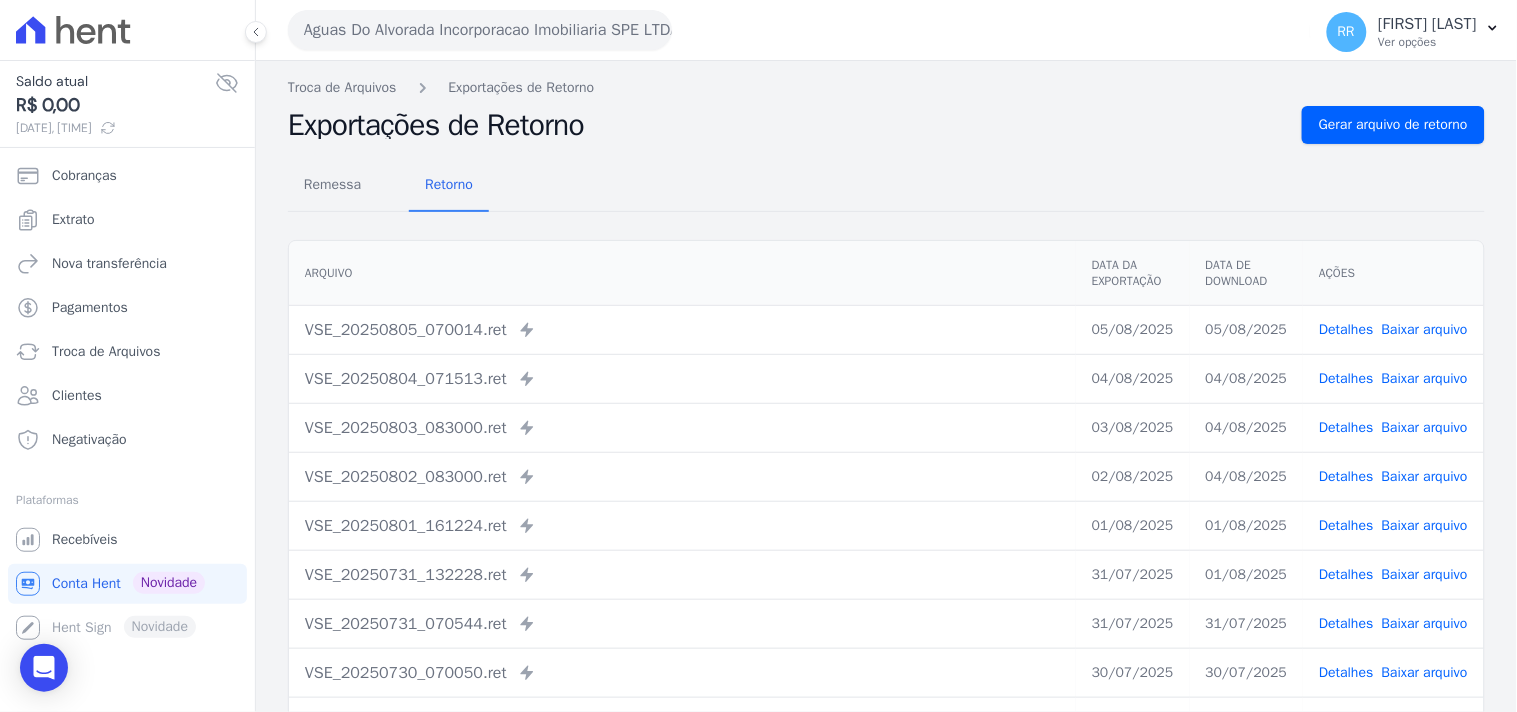 click on "Remessa
Retorno
Arquivo
Data da Exportação
Data de Download
Ações
VSE_20250805_070014.ret
Enviado para Nexxera em: 05/08/2025, 07:00
05/08/2025
05/08/2025
Detalhes" at bounding box center [886, 505] 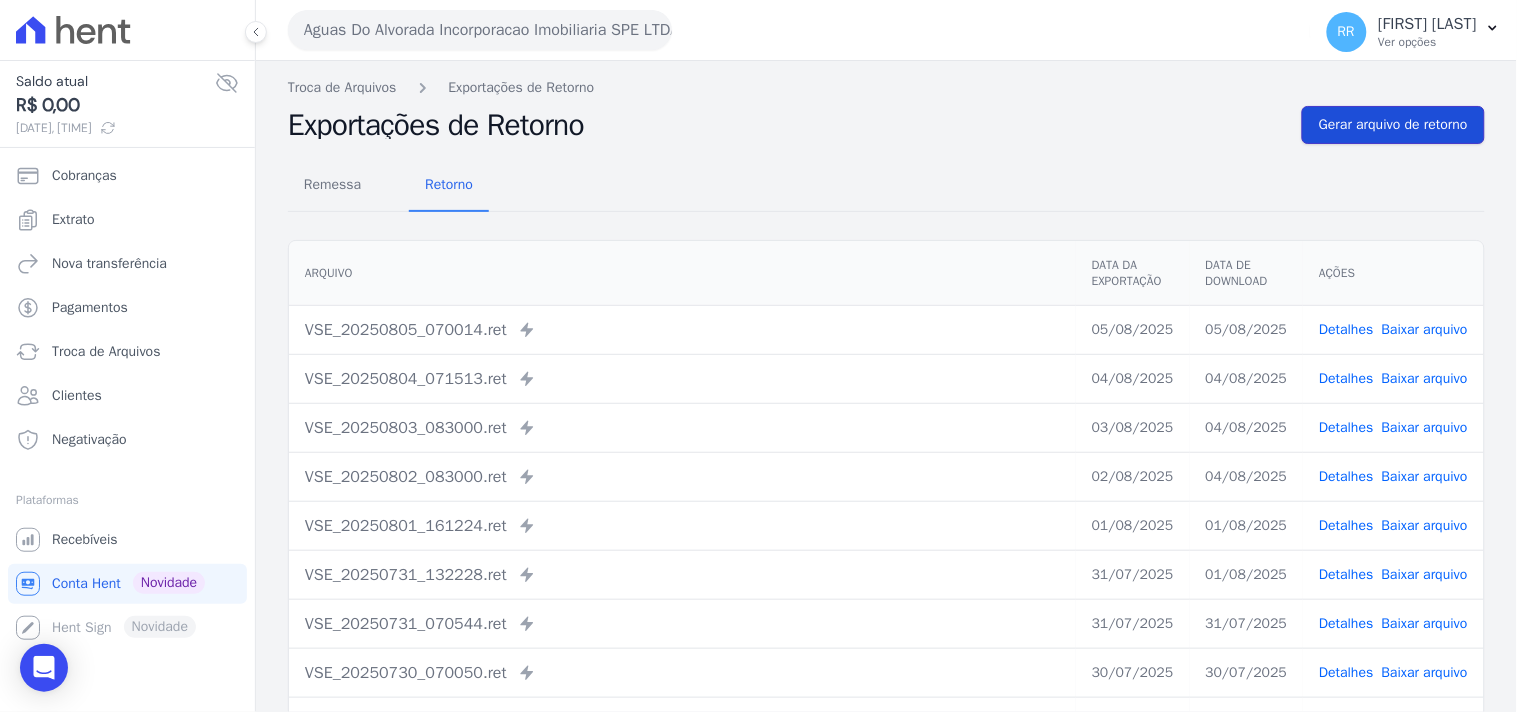 click on "Gerar arquivo de retorno" at bounding box center (1393, 125) 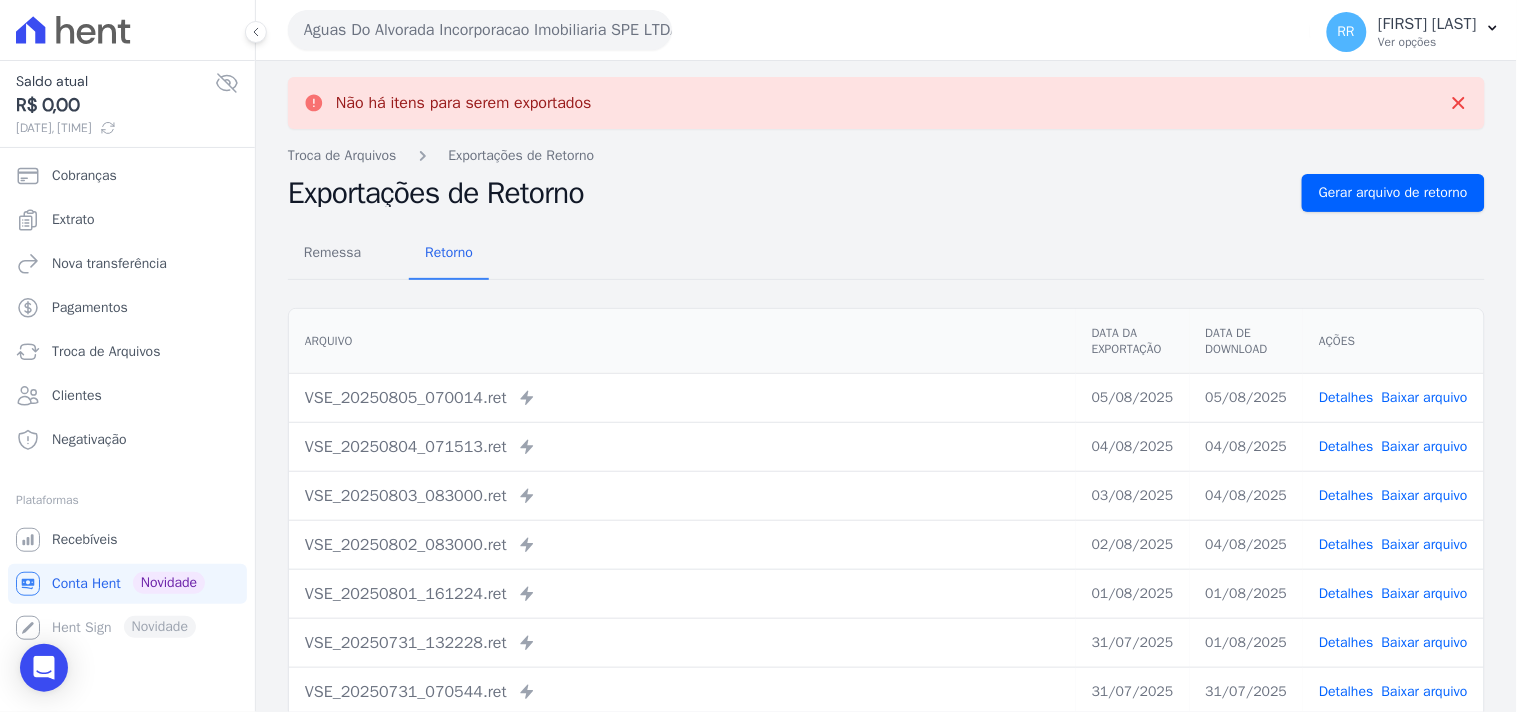 click on "Aguas Do Alvorada Incorporacao Imobiliaria SPE LTDA" at bounding box center (480, 30) 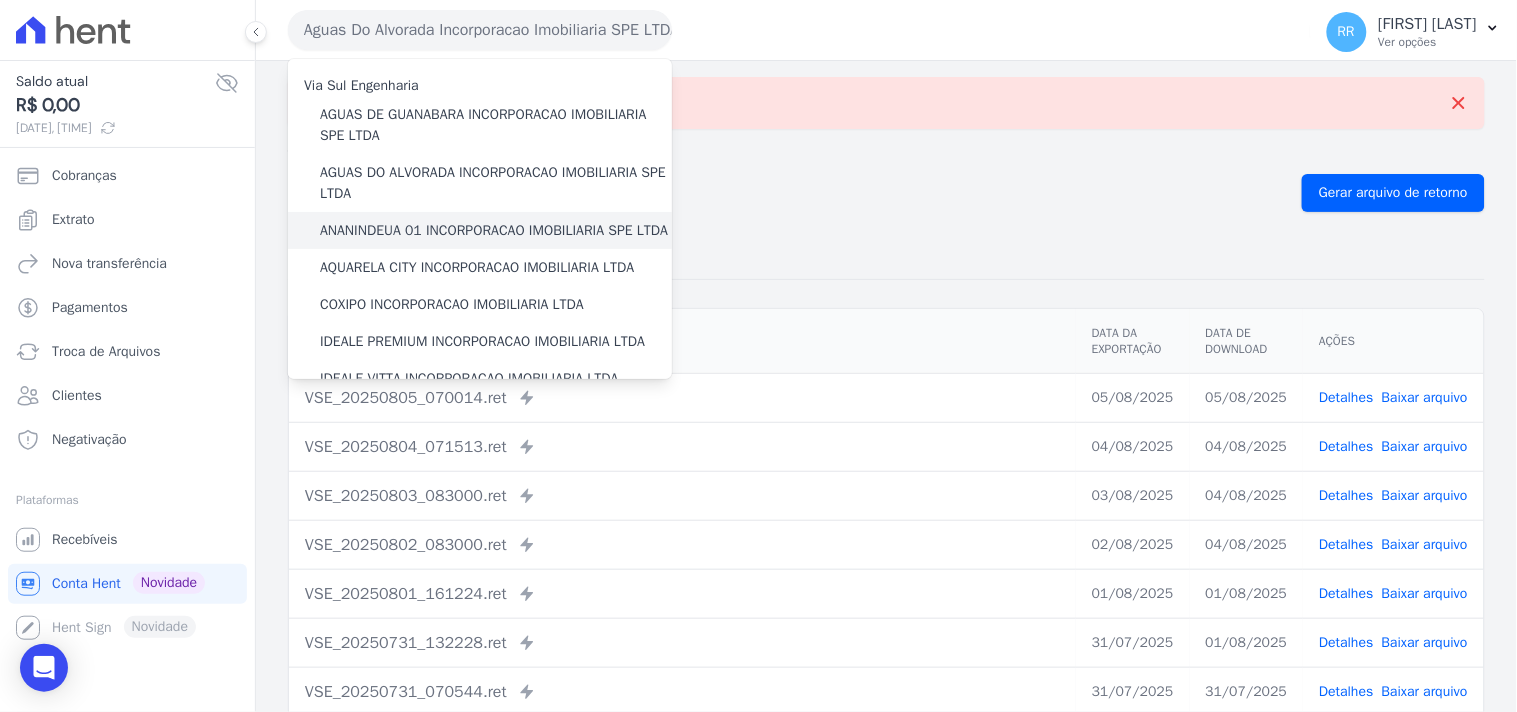 click on "ANANINDEUA 01 INCORPORACAO IMOBILIARIA SPE LTDA" at bounding box center (480, 230) 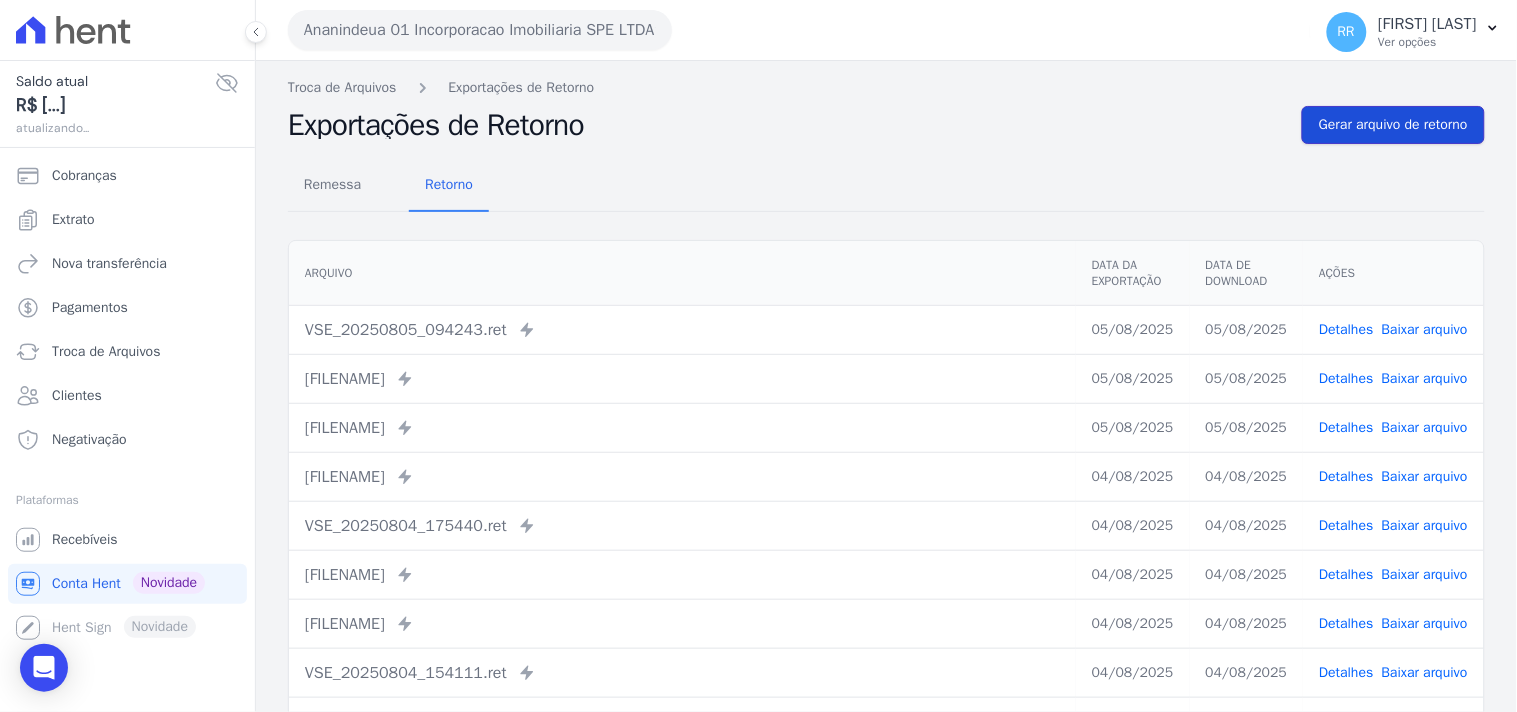 click on "Gerar arquivo de retorno" at bounding box center [1393, 125] 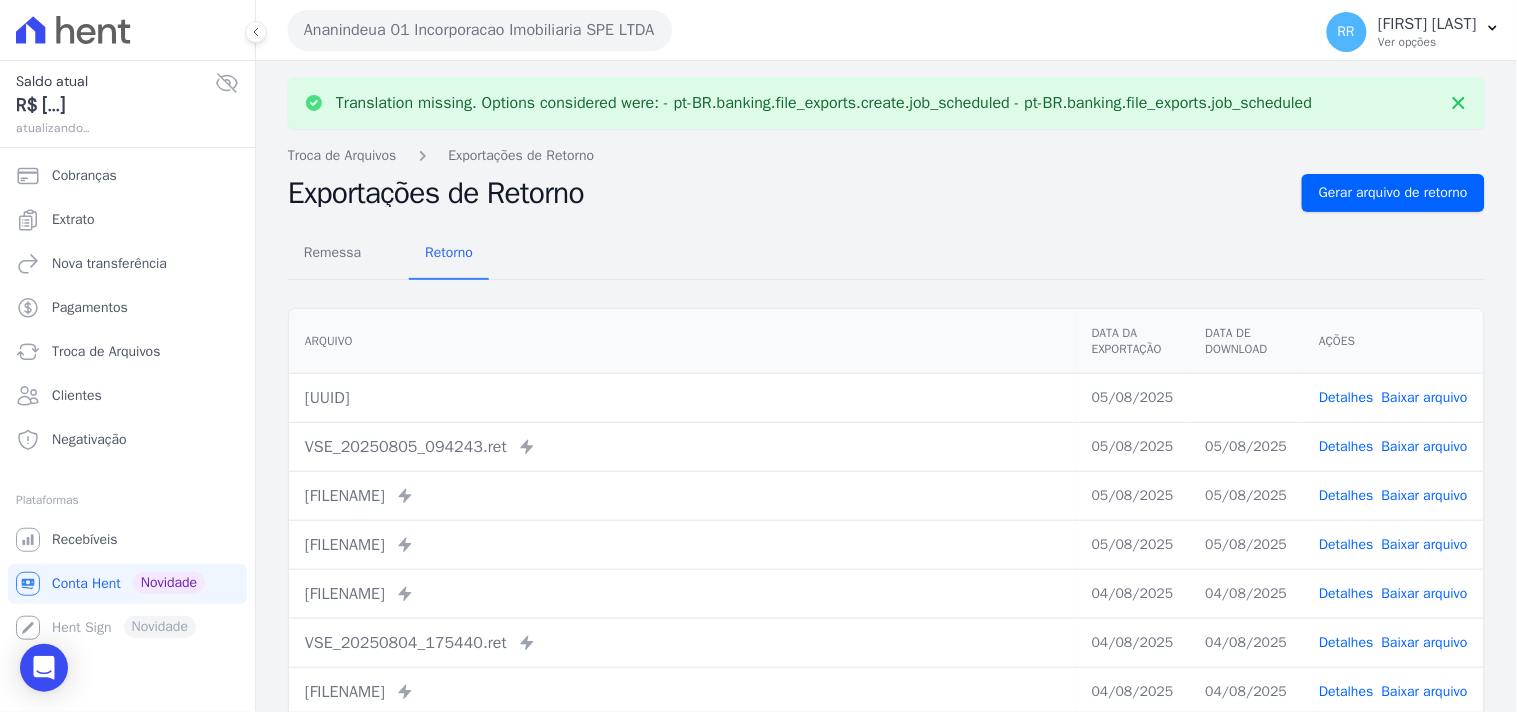 click on "Baixar arquivo" at bounding box center (1425, 397) 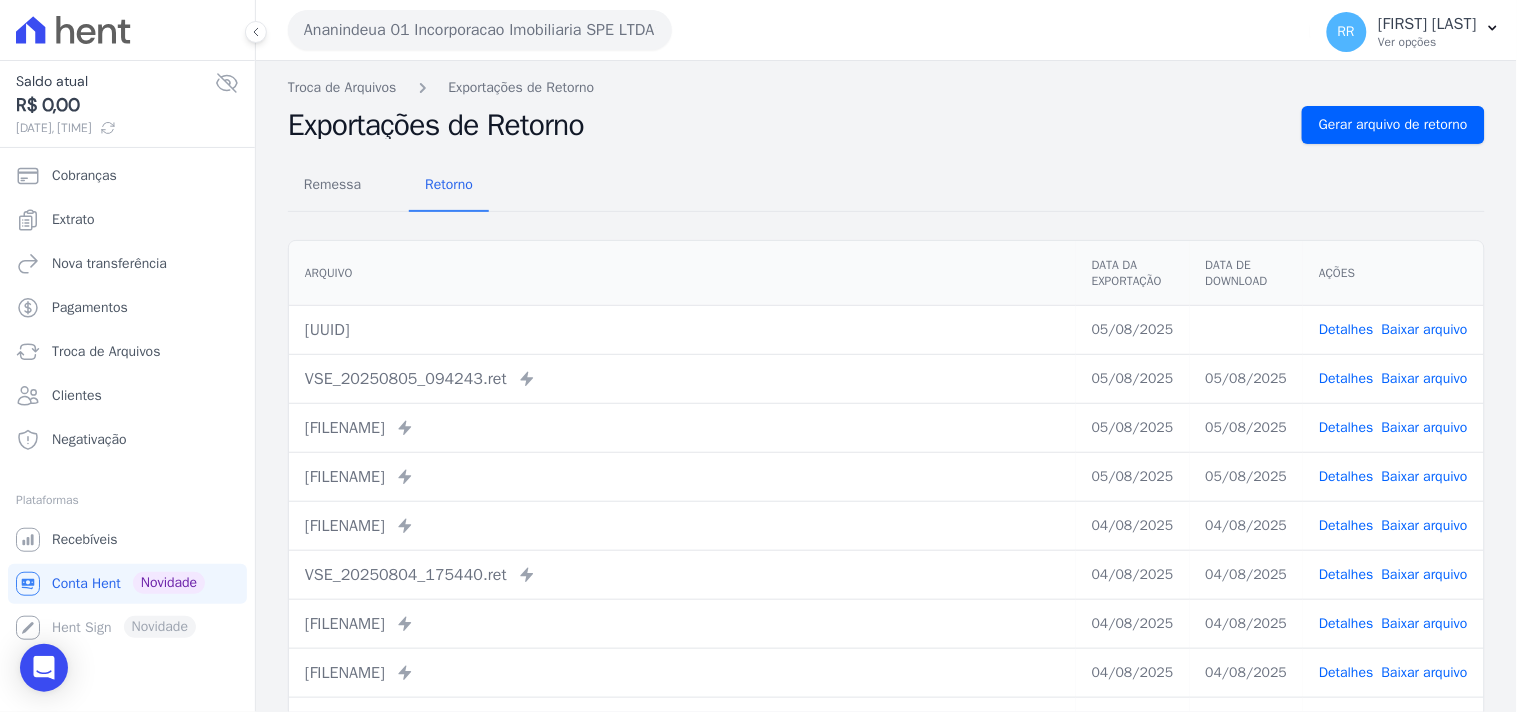 click on "Remessa
Retorno" at bounding box center [886, 186] 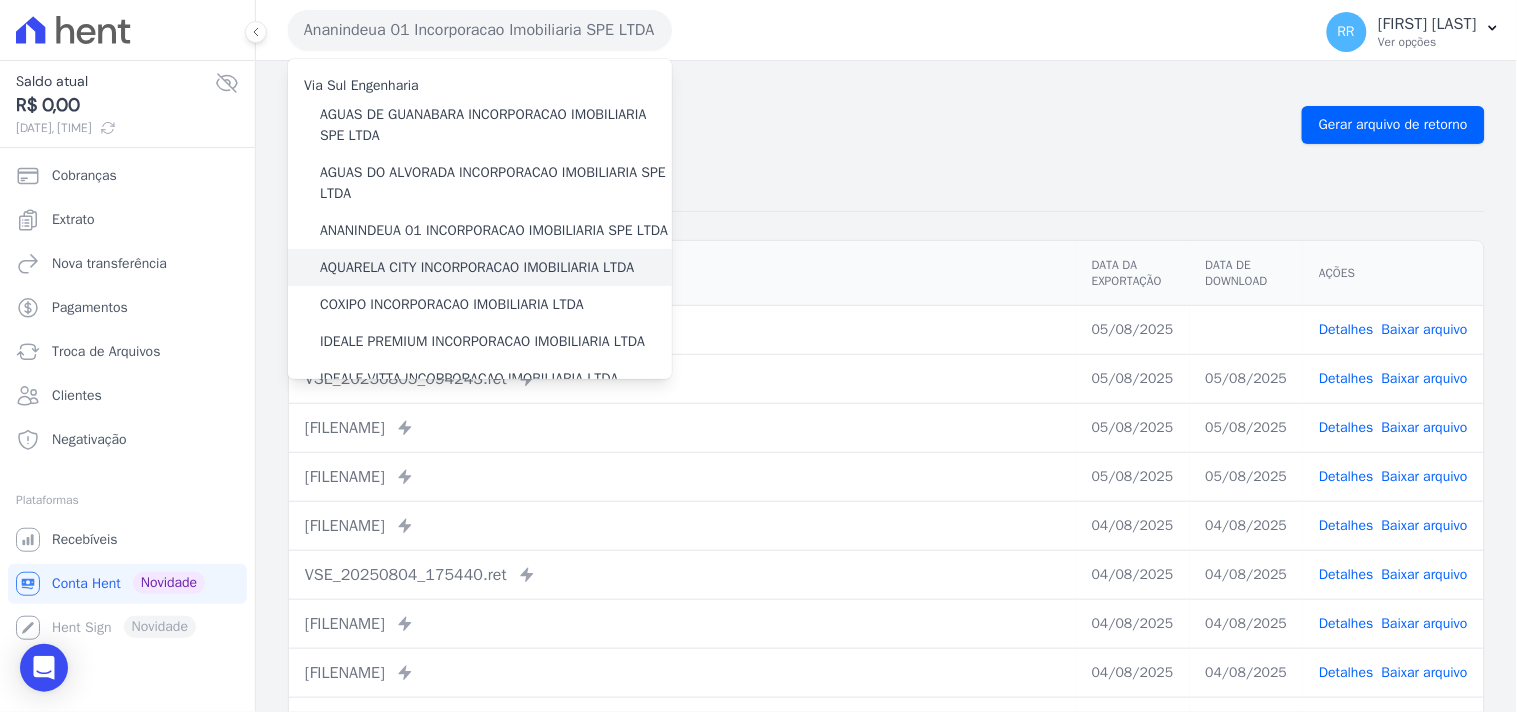 click on "AQUARELA CITY INCORPORACAO IMOBILIARIA LTDA" at bounding box center (477, 267) 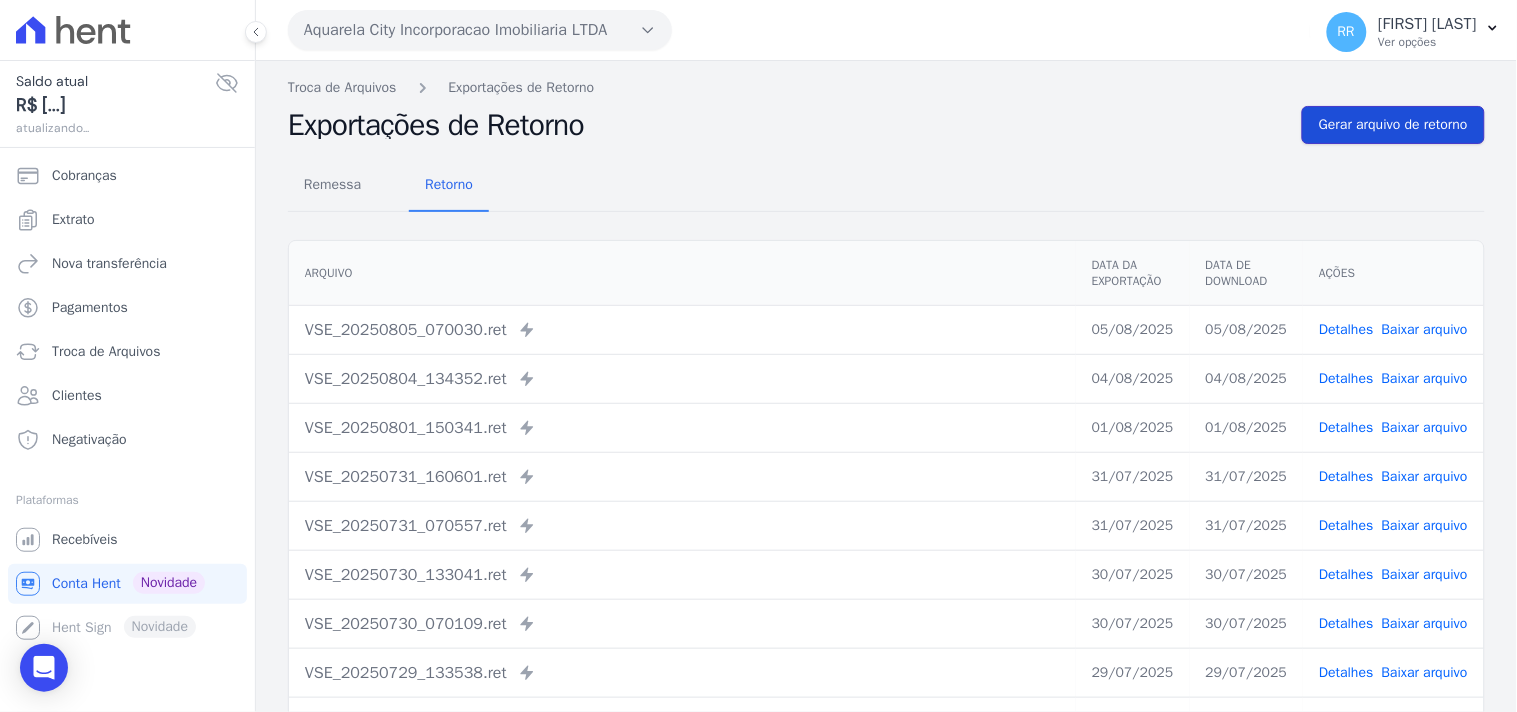 click on "Gerar arquivo de retorno" at bounding box center [1393, 125] 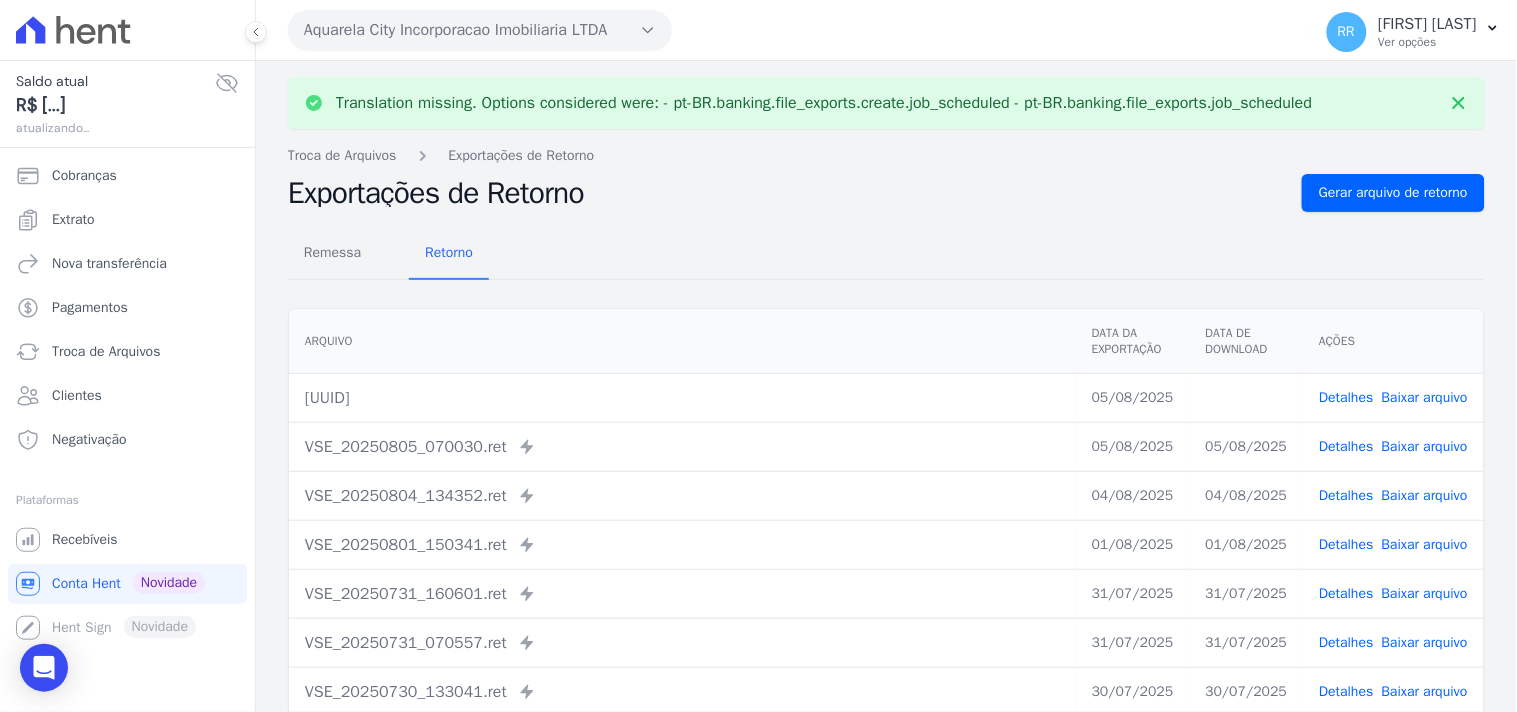 click on "Detalhes
Baixar arquivo" at bounding box center (1393, 397) 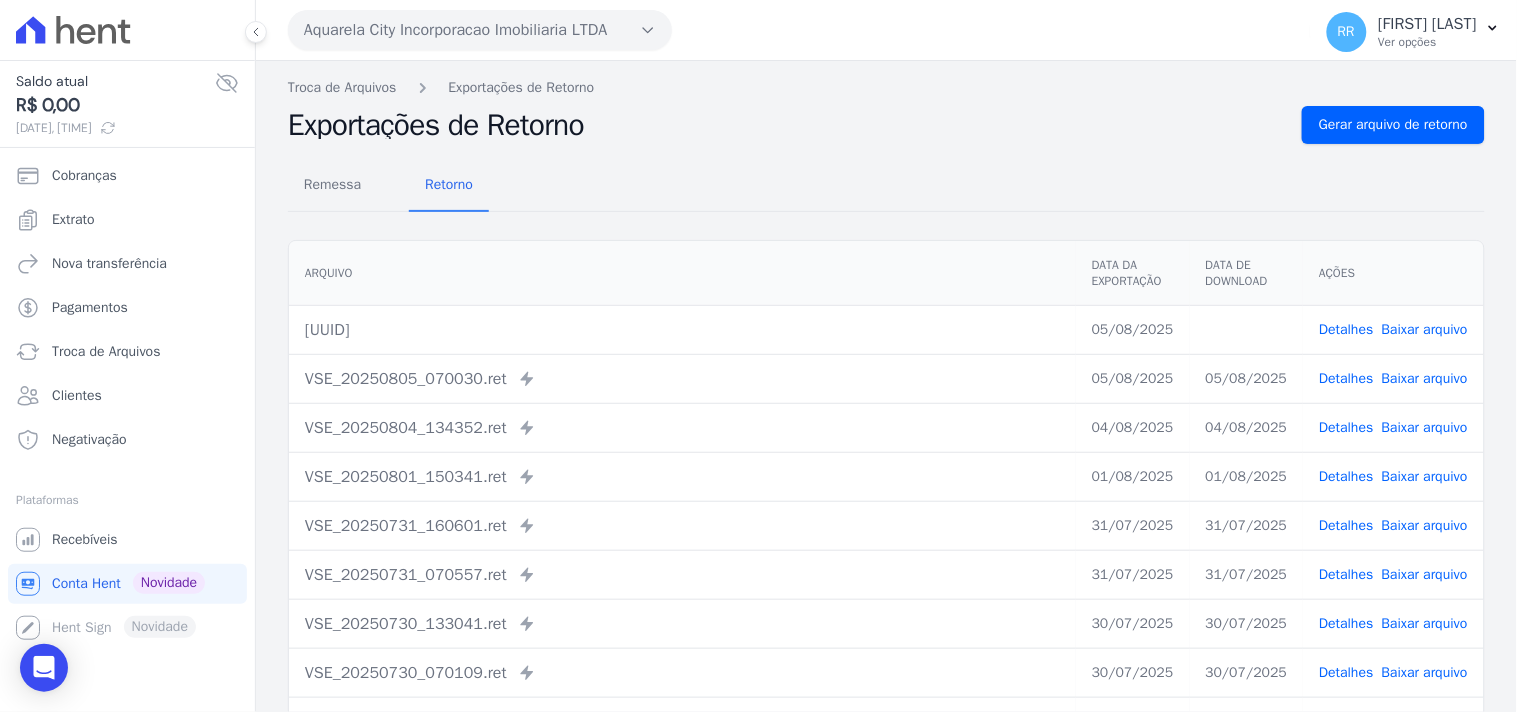 click on "Remessa
Retorno" at bounding box center (886, 186) 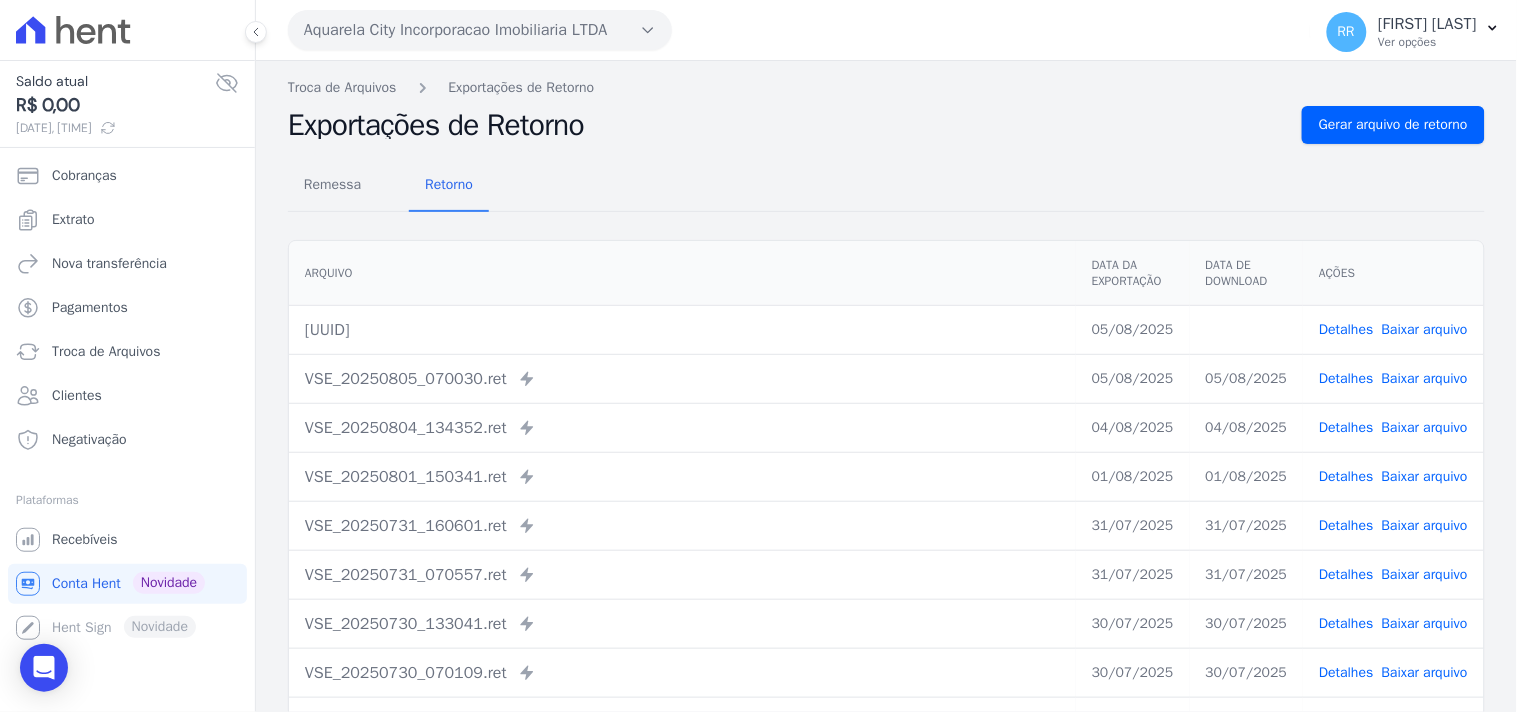 click on "Aquarela City Incorporacao Imobiliaria LTDA" at bounding box center (480, 30) 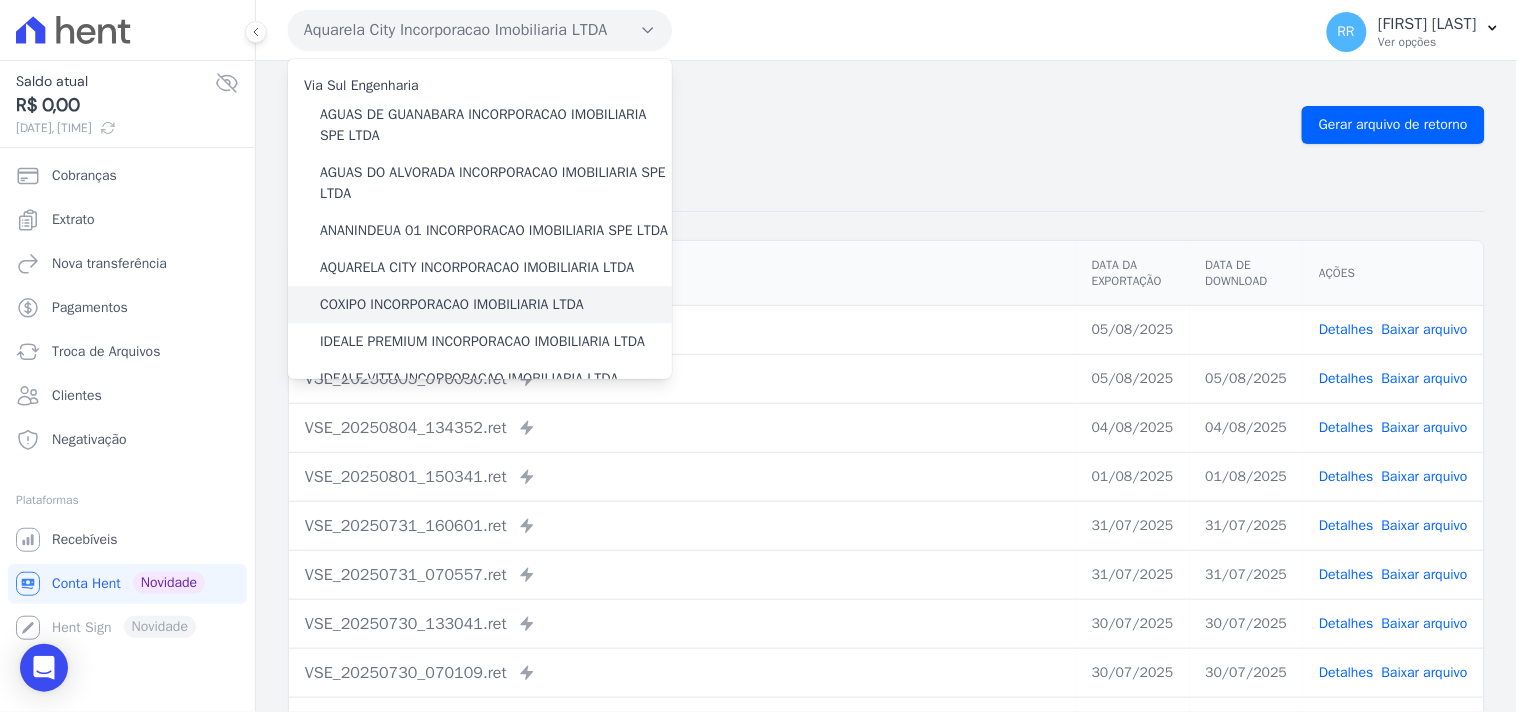 click on "COXIPO INCORPORACAO IMOBILIARIA LTDA" at bounding box center [452, 304] 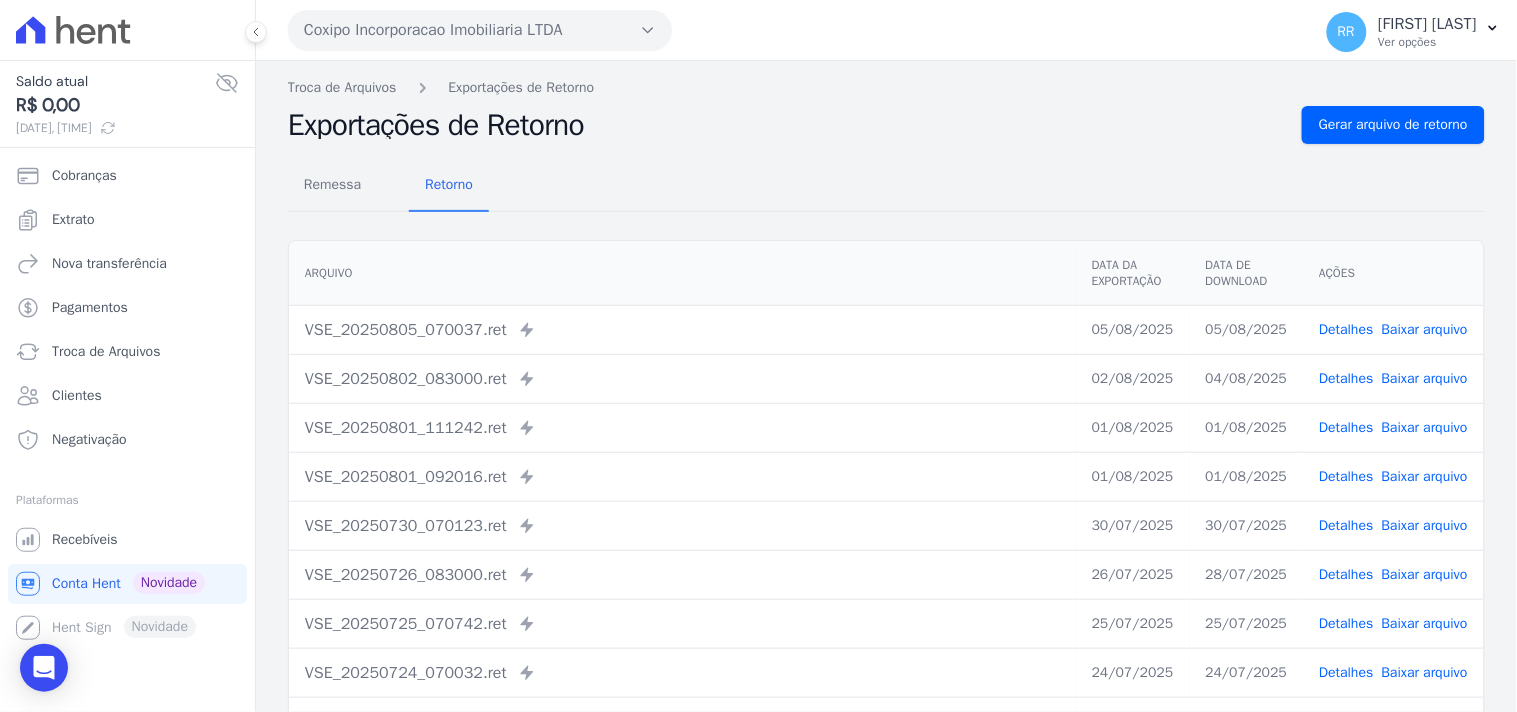 click on "Remessa
Retorno" at bounding box center [886, 186] 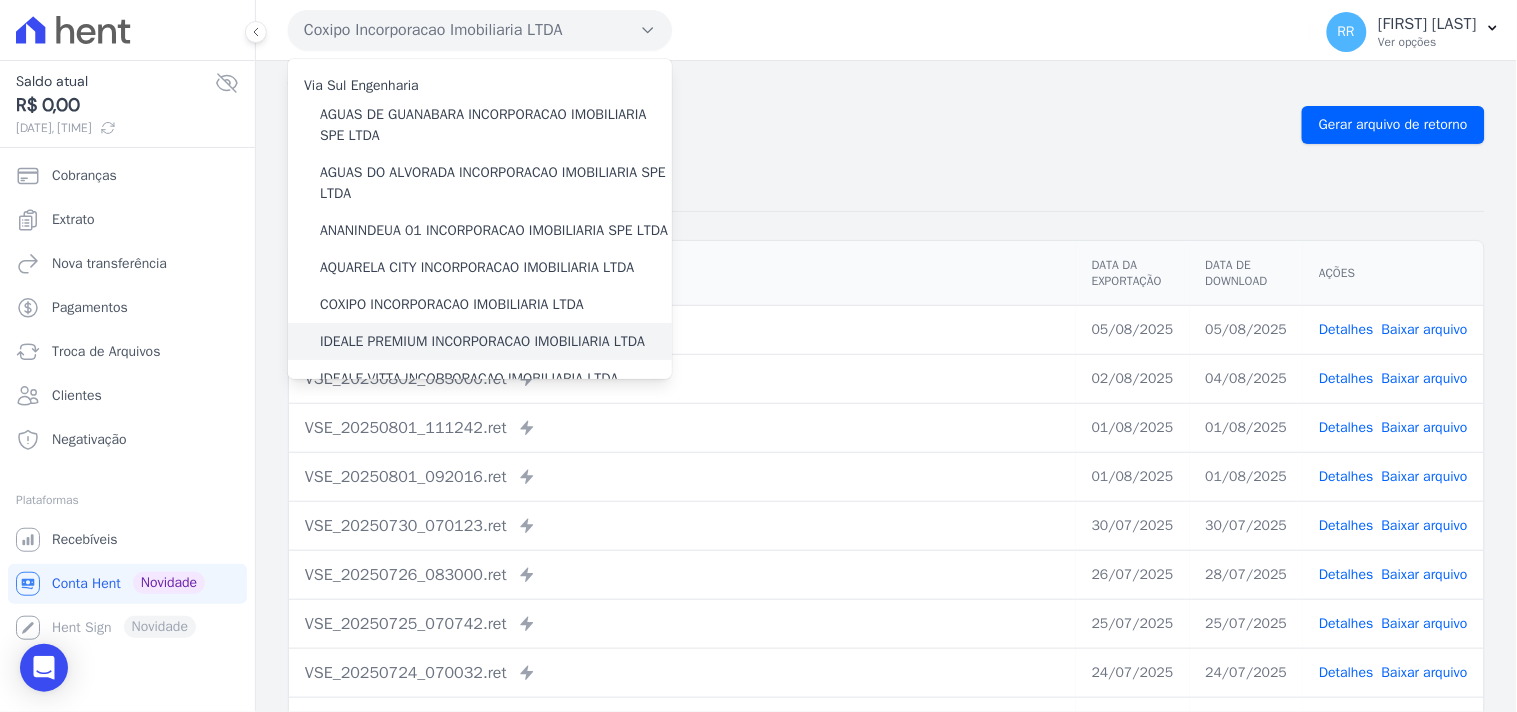 click on "IDEALE PREMIUM INCORPORACAO IMOBILIARIA LTDA" at bounding box center (480, 341) 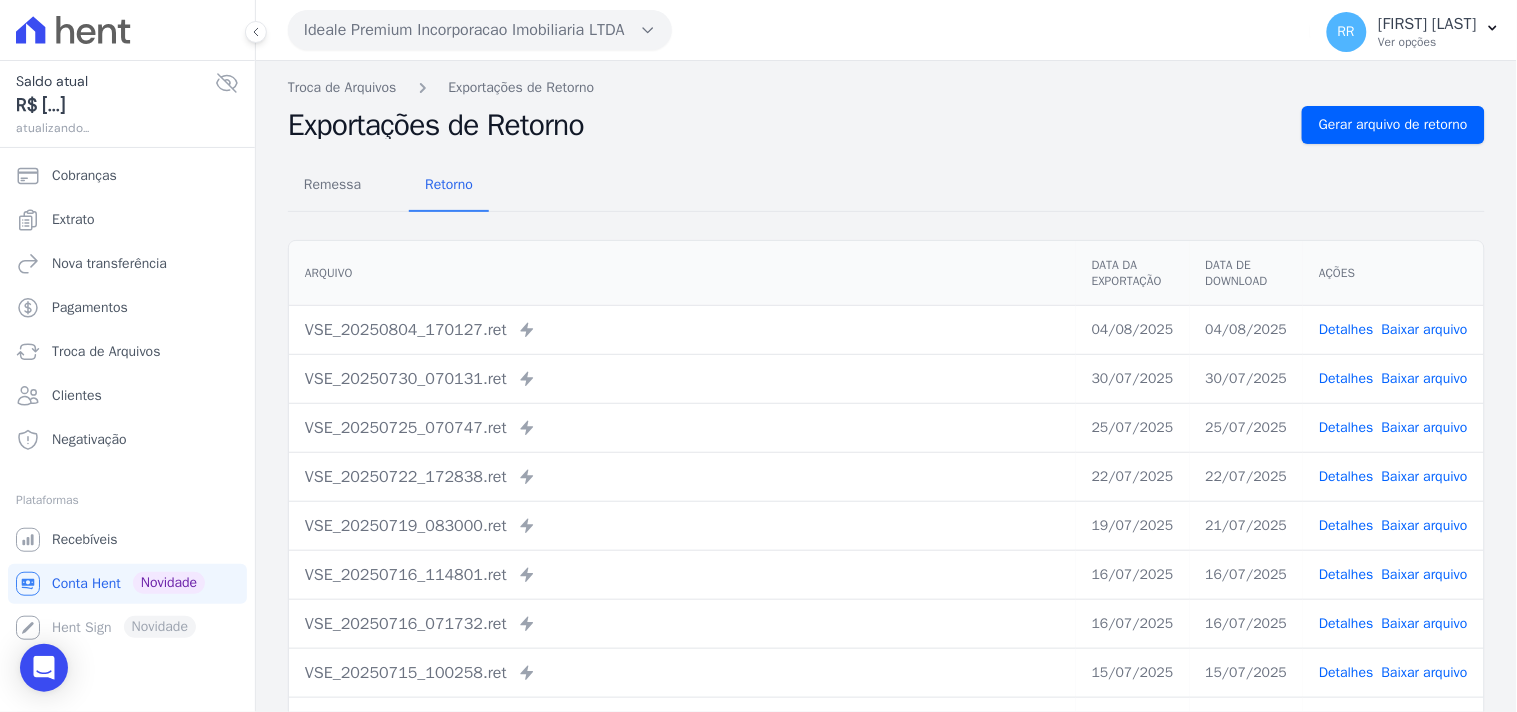 click on "Arquivo" at bounding box center (682, 273) 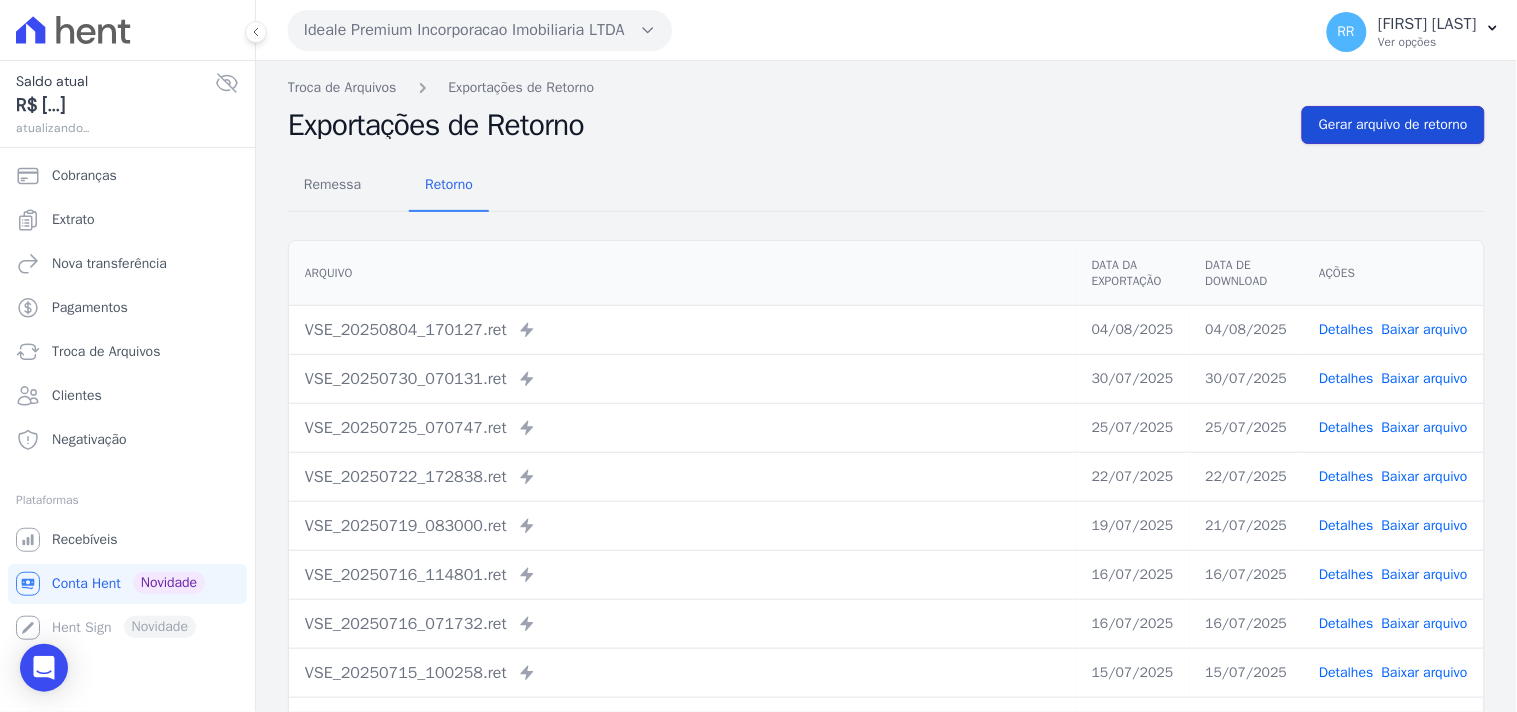 click on "Gerar arquivo de retorno" at bounding box center (1393, 125) 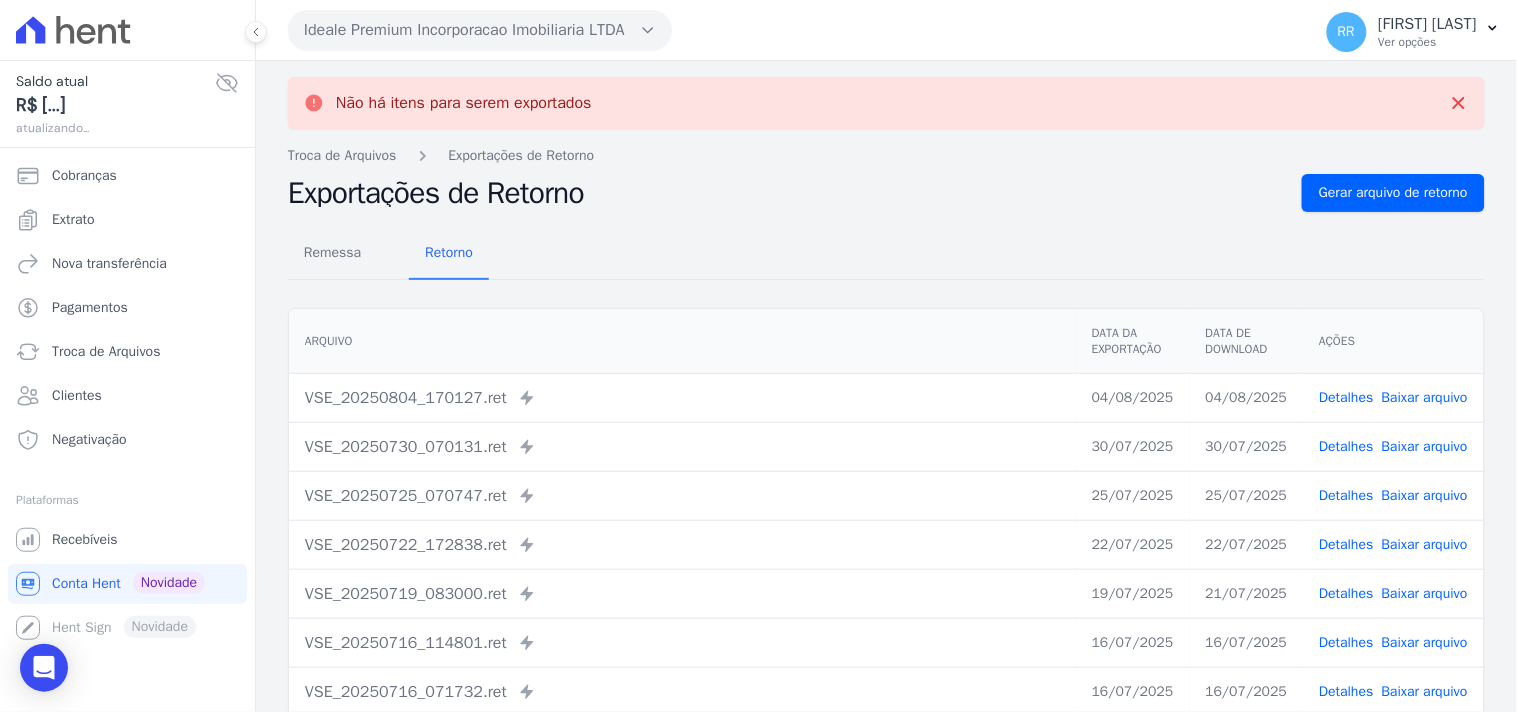 click on "Ideale Premium Incorporacao Imobiliaria LTDA" at bounding box center (480, 30) 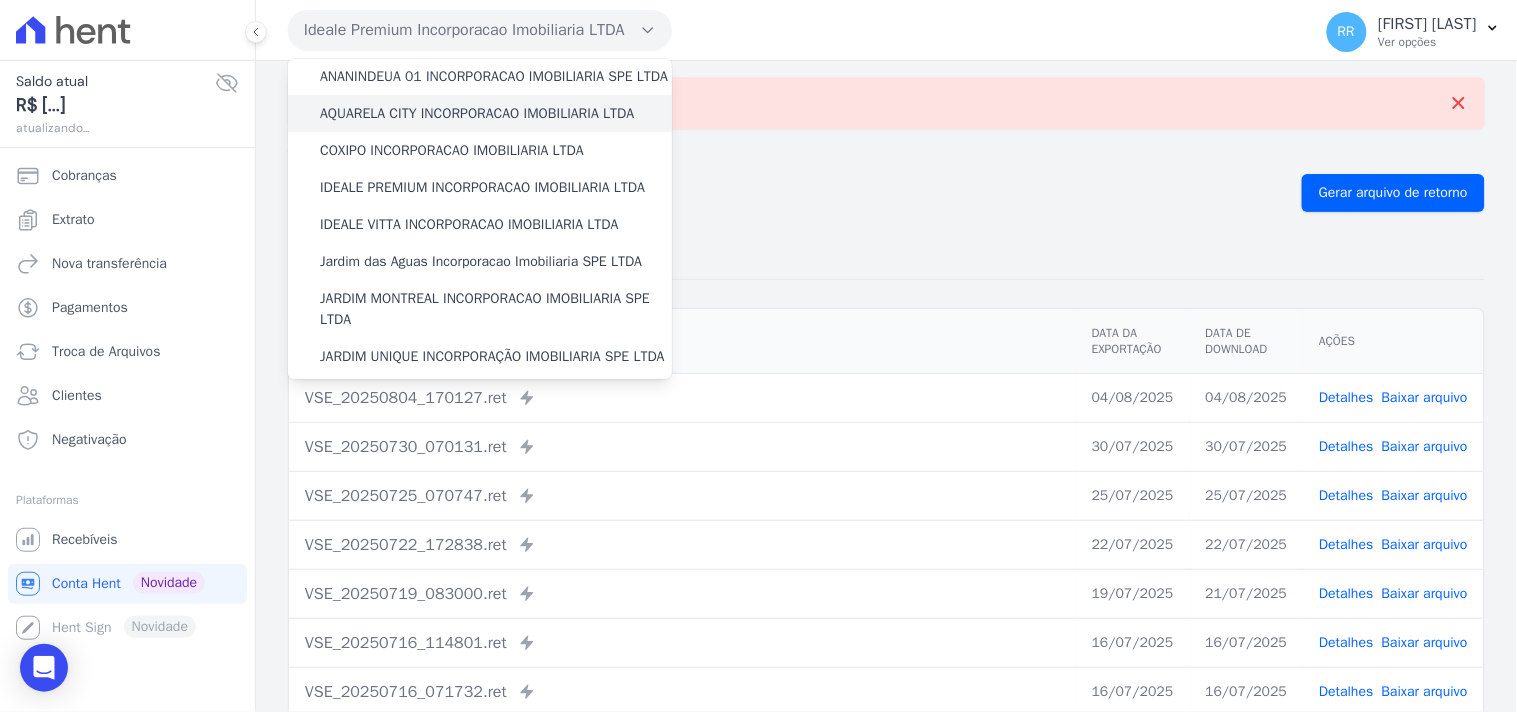 scroll, scrollTop: 185, scrollLeft: 0, axis: vertical 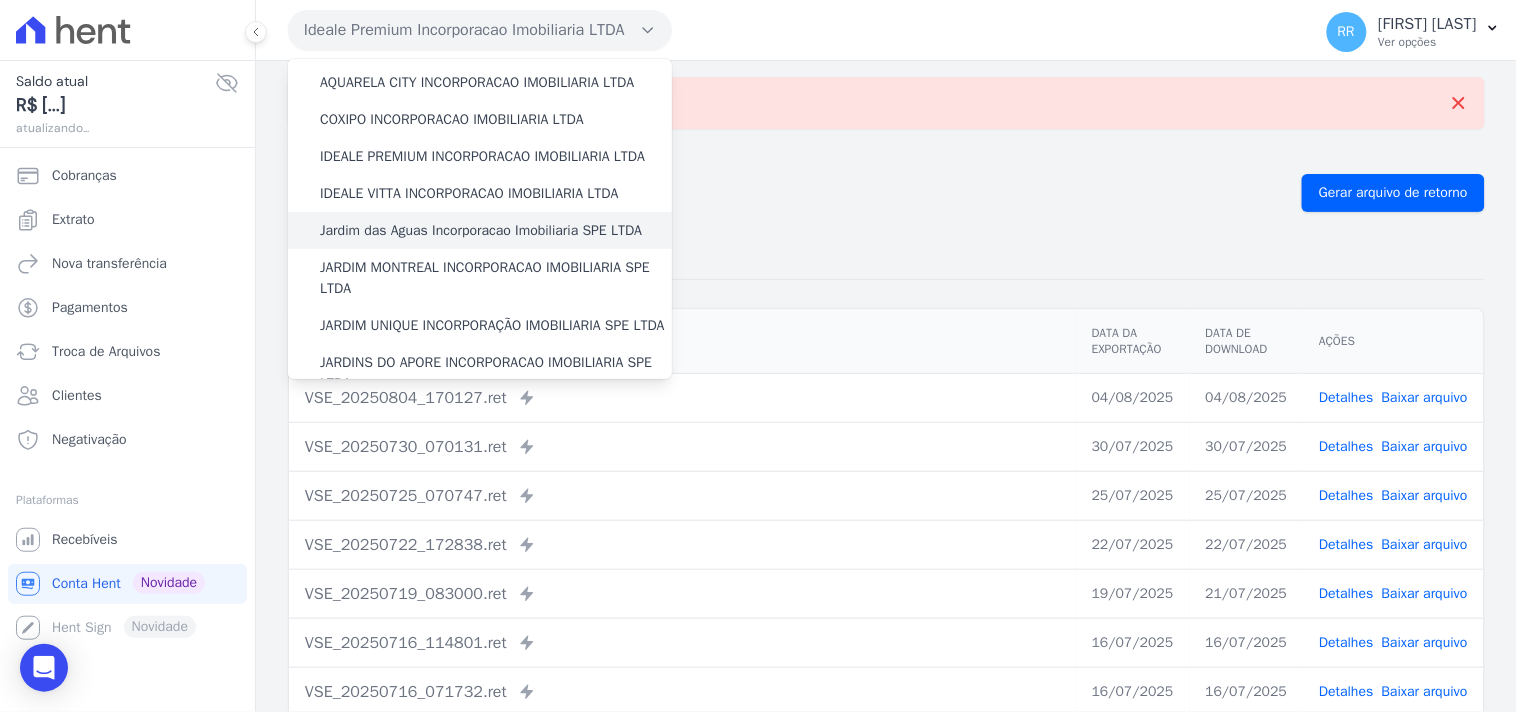 click on "Jardim das Aguas Incorporacao Imobiliaria SPE LTDA" at bounding box center (481, 230) 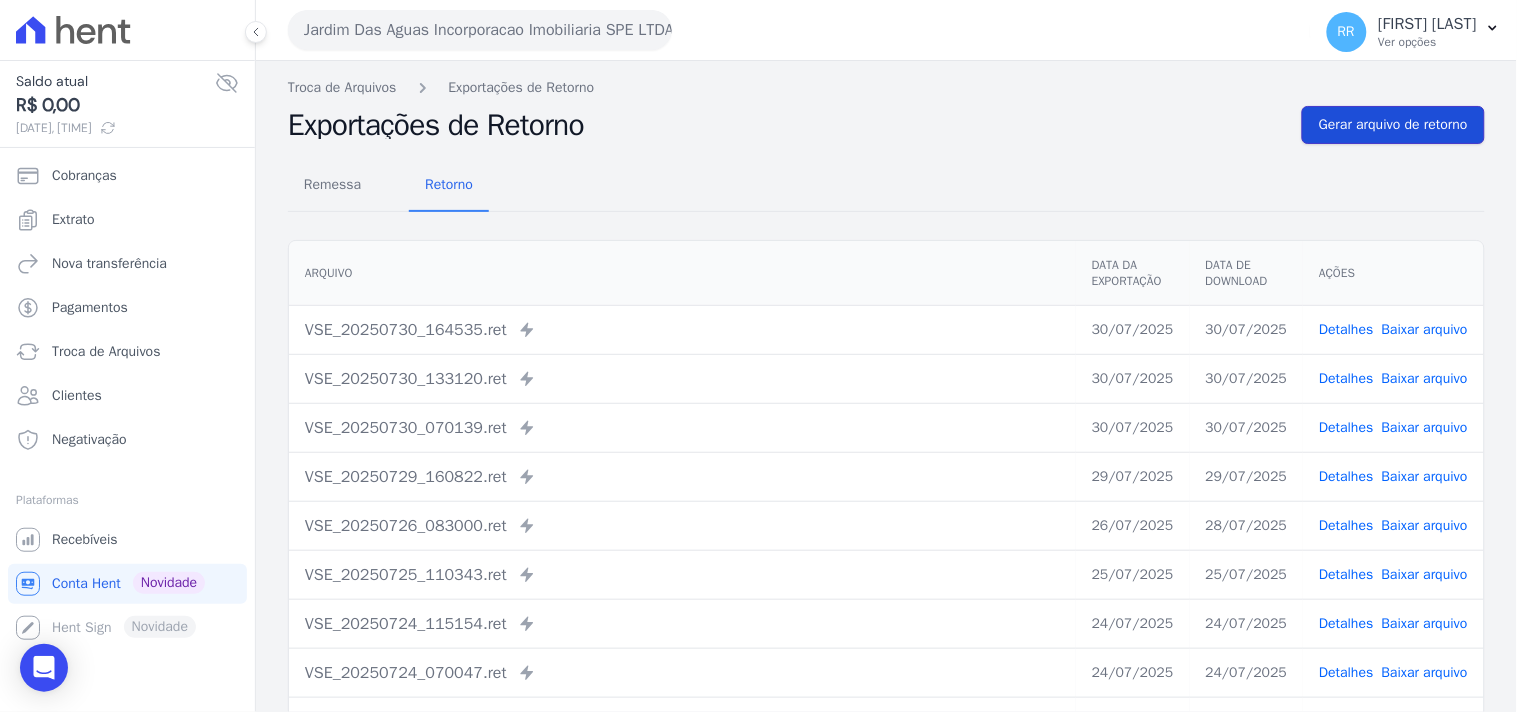 click on "Gerar arquivo de retorno" at bounding box center [1393, 125] 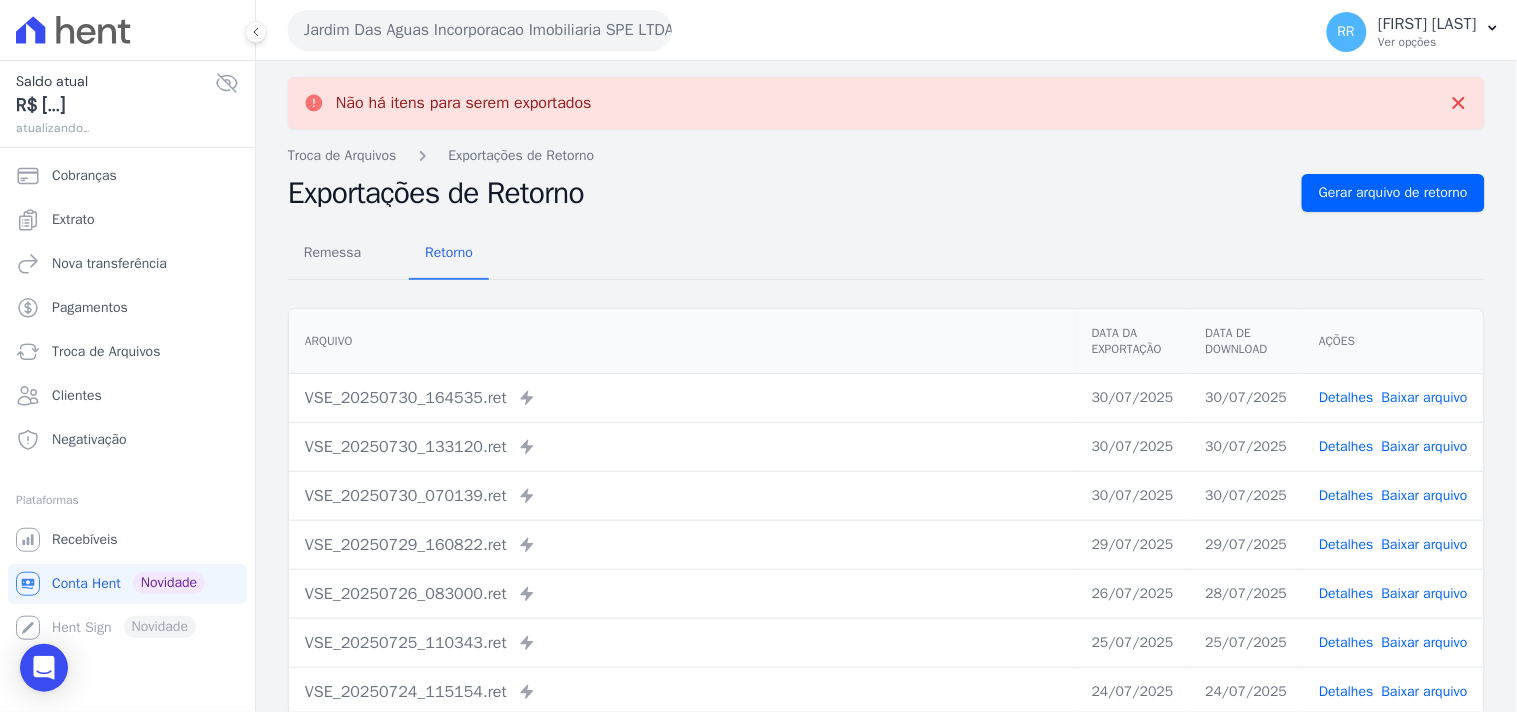 click on "Jardim Das Aguas Incorporacao Imobiliaria SPE LTDA" at bounding box center (480, 30) 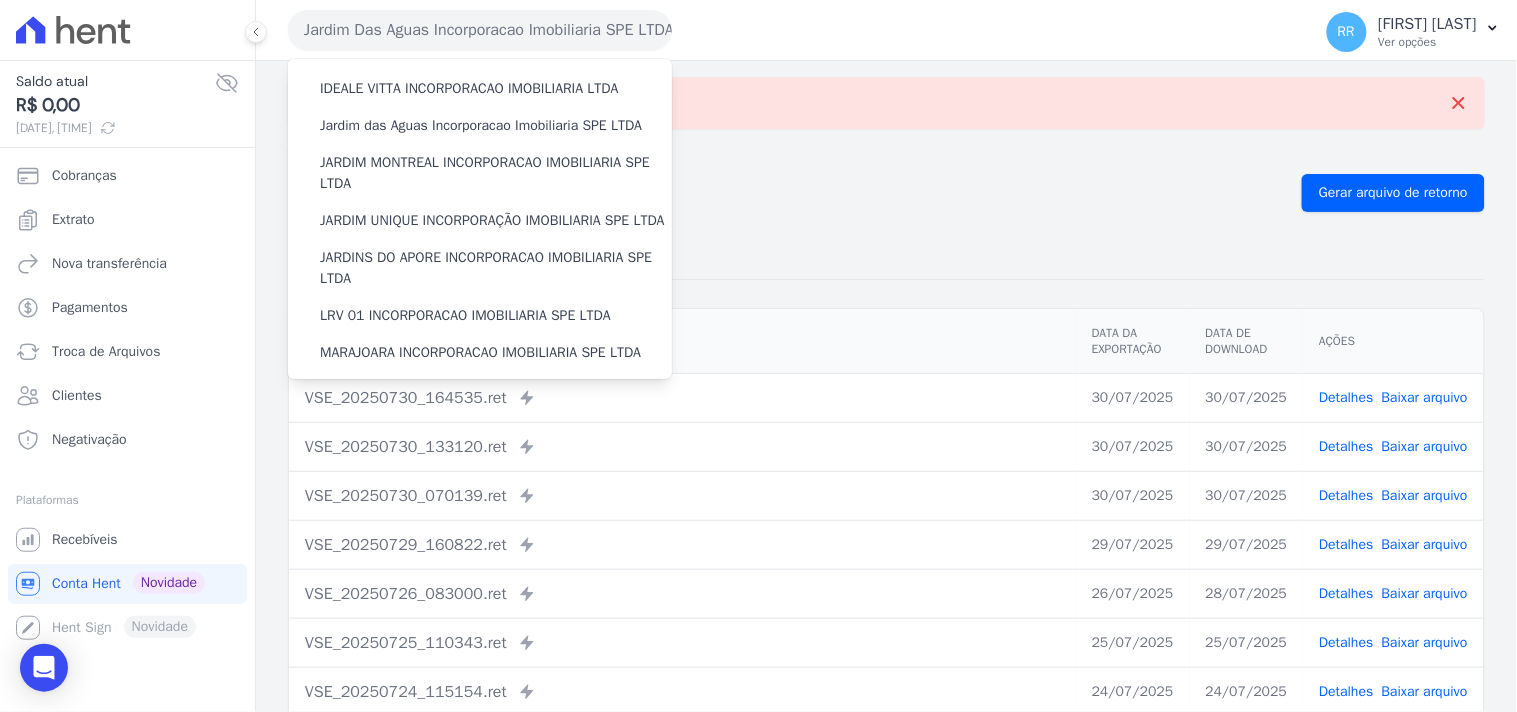 scroll, scrollTop: 296, scrollLeft: 0, axis: vertical 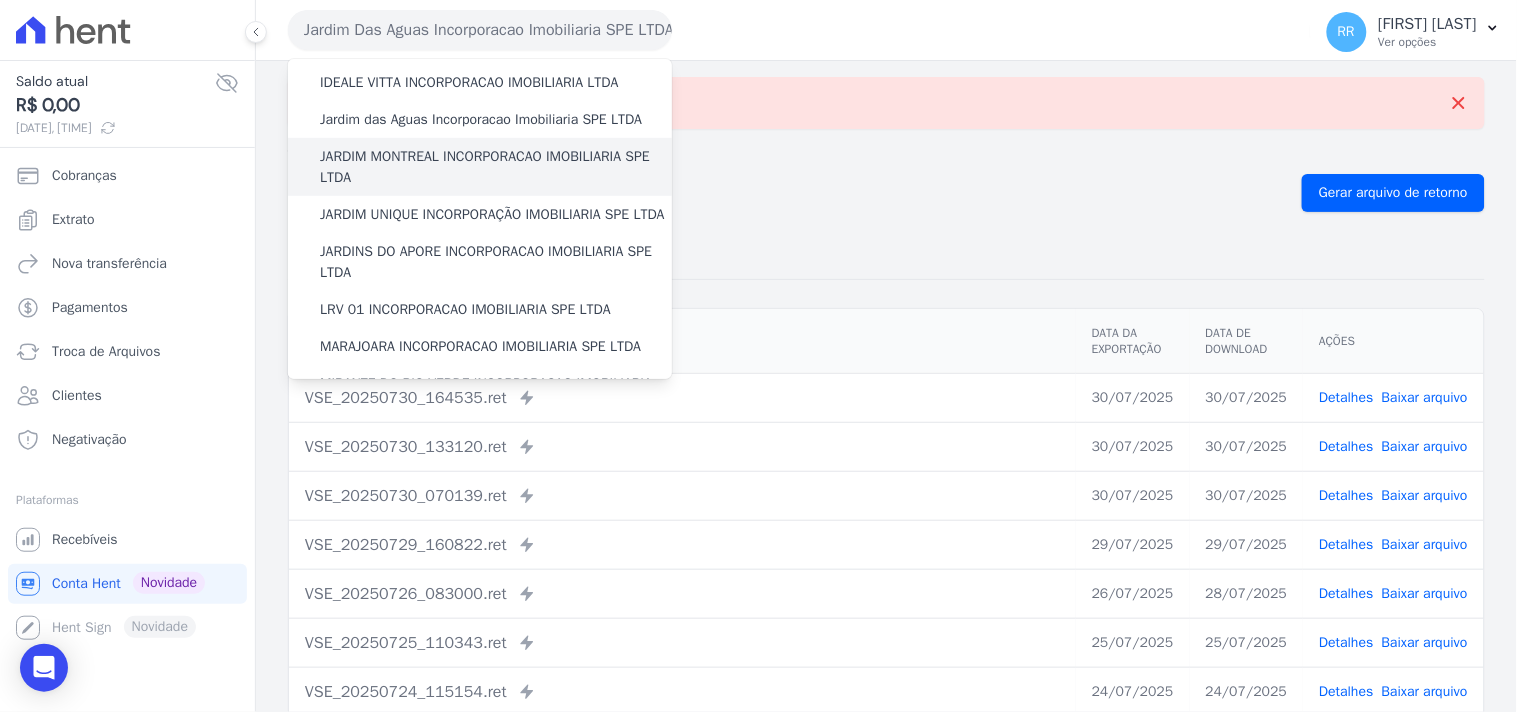 click on "JARDIM MONTREAL INCORPORACAO IMOBILIARIA SPE LTDA" at bounding box center (496, 167) 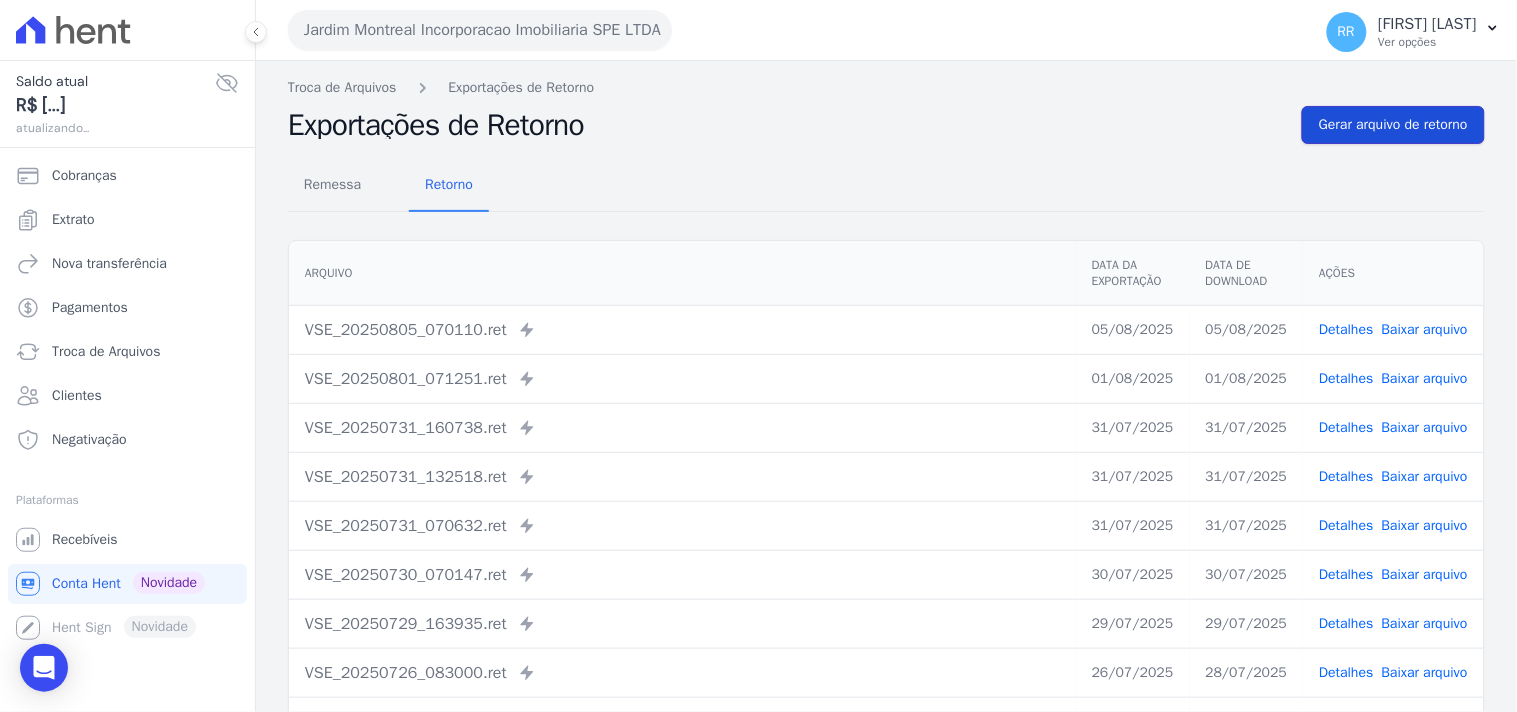 click on "Gerar arquivo de retorno" at bounding box center [1393, 125] 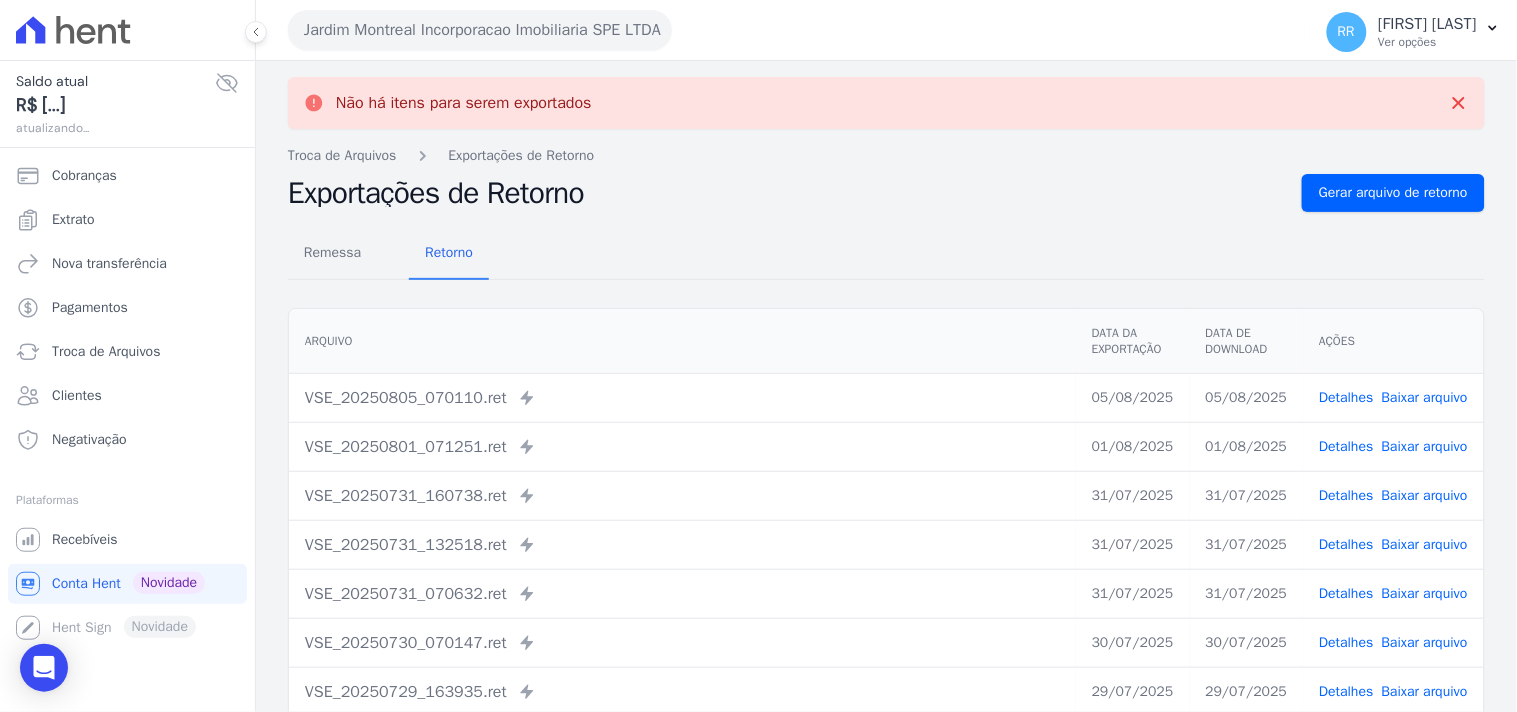 click on "Jardim Montreal Incorporacao Imobiliaria SPE LTDA" at bounding box center [480, 30] 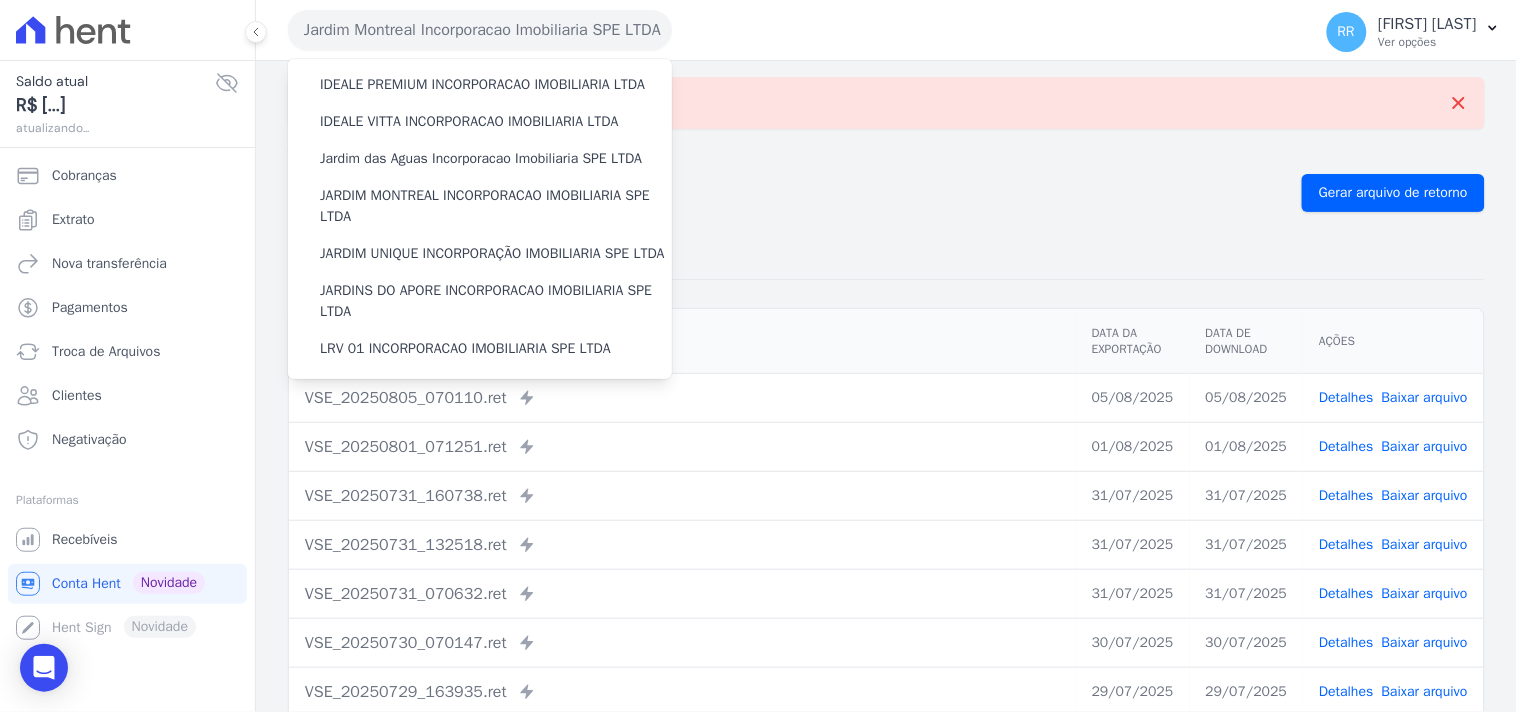 scroll, scrollTop: 258, scrollLeft: 0, axis: vertical 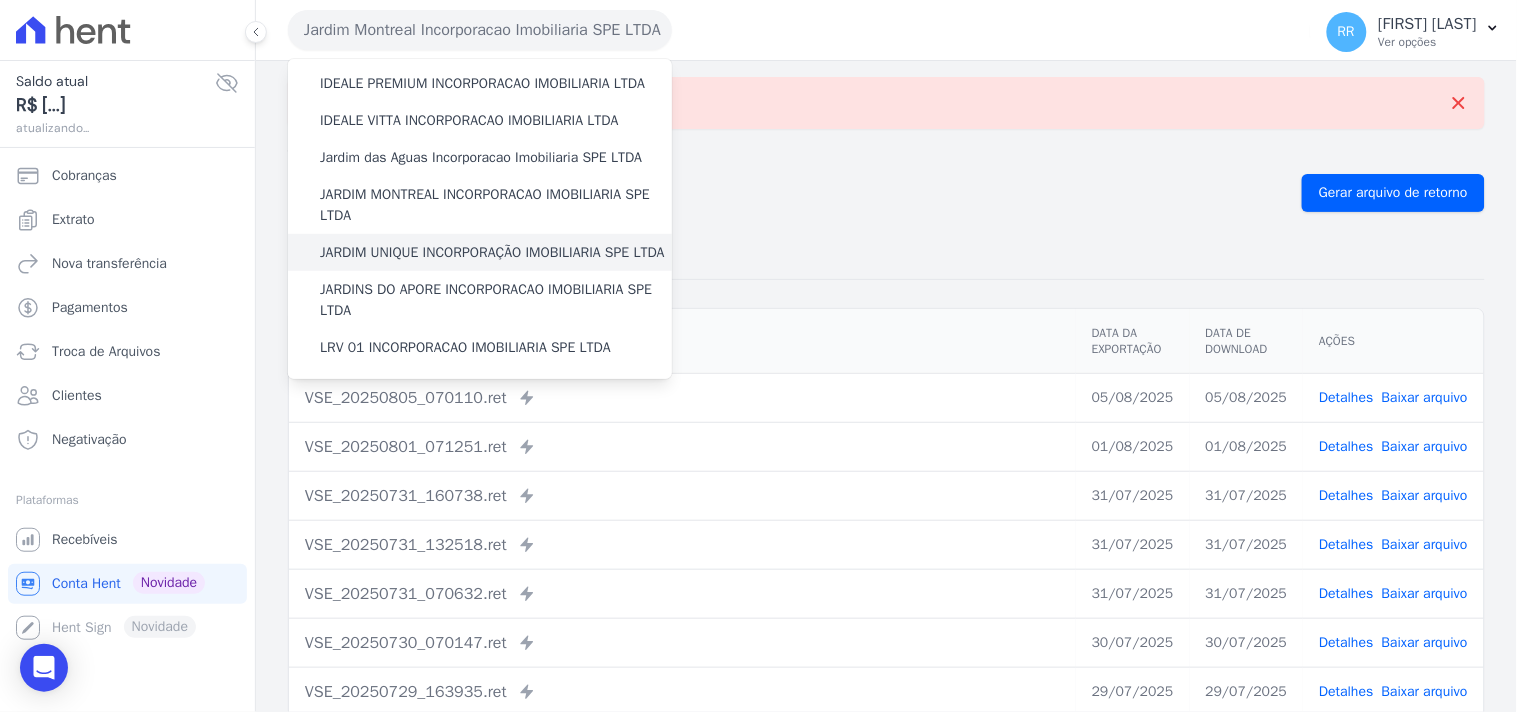 click on "JARDIM UNIQUE INCORPORAÇÃO IMOBILIARIA SPE LTDA" at bounding box center (492, 252) 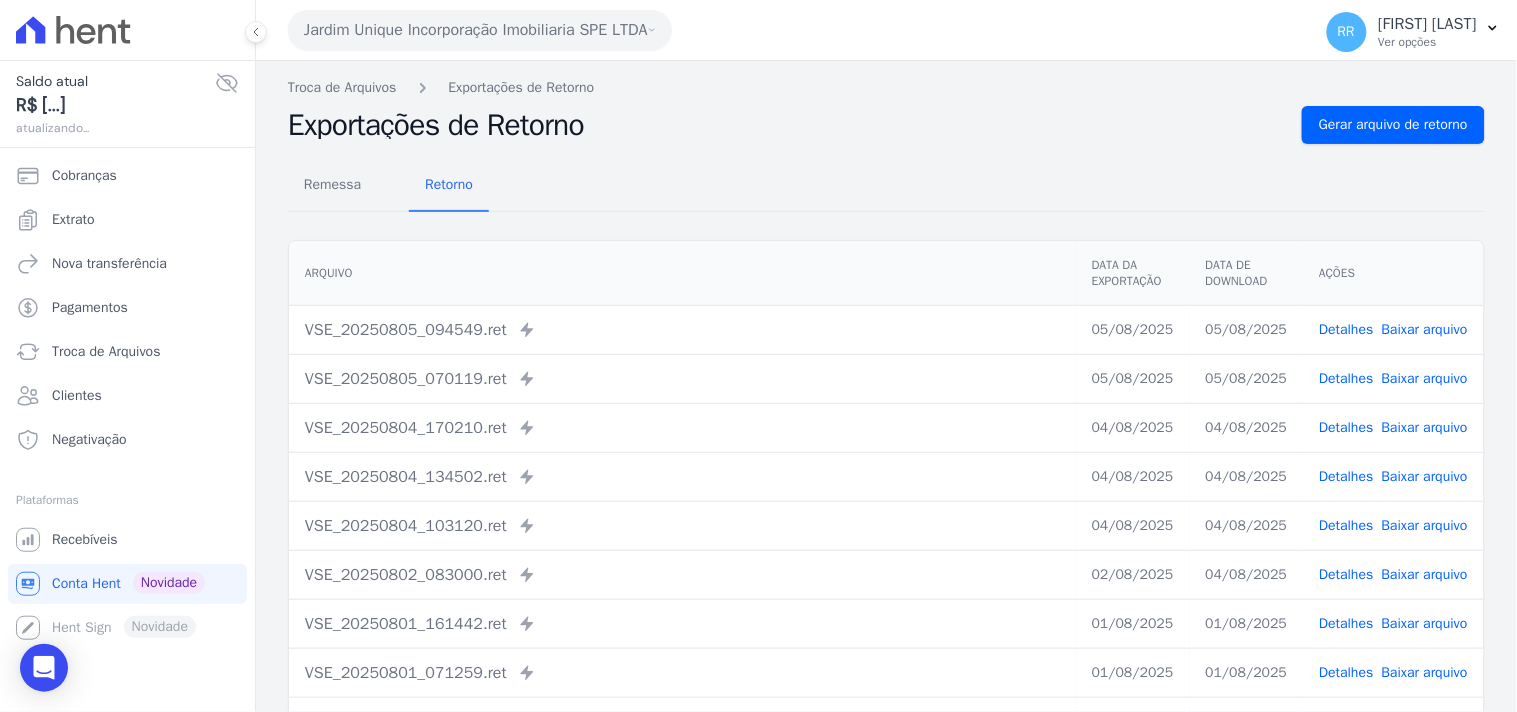 click on "Remessa
Retorno
Arquivo
Data da Exportação
Data de Download
Ações
VSE_20250805_094549.ret
Enviado para Nexxera em: 05/08/2025, 09:45
05/08/2025
05/08/2025
Detalhes" at bounding box center [886, 505] 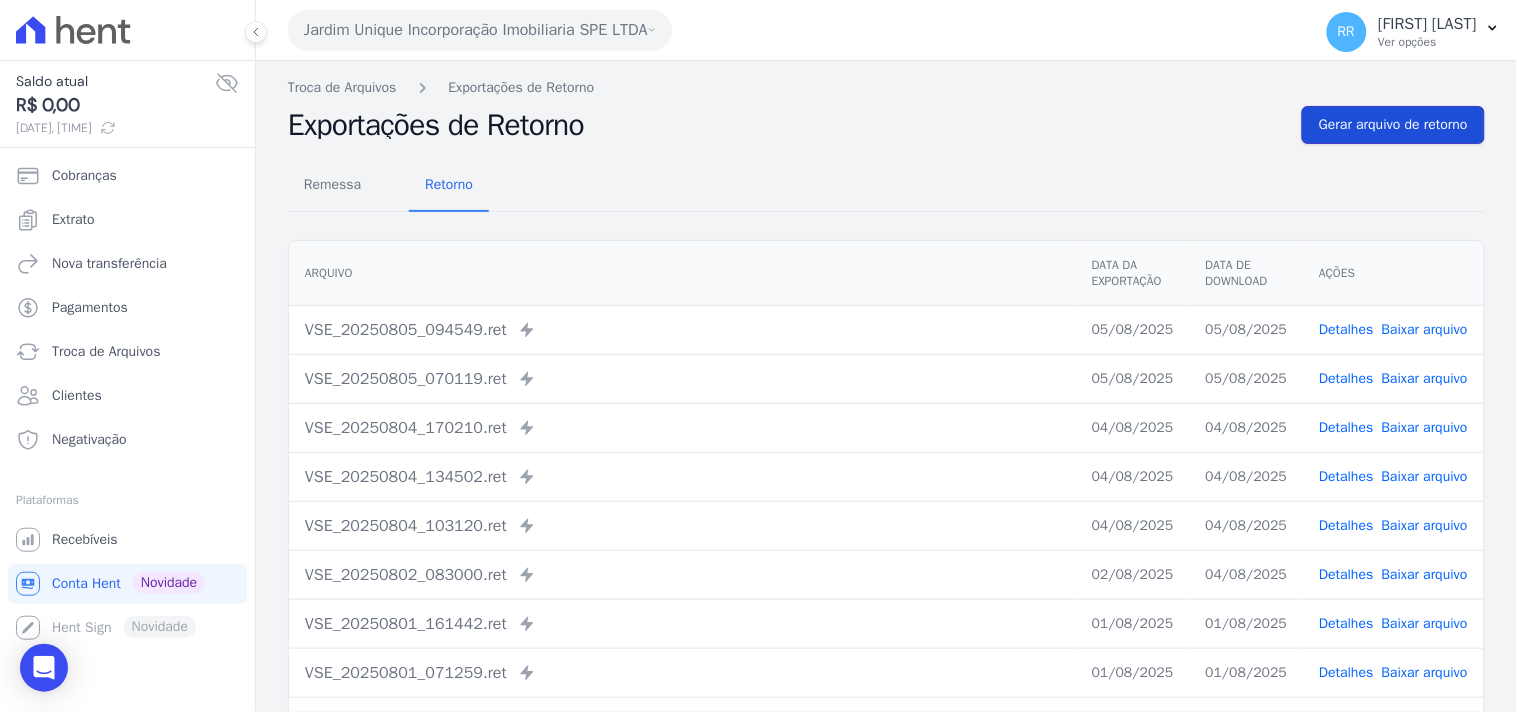click on "Gerar arquivo de retorno" at bounding box center (1393, 125) 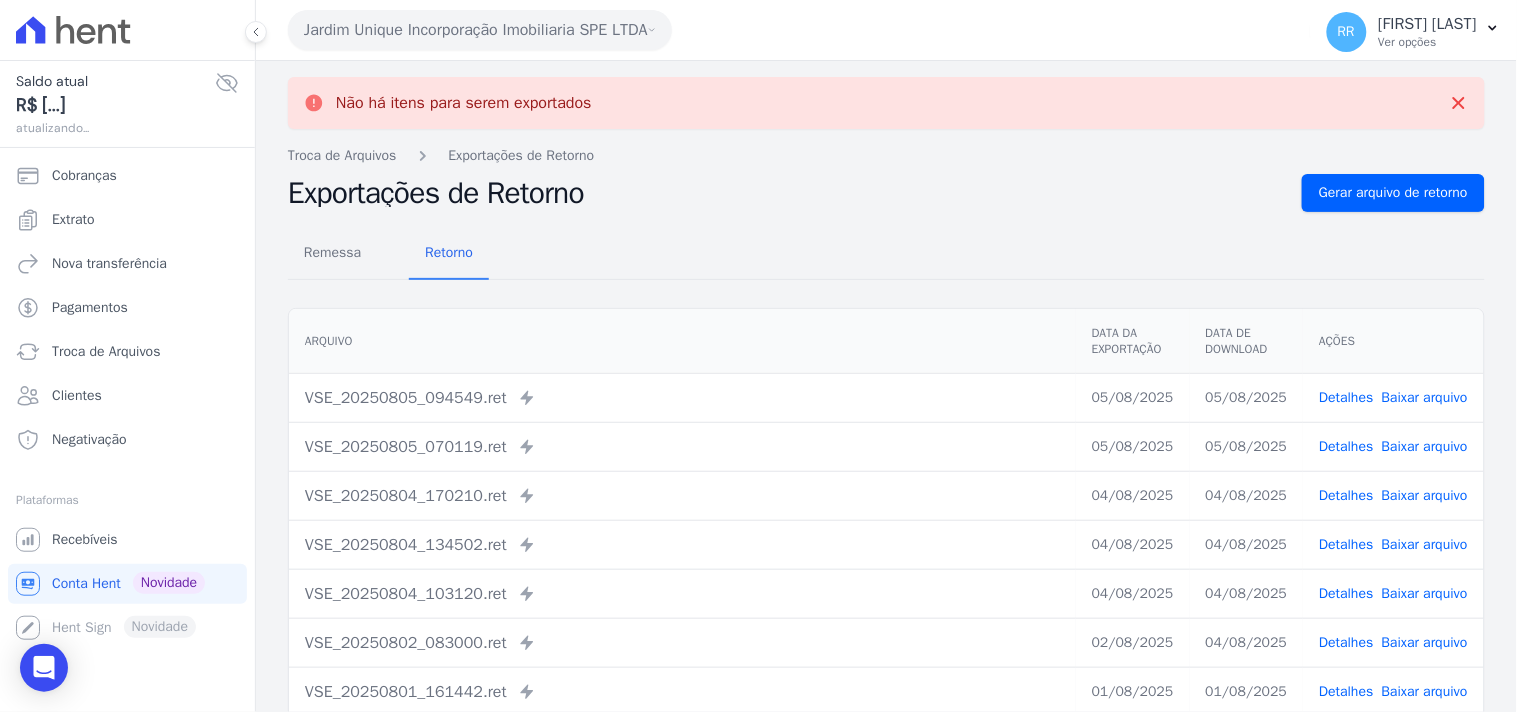 click on "Jardim Unique Incorporação Imobiliaria SPE LTDA" at bounding box center (480, 30) 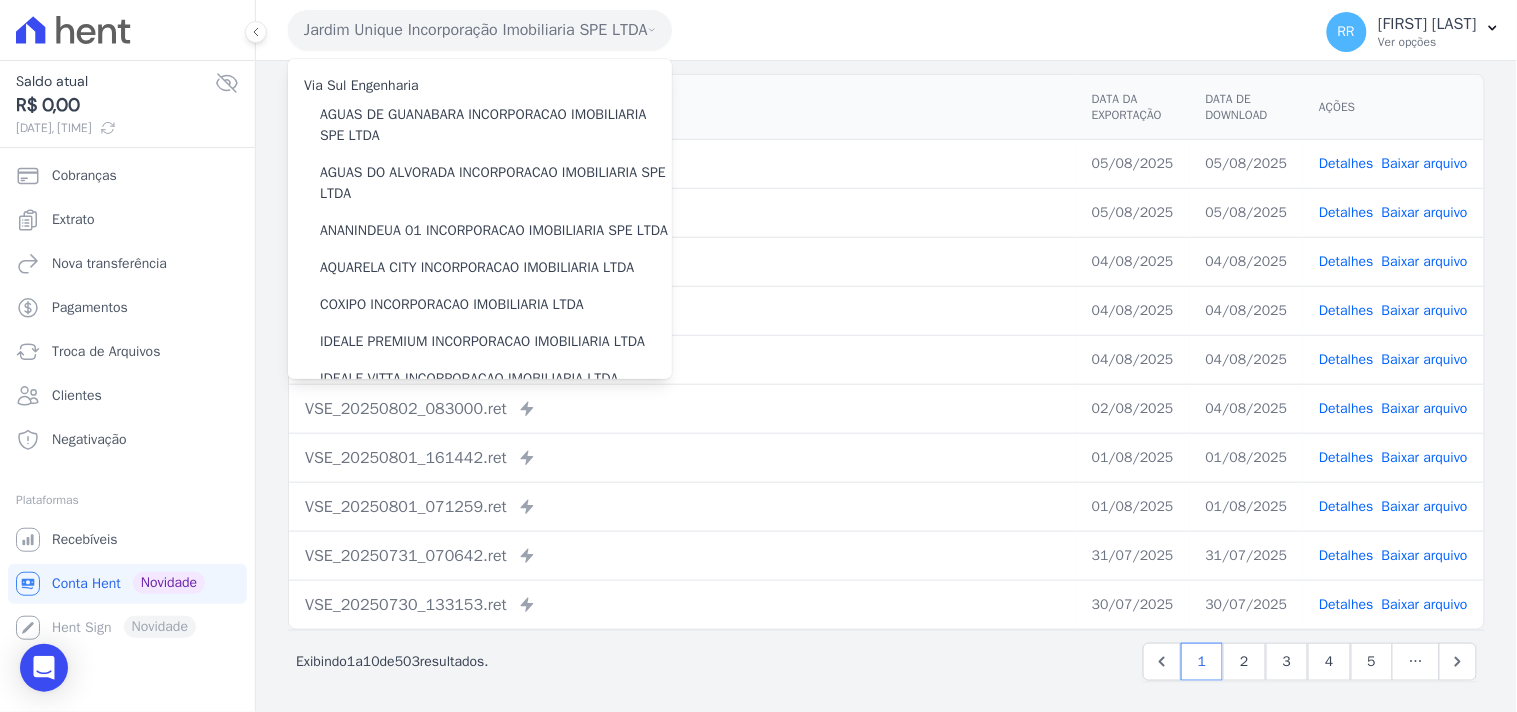 scroll, scrollTop: 238, scrollLeft: 0, axis: vertical 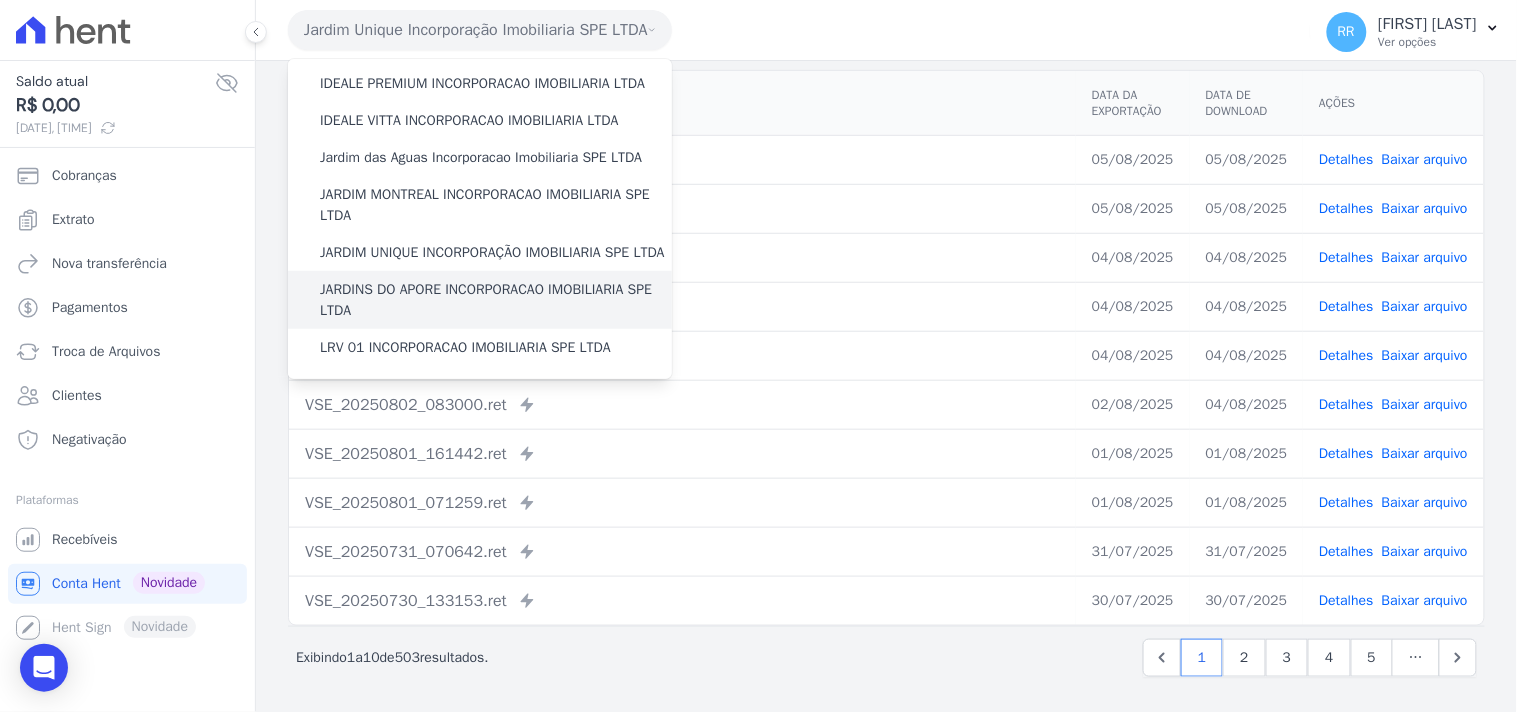click on "JARDINS DO APORE INCORPORACAO IMOBILIARIA SPE LTDA" at bounding box center [496, 300] 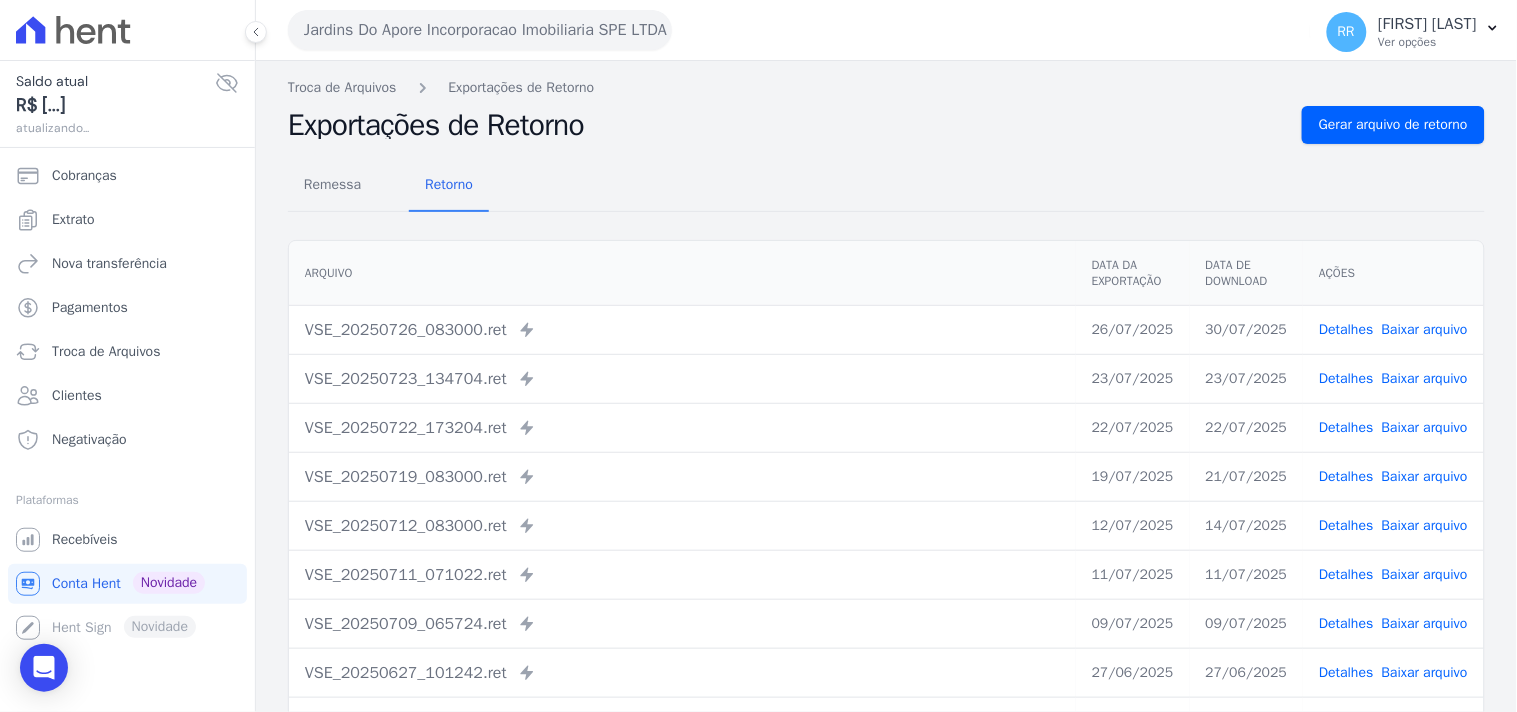 click on "Remessa
Retorno
Arquivo
Data da Exportação
Data de Download
Ações
VSE_20250726_083000.ret
Enviado para Nexxera em: 26/07/2025, 08:30
26/07/2025
30/07/2025
Detalhes" at bounding box center (886, 505) 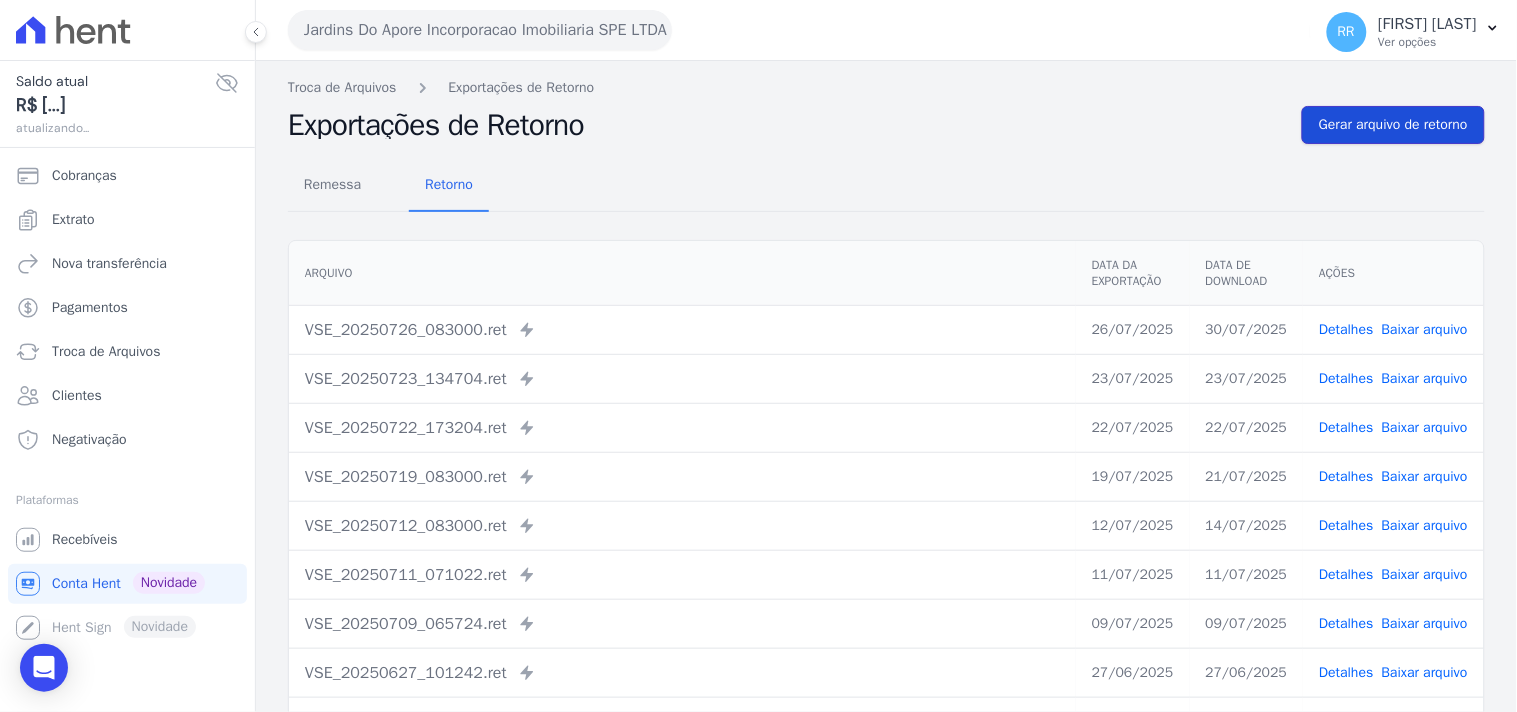 click on "Gerar arquivo de retorno" at bounding box center [1393, 125] 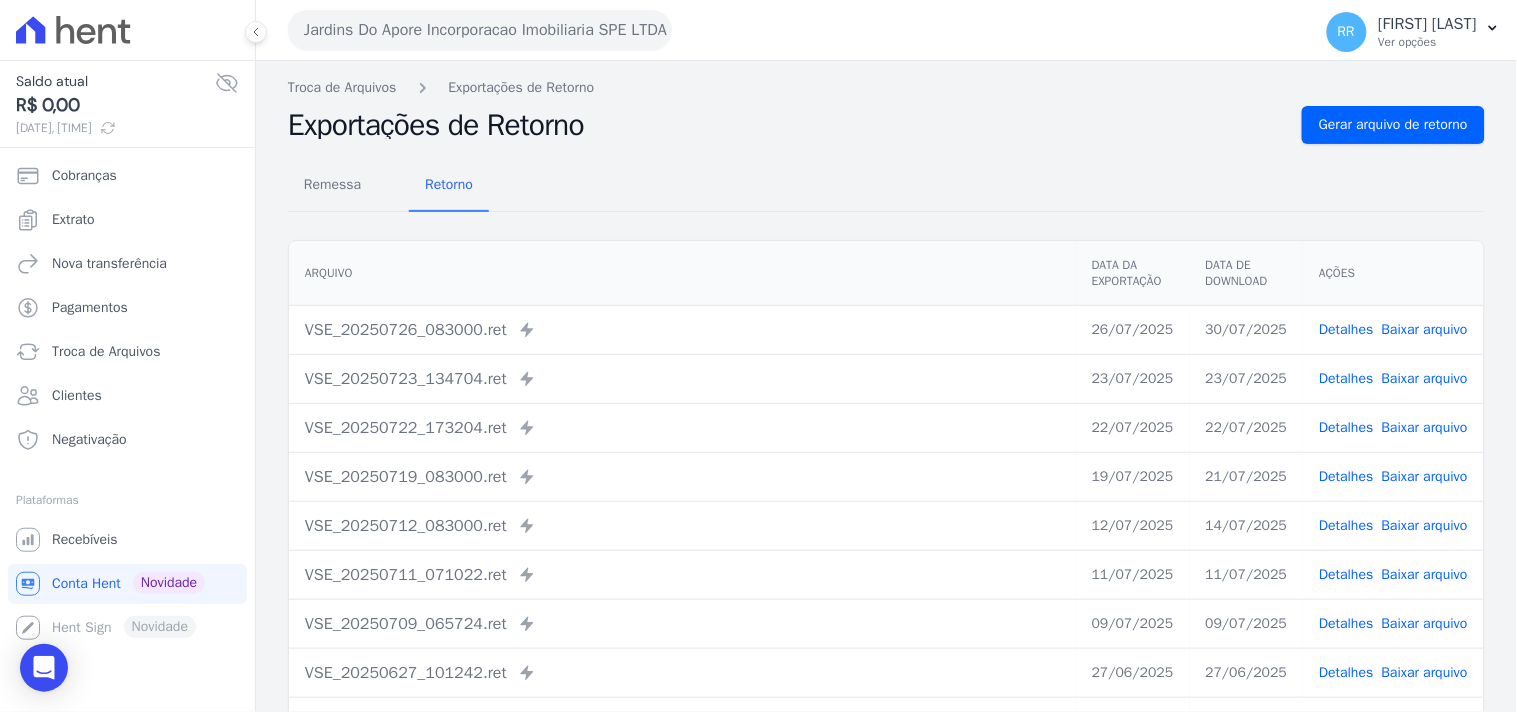 click on "Não há itens para serem exportados
Troca de Arquivos
Exportações de Retorno
Exportações de Retorno
Gerar arquivo de retorno
Remessa
Retorno
Arquivo
Data da Exportação
Data de Download
Ações" at bounding box center (886, 472) 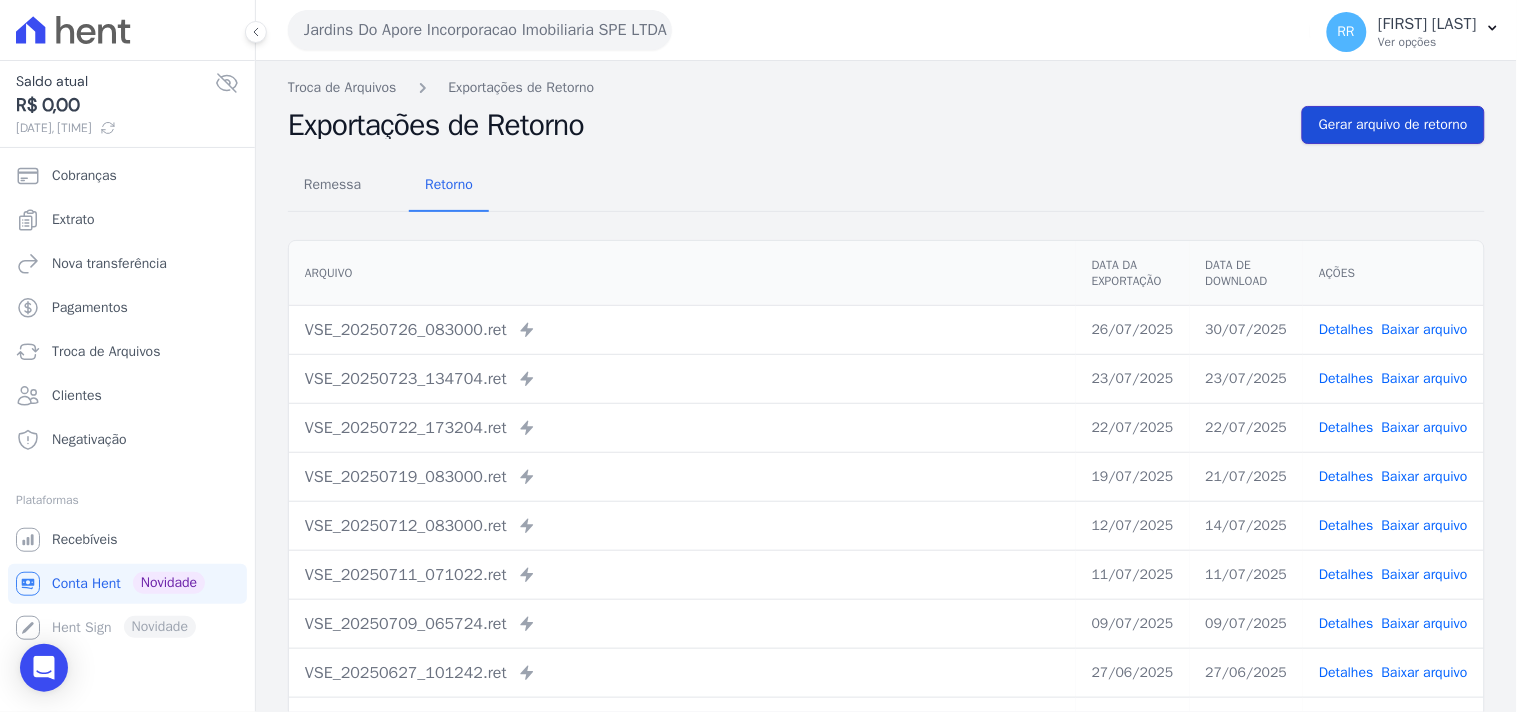 click on "Gerar arquivo de retorno" at bounding box center [1393, 125] 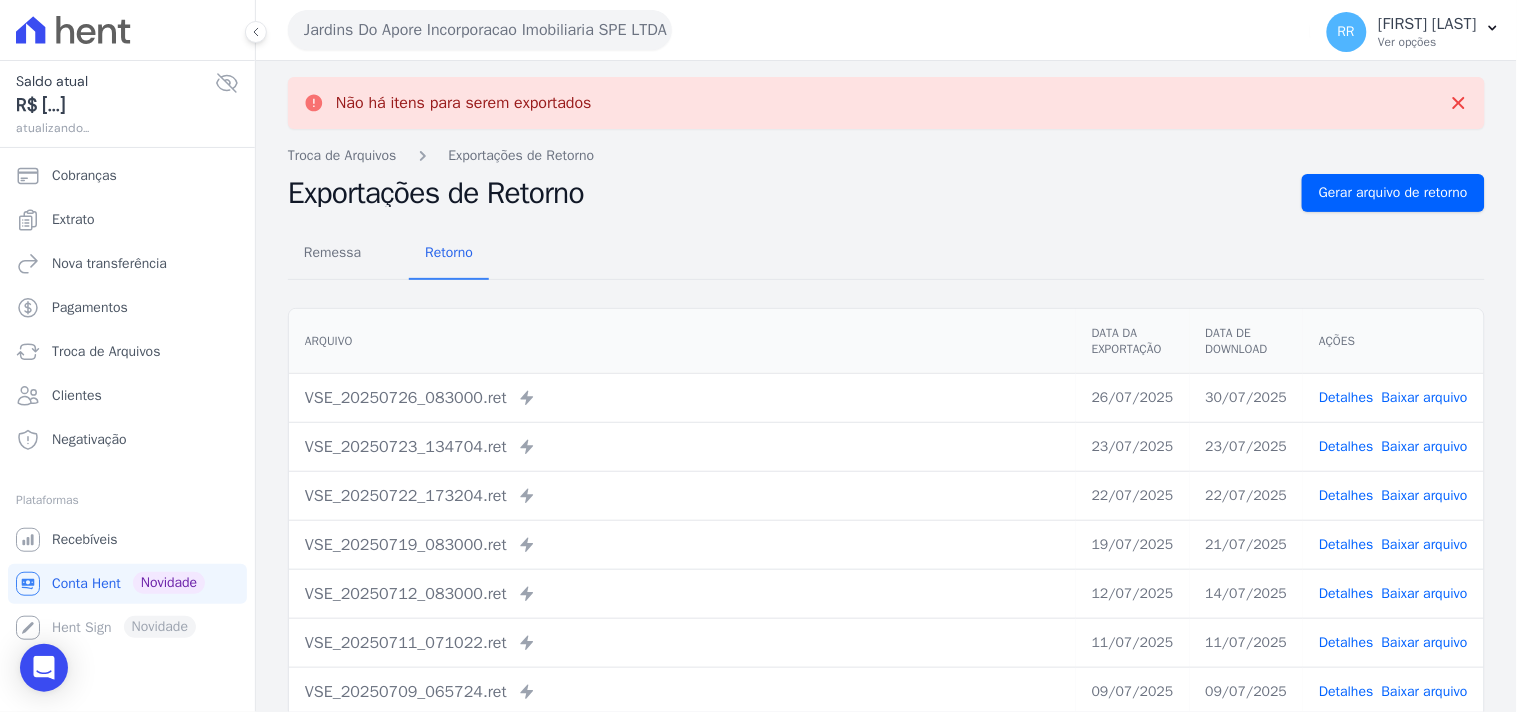 click on "Jardins Do Apore Incorporacao Imobiliaria SPE LTDA" at bounding box center [480, 30] 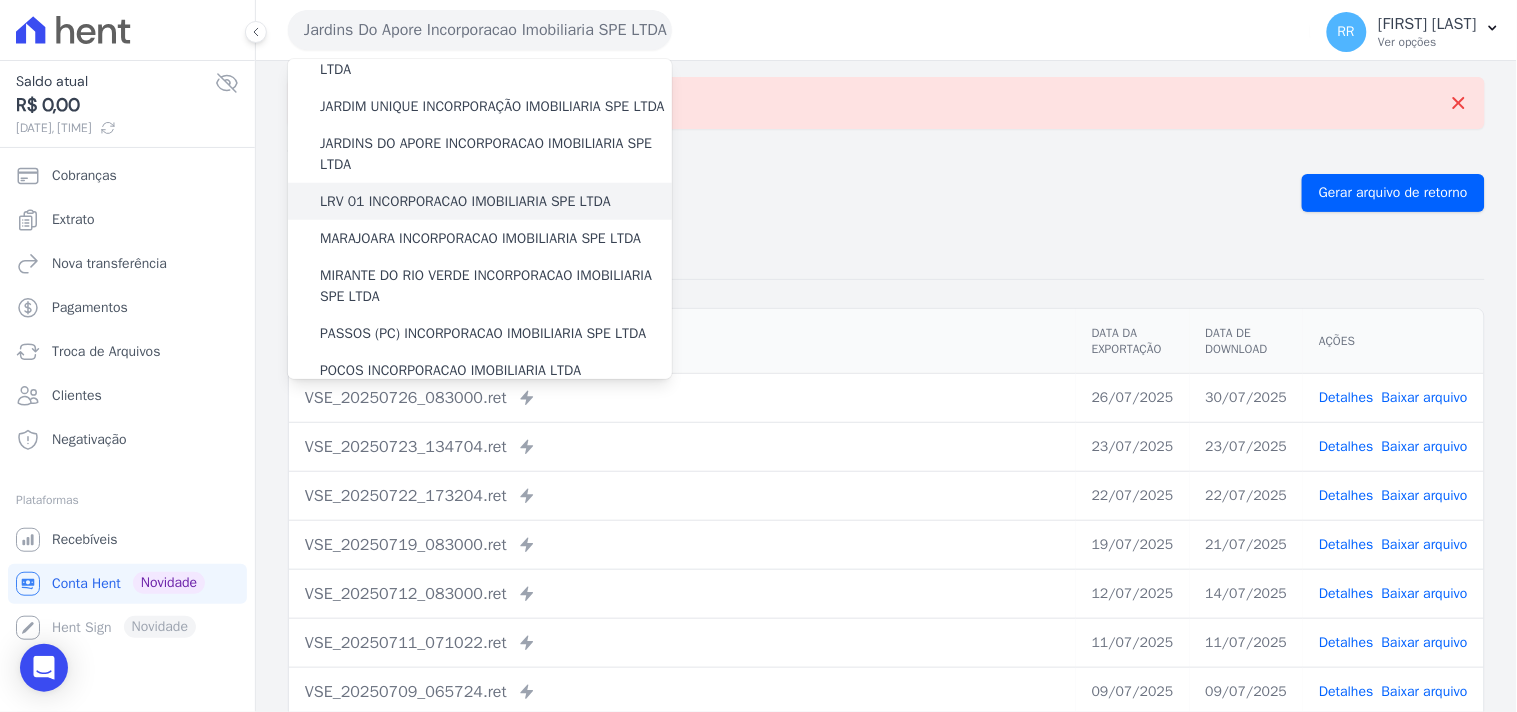 scroll, scrollTop: 481, scrollLeft: 0, axis: vertical 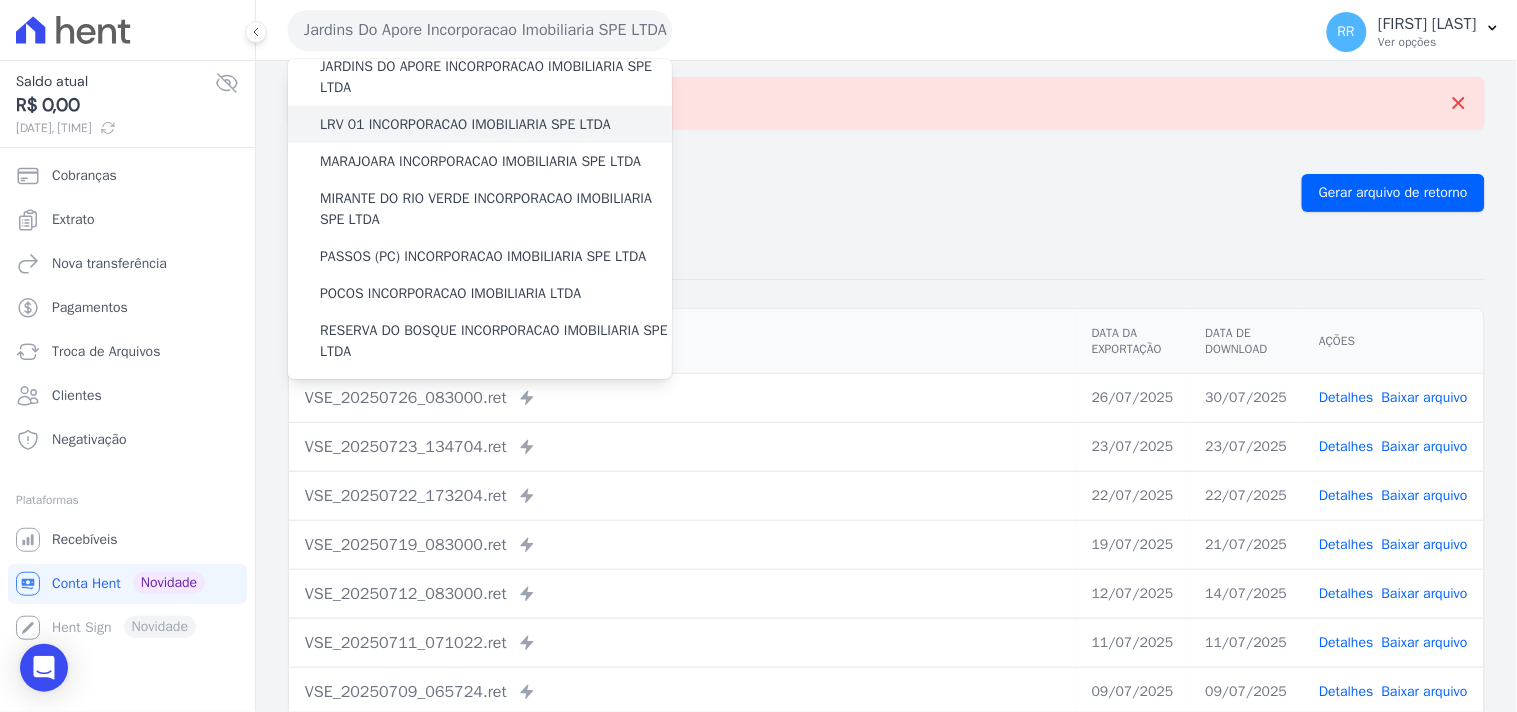 click on "LRV 01 INCORPORACAO IMOBILIARIA SPE LTDA" at bounding box center [465, 124] 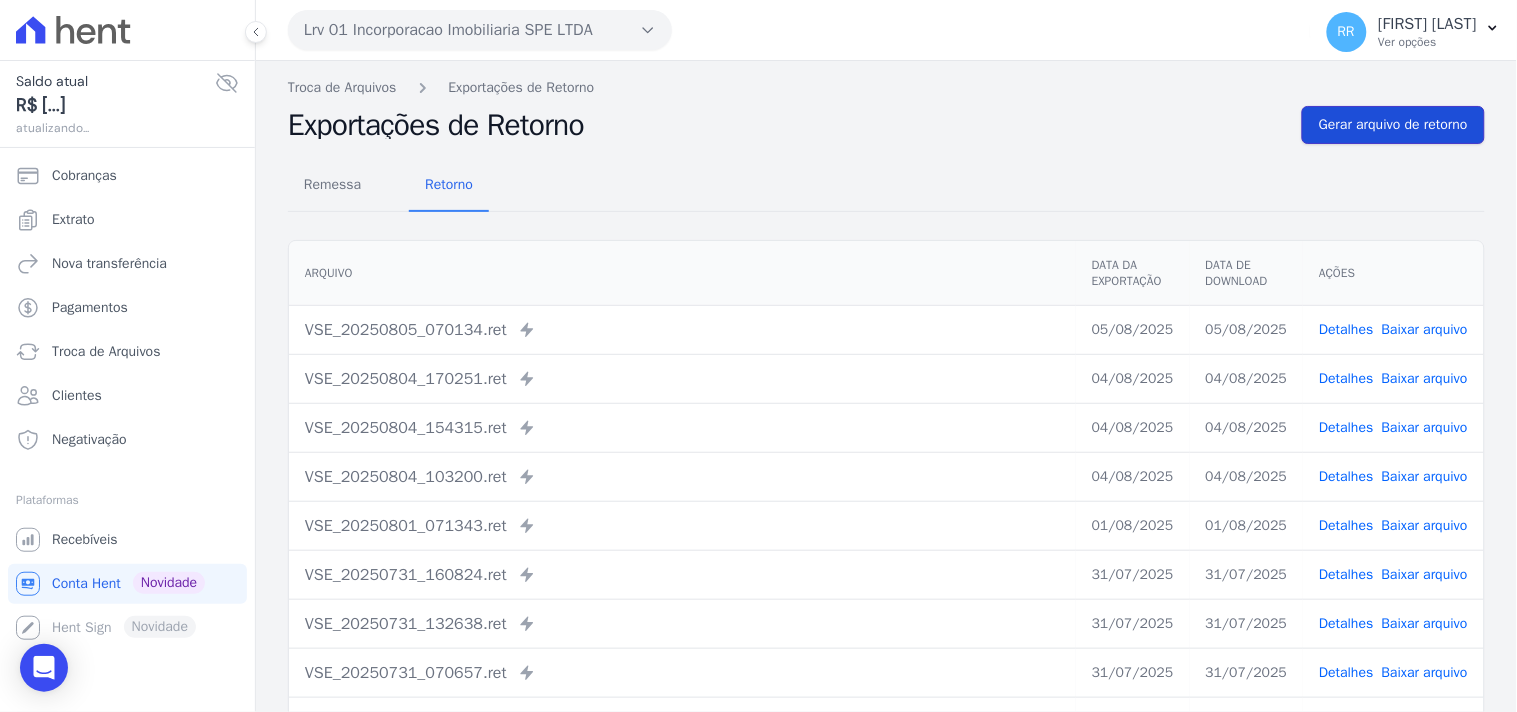 click on "Gerar arquivo de retorno" at bounding box center [1393, 125] 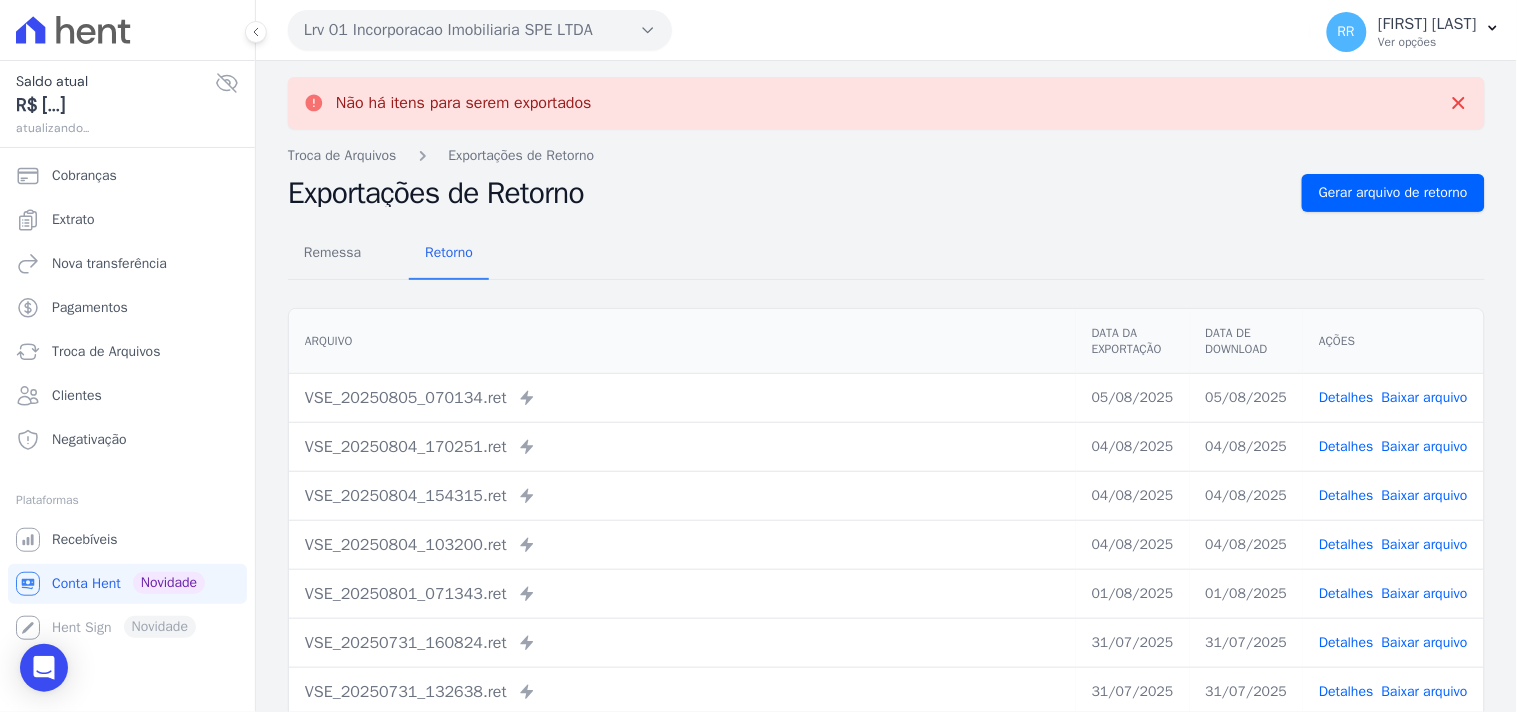 click on "Lrv 01 Incorporacao Imobiliaria SPE LTDA" at bounding box center [480, 30] 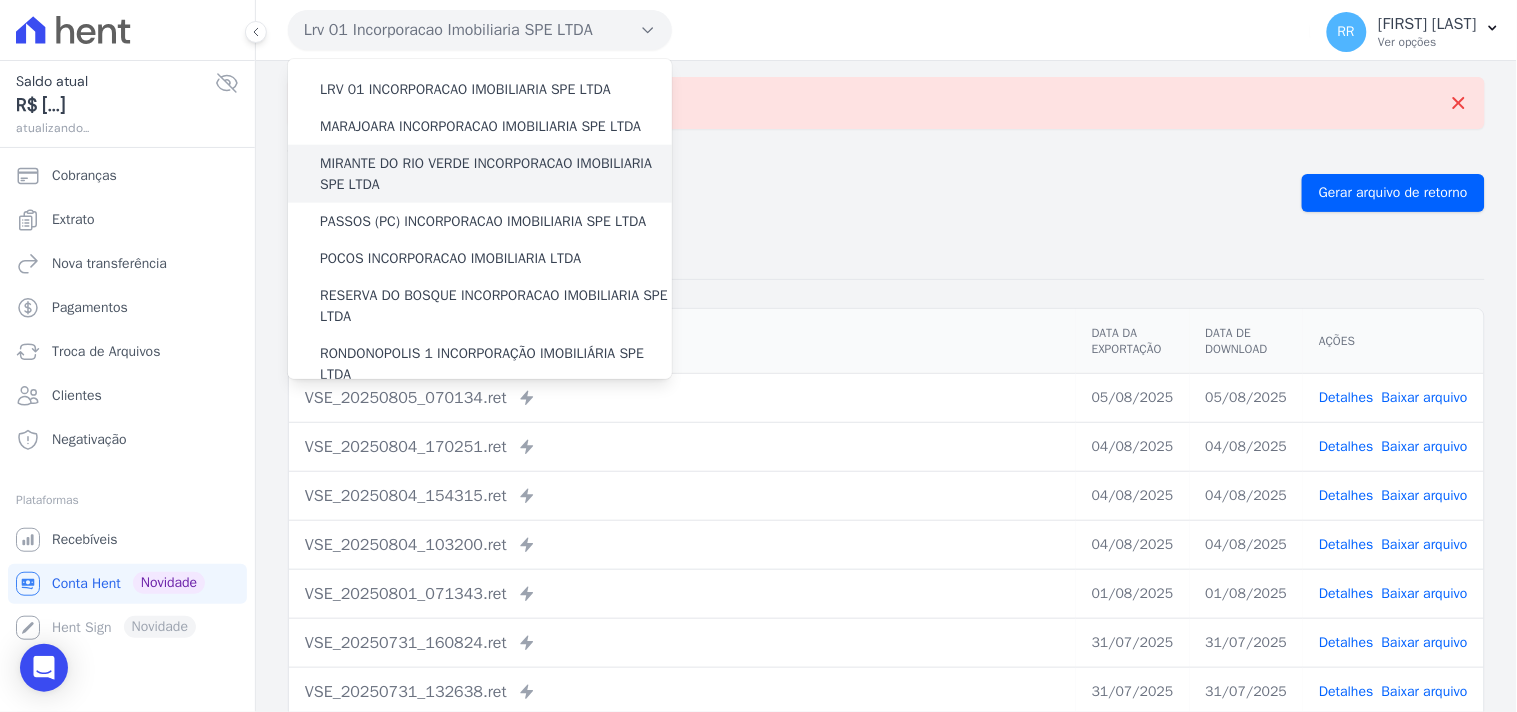 scroll, scrollTop: 518, scrollLeft: 0, axis: vertical 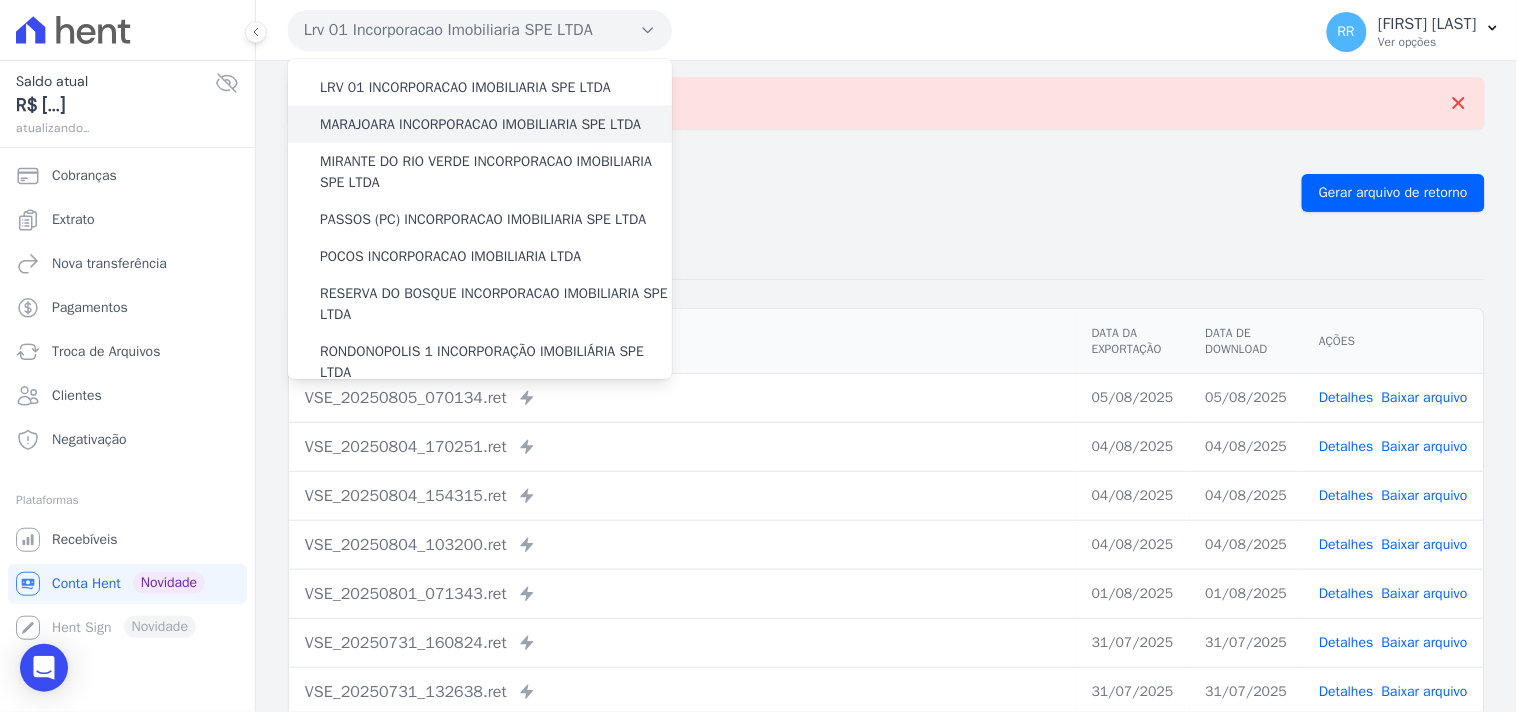 click on "MARAJOARA INCORPORACAO IMOBILIARIA SPE LTDA" at bounding box center [480, 124] 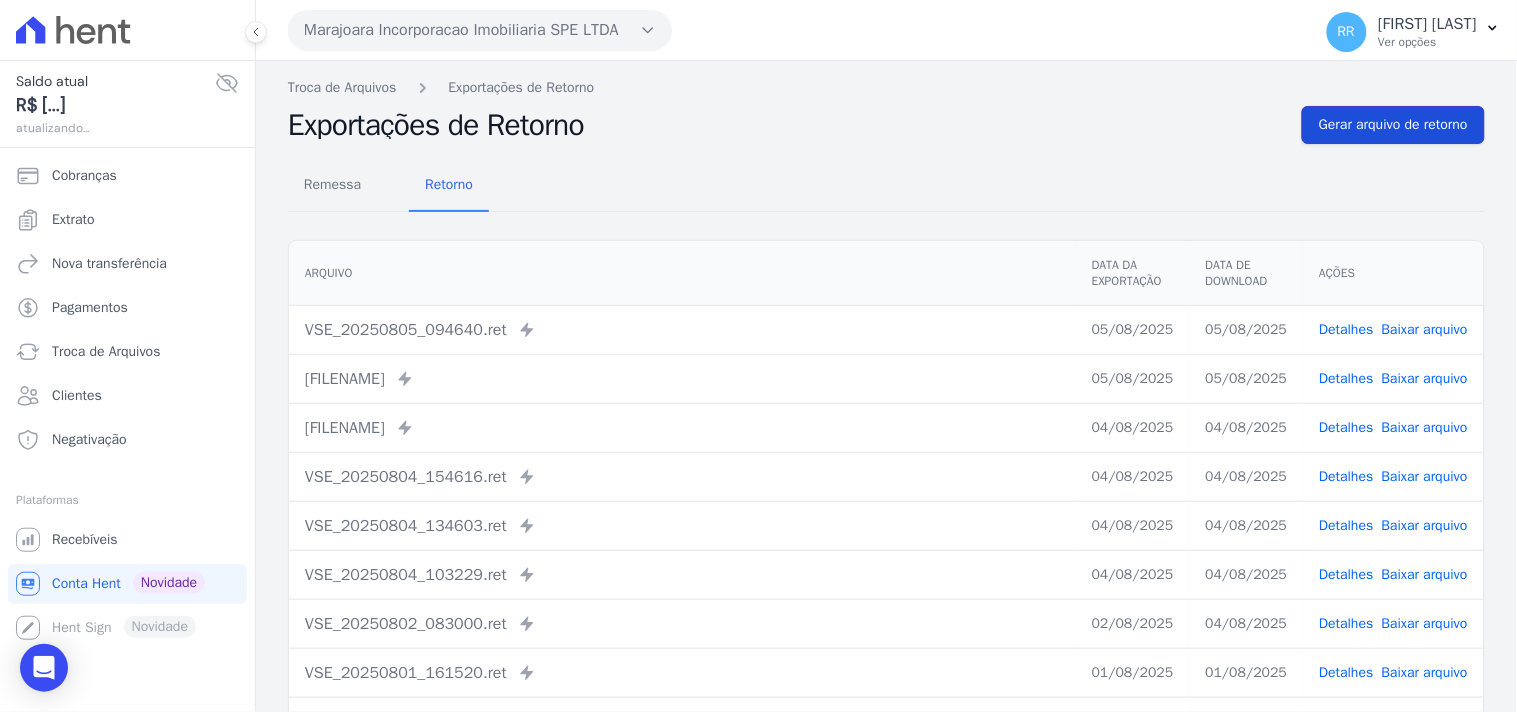 click on "Gerar arquivo de retorno" at bounding box center (1393, 125) 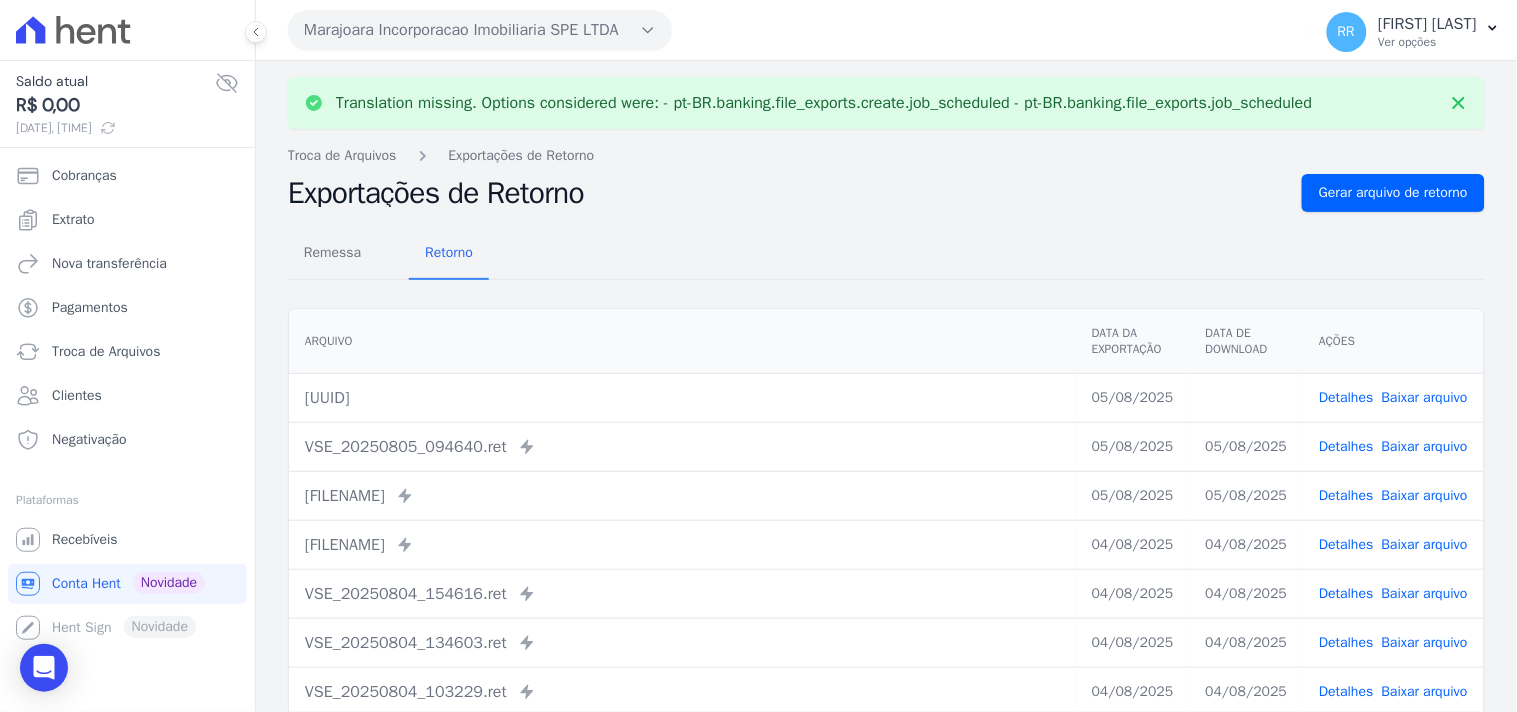click on "Baixar arquivo" at bounding box center [1425, 397] 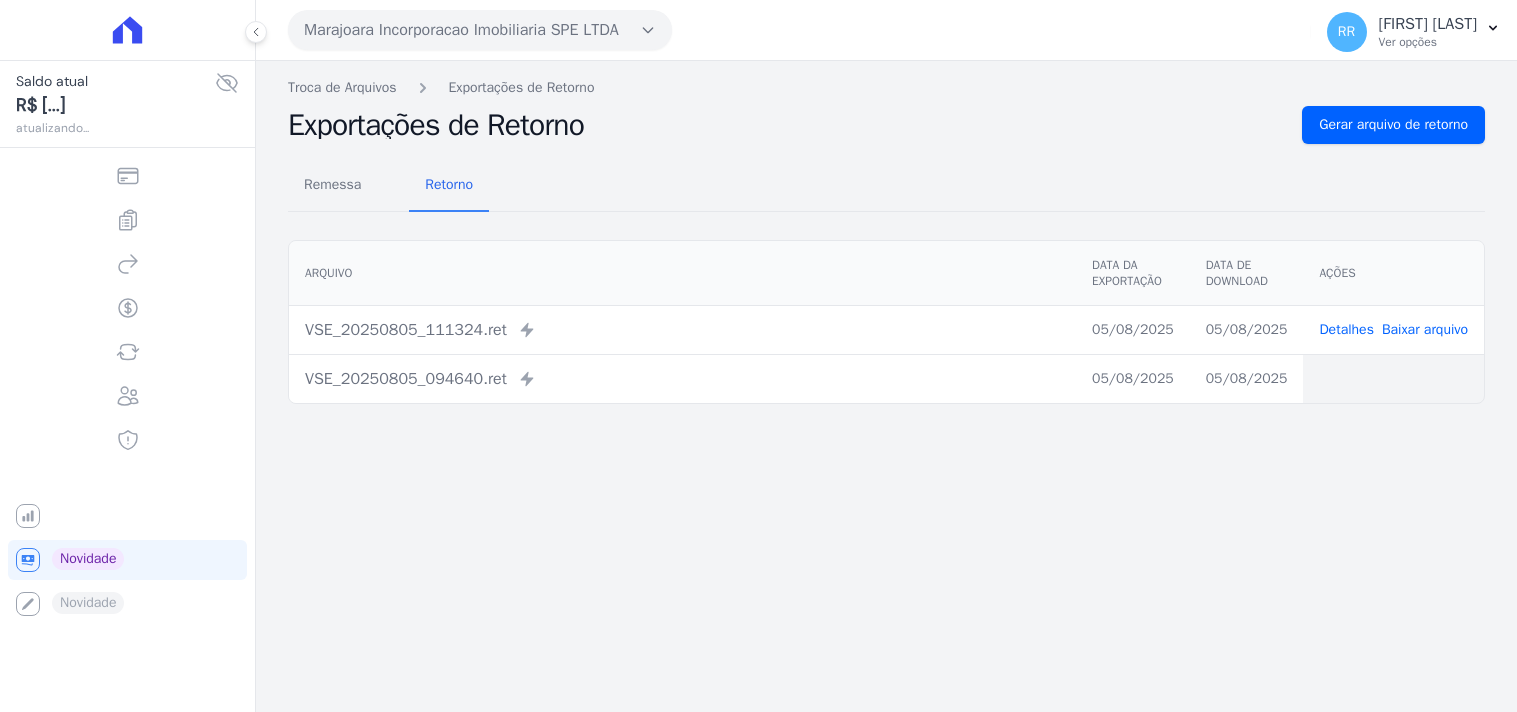 scroll, scrollTop: 0, scrollLeft: 0, axis: both 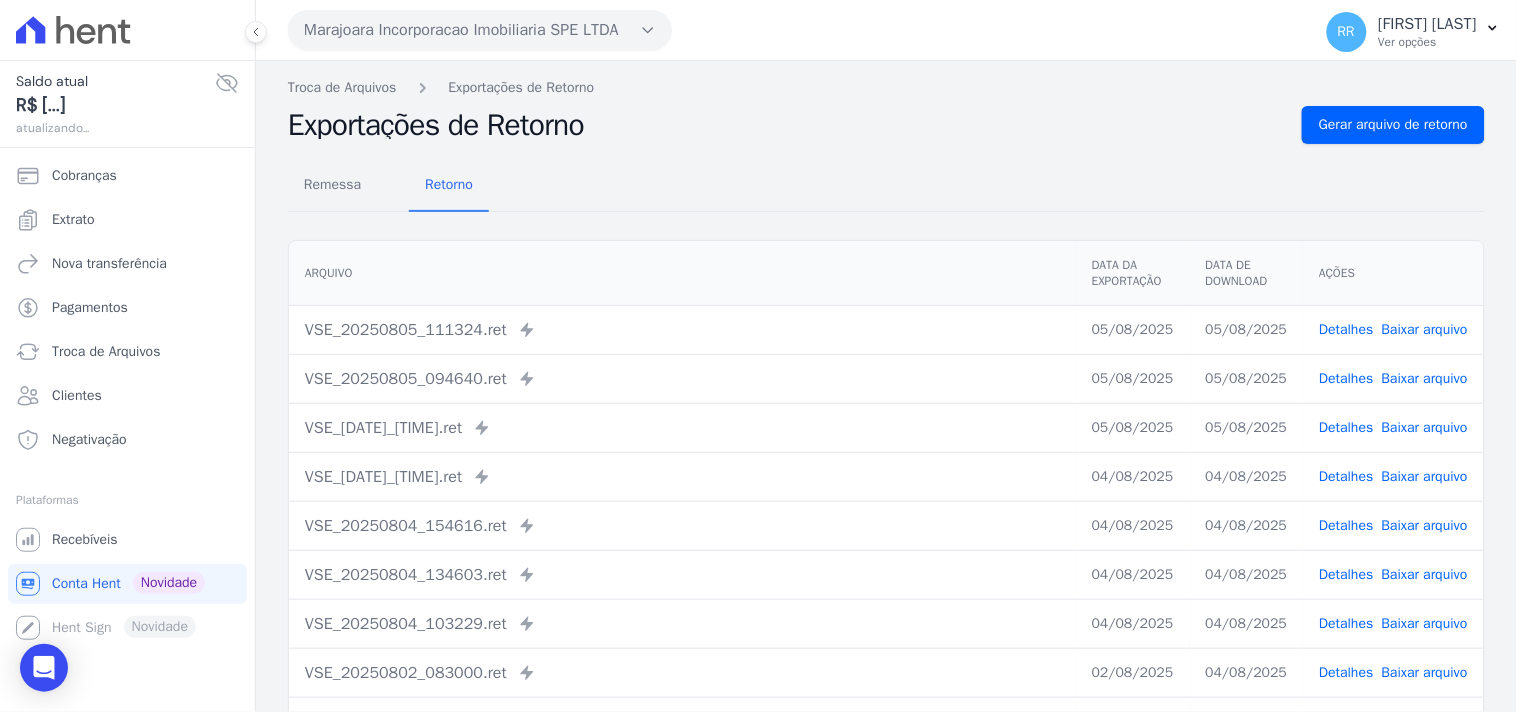 click on "Marajoara Incorporacao Imobiliaria SPE LTDA" at bounding box center [480, 30] 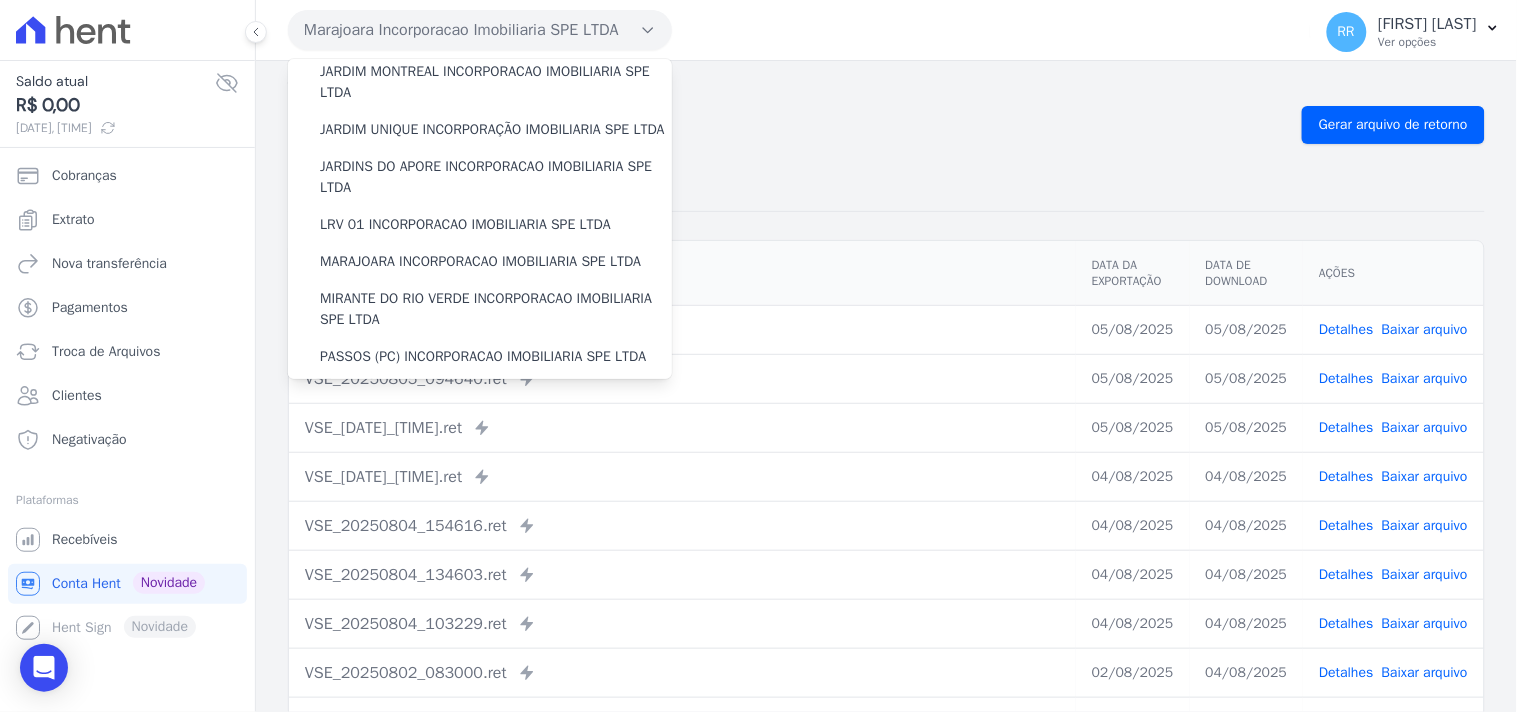 scroll, scrollTop: 444, scrollLeft: 0, axis: vertical 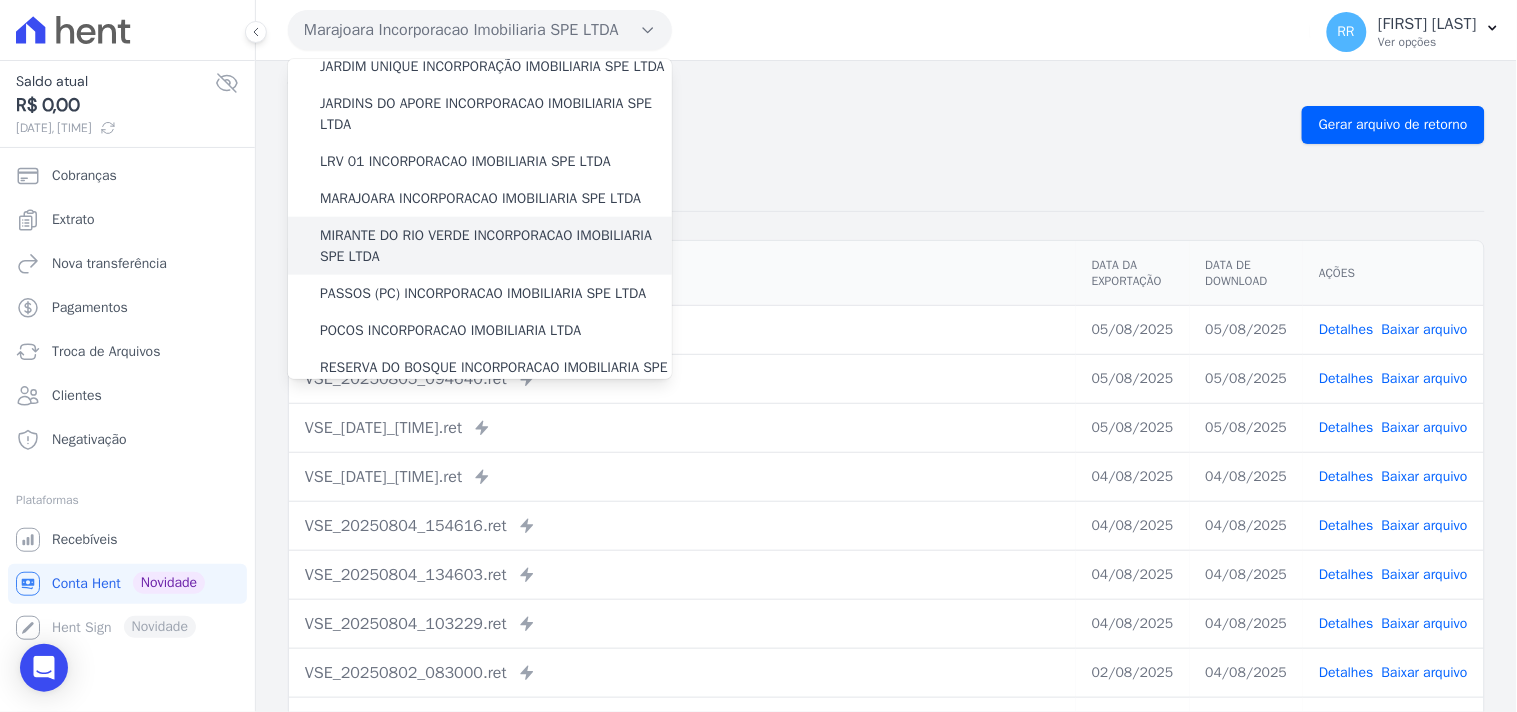 click on "MIRANTE DO RIO VERDE INCORPORACAO IMOBILIARIA SPE LTDA" at bounding box center [496, 246] 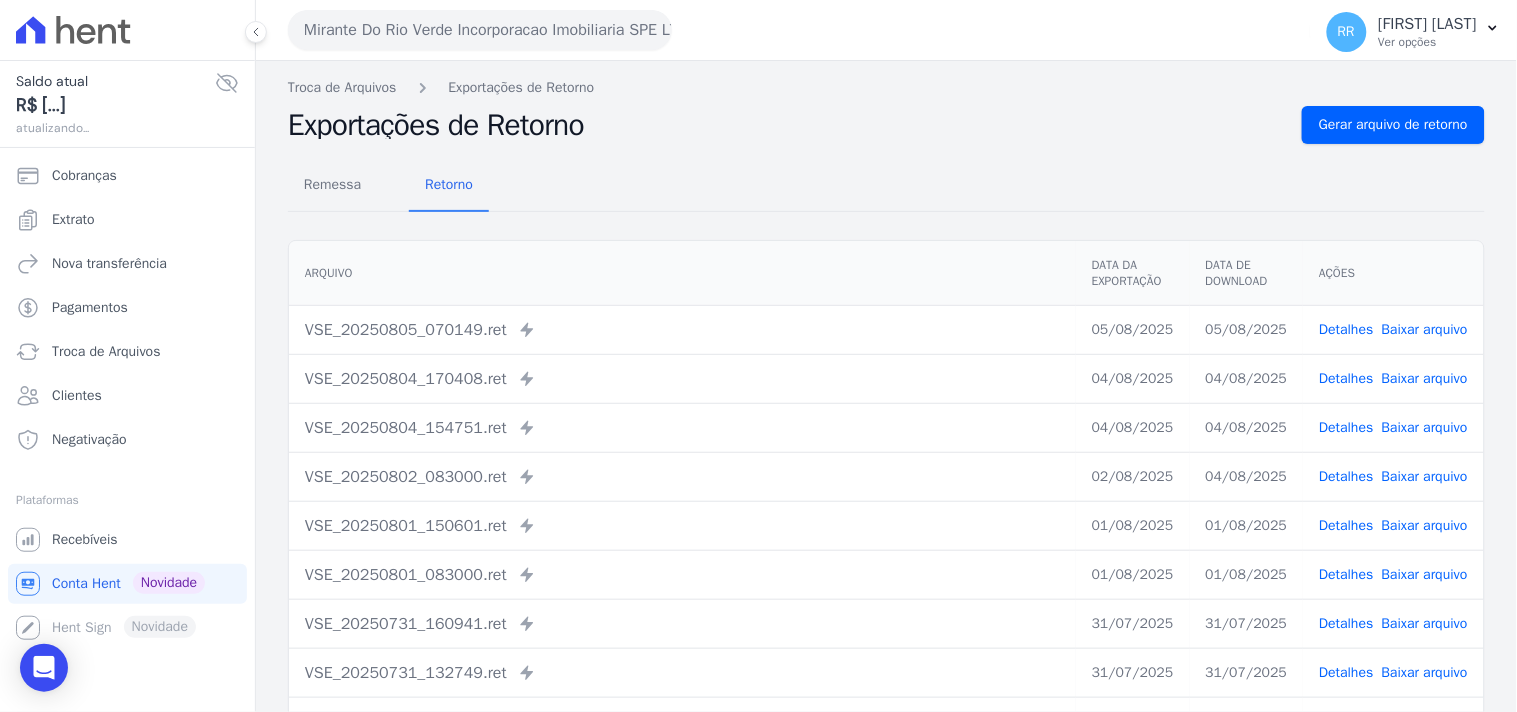 click on "Troca de Arquivos
Exportações de Retorno" at bounding box center [886, 87] 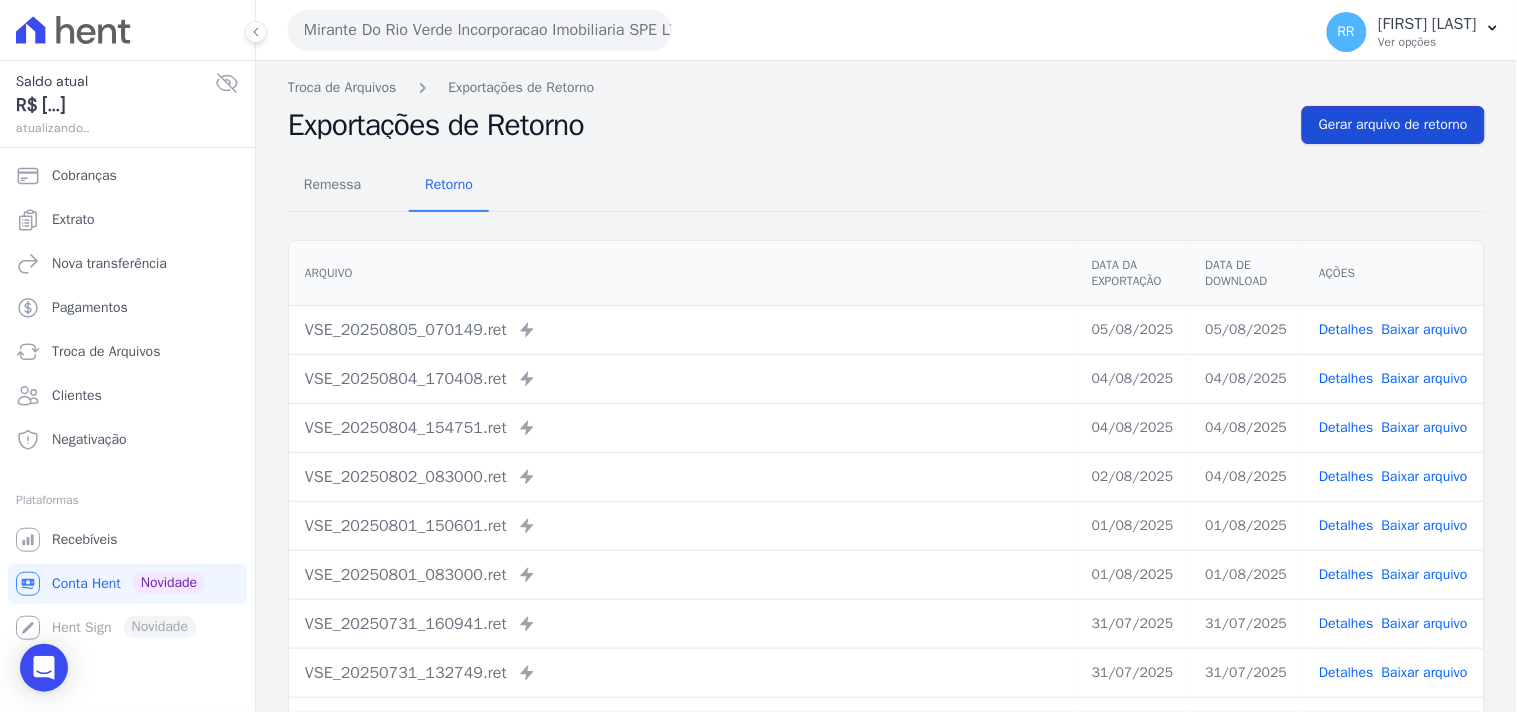 click on "Gerar arquivo de retorno" at bounding box center [1393, 125] 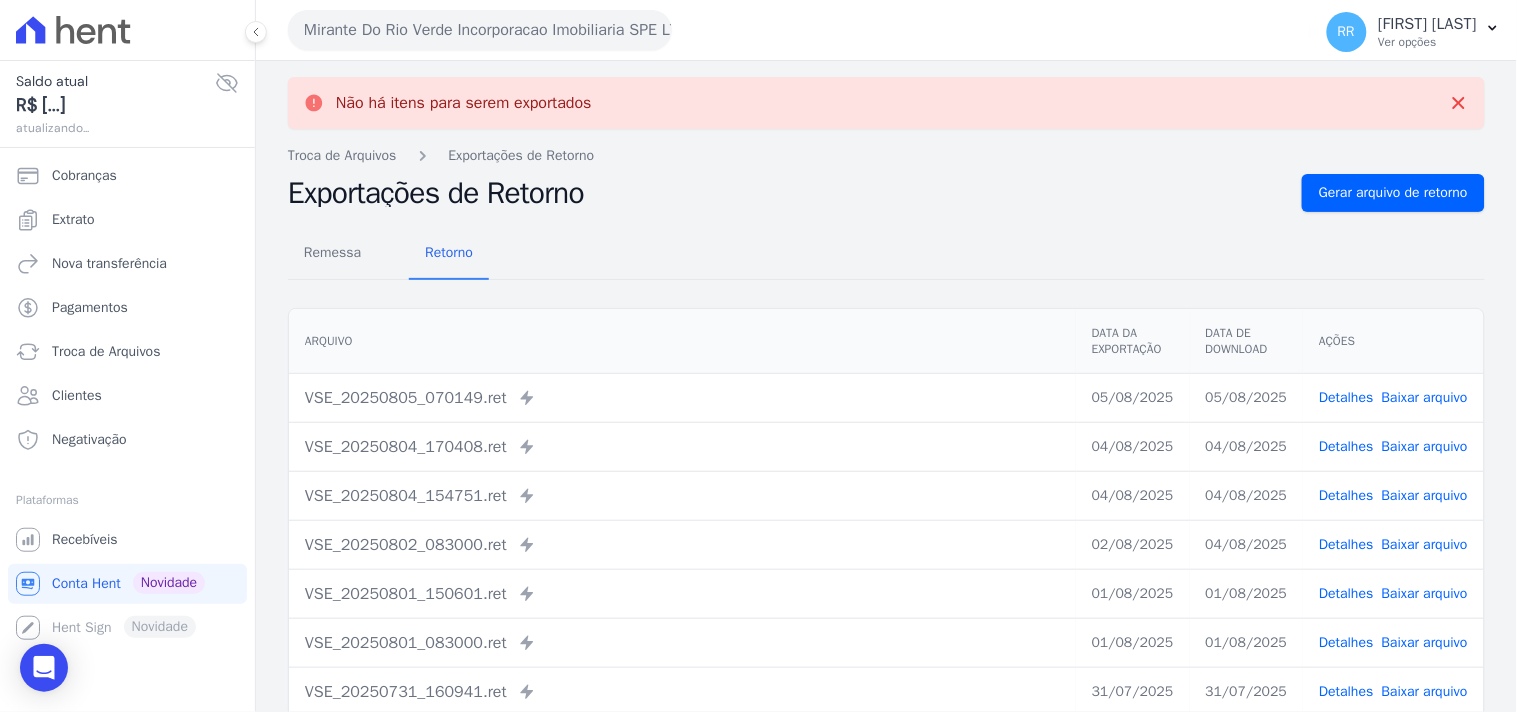 click on "Mirante Do Rio Verde Incorporacao Imobiliaria SPE LTDA" at bounding box center (480, 30) 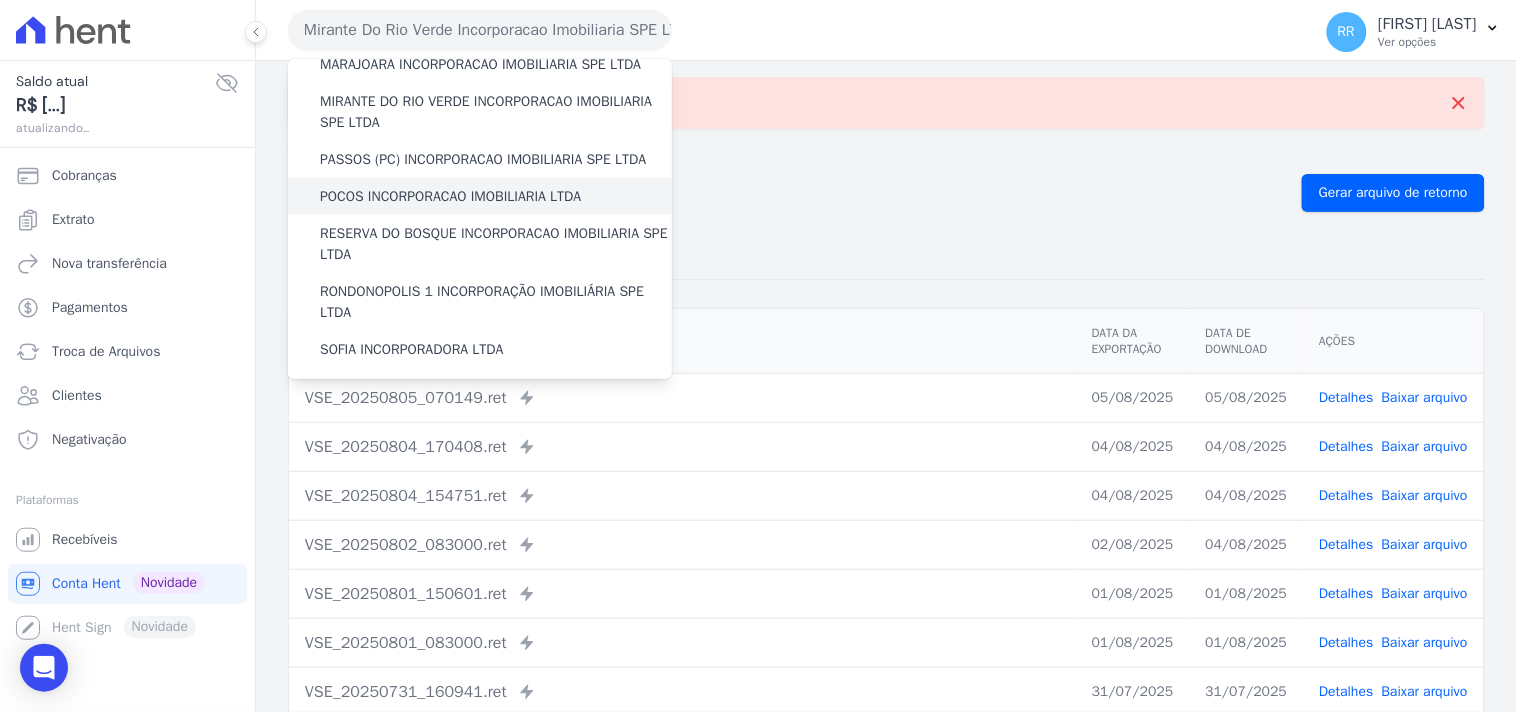 scroll, scrollTop: 592, scrollLeft: 0, axis: vertical 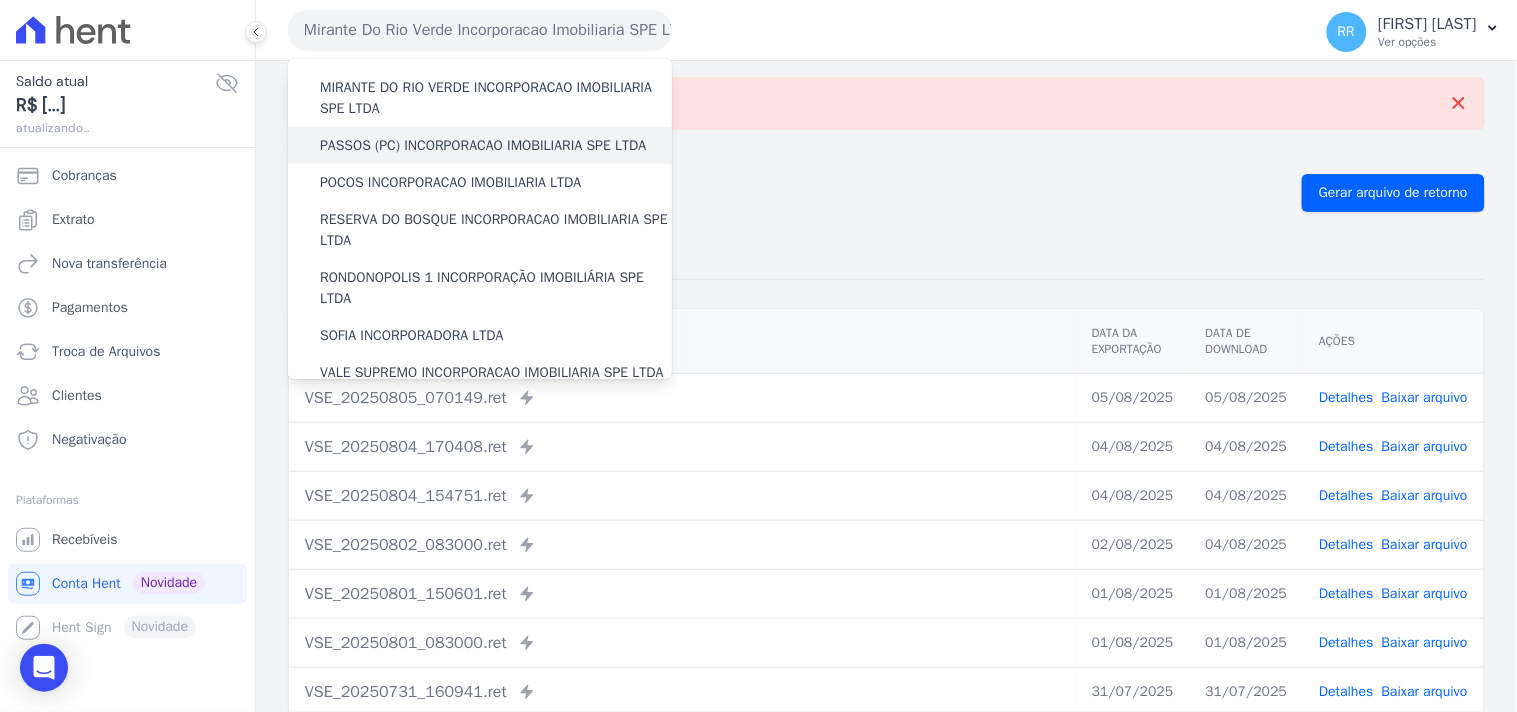 click on "PASSOS (PC) INCORPORACAO IMOBILIARIA SPE LTDA" at bounding box center [483, 145] 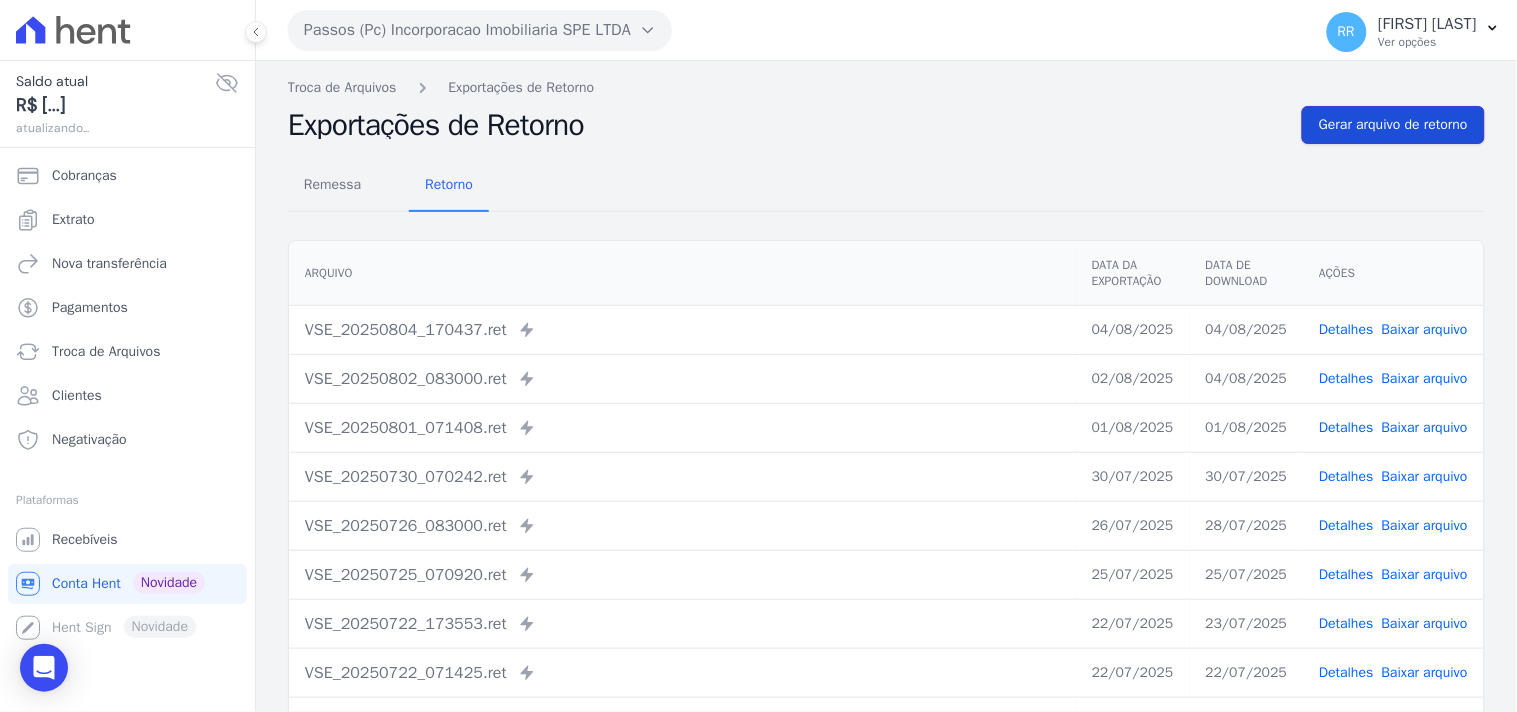 click on "Gerar arquivo de retorno" at bounding box center [1393, 125] 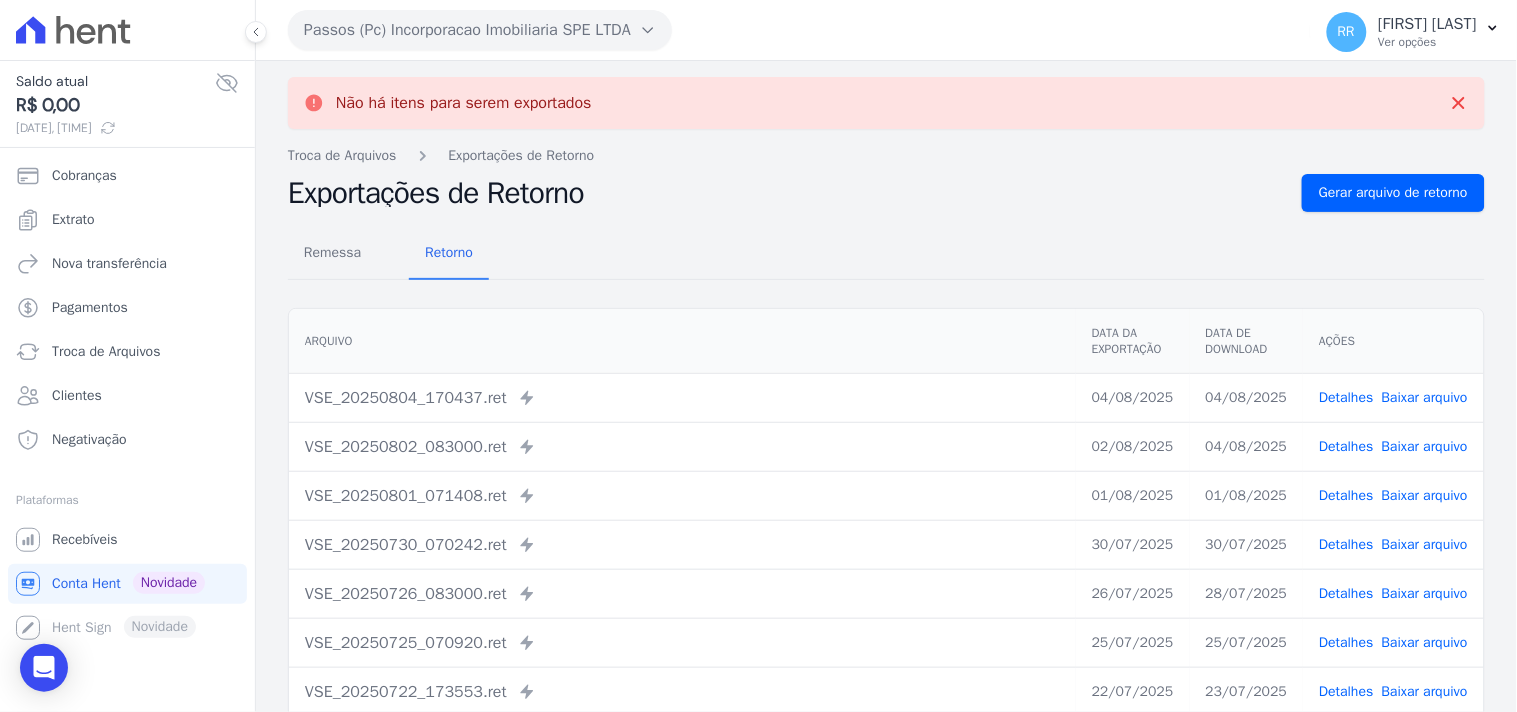 click on "Passos (Pc) Incorporacao Imobiliaria SPE LTDA" at bounding box center [480, 30] 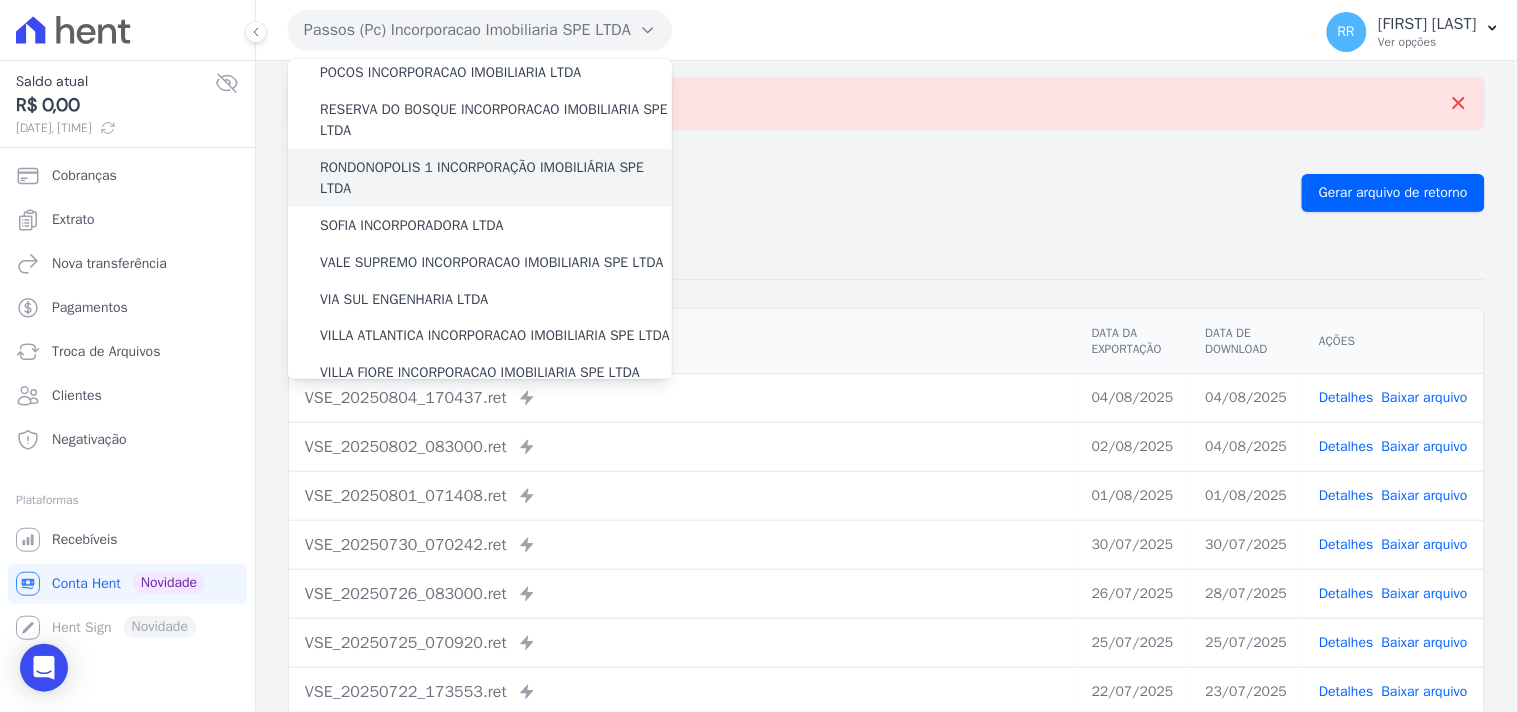 scroll, scrollTop: 703, scrollLeft: 0, axis: vertical 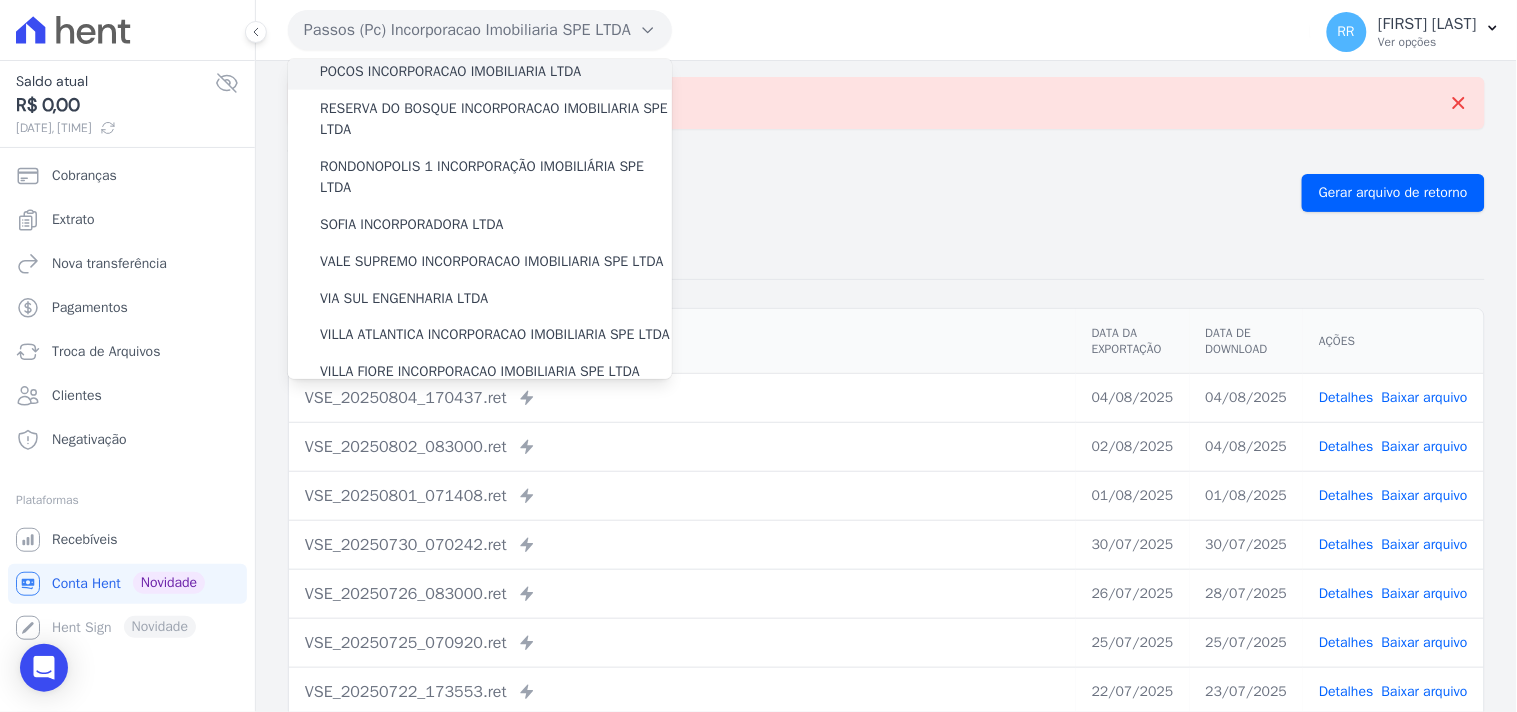 click on "POCOS INCORPORACAO IMOBILIARIA LTDA" at bounding box center [450, 71] 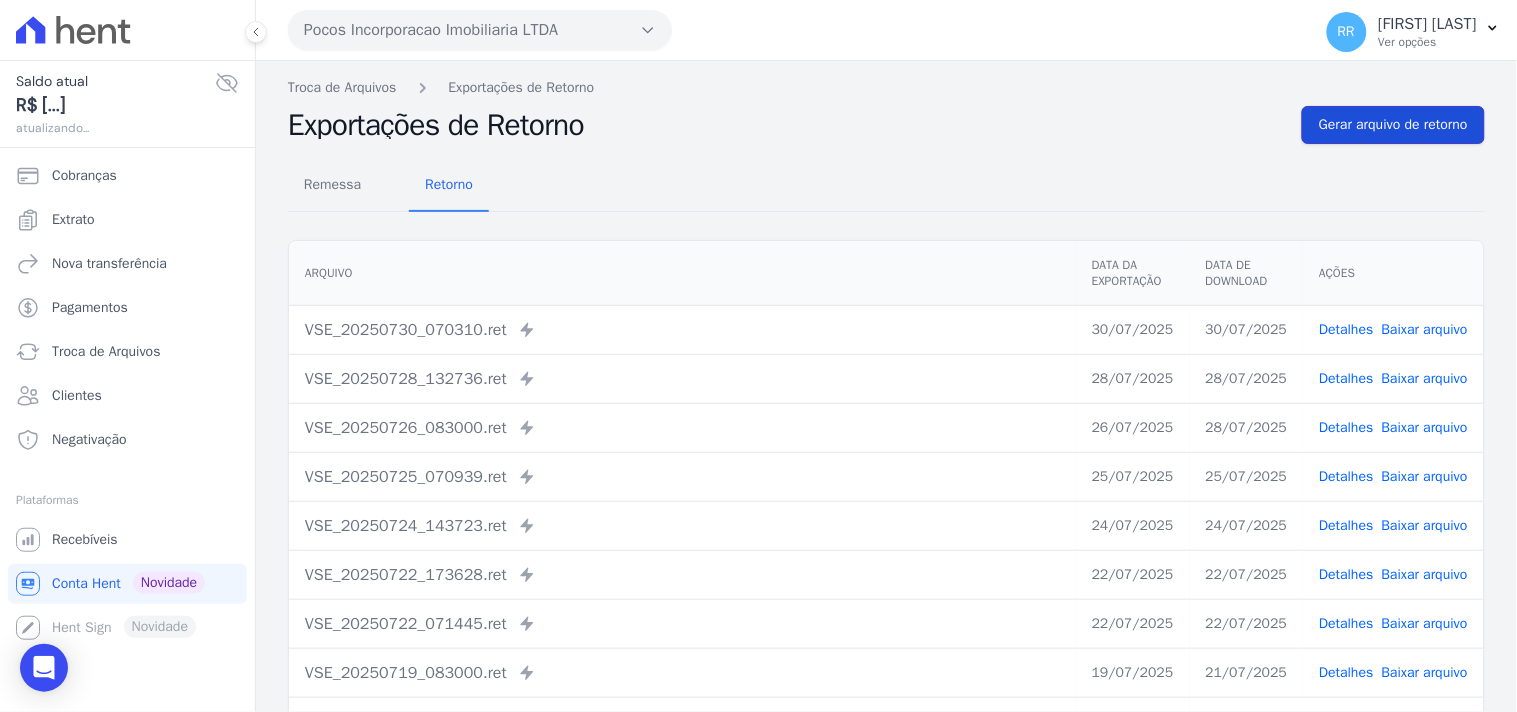 click on "Gerar arquivo de retorno" at bounding box center (1393, 125) 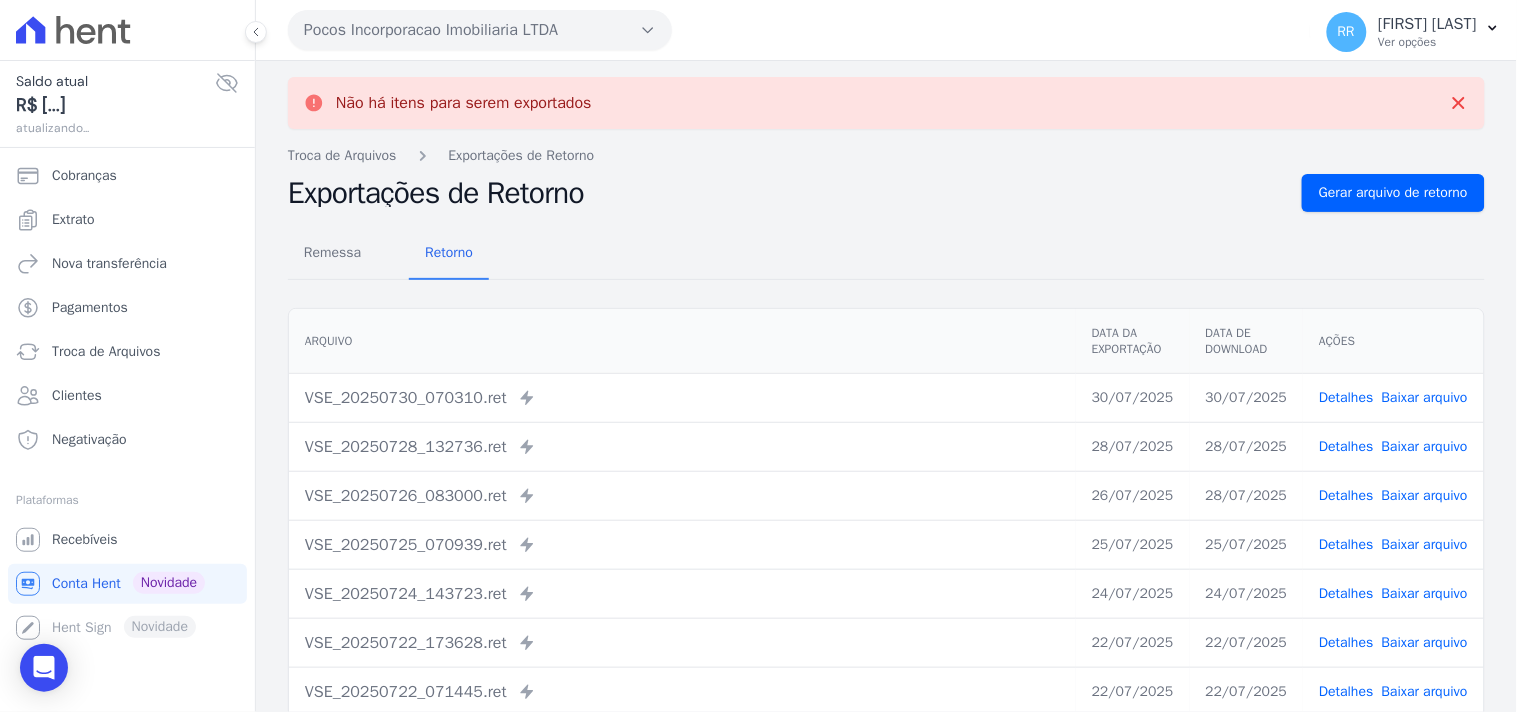 click on "Pocos Incorporacao Imobiliaria LTDA" at bounding box center (480, 30) 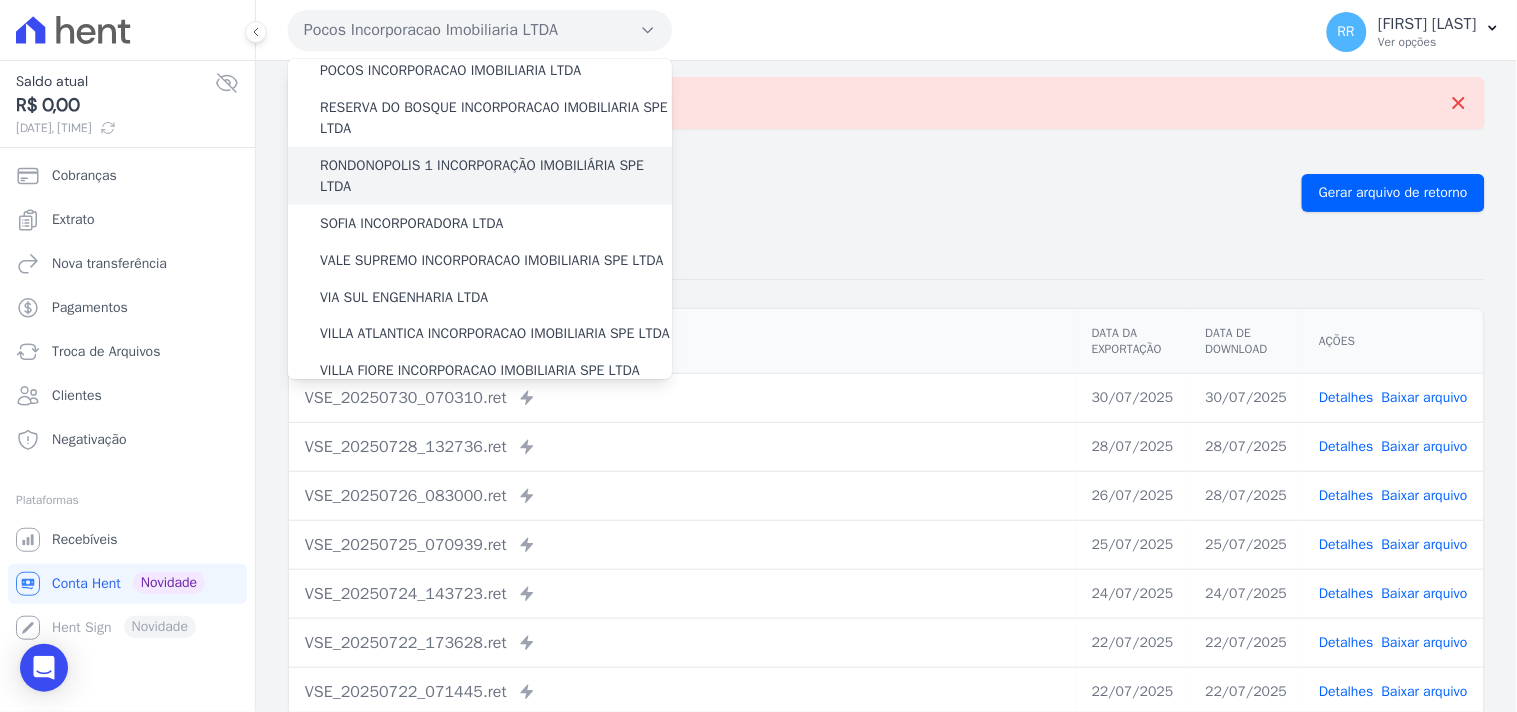 scroll, scrollTop: 703, scrollLeft: 0, axis: vertical 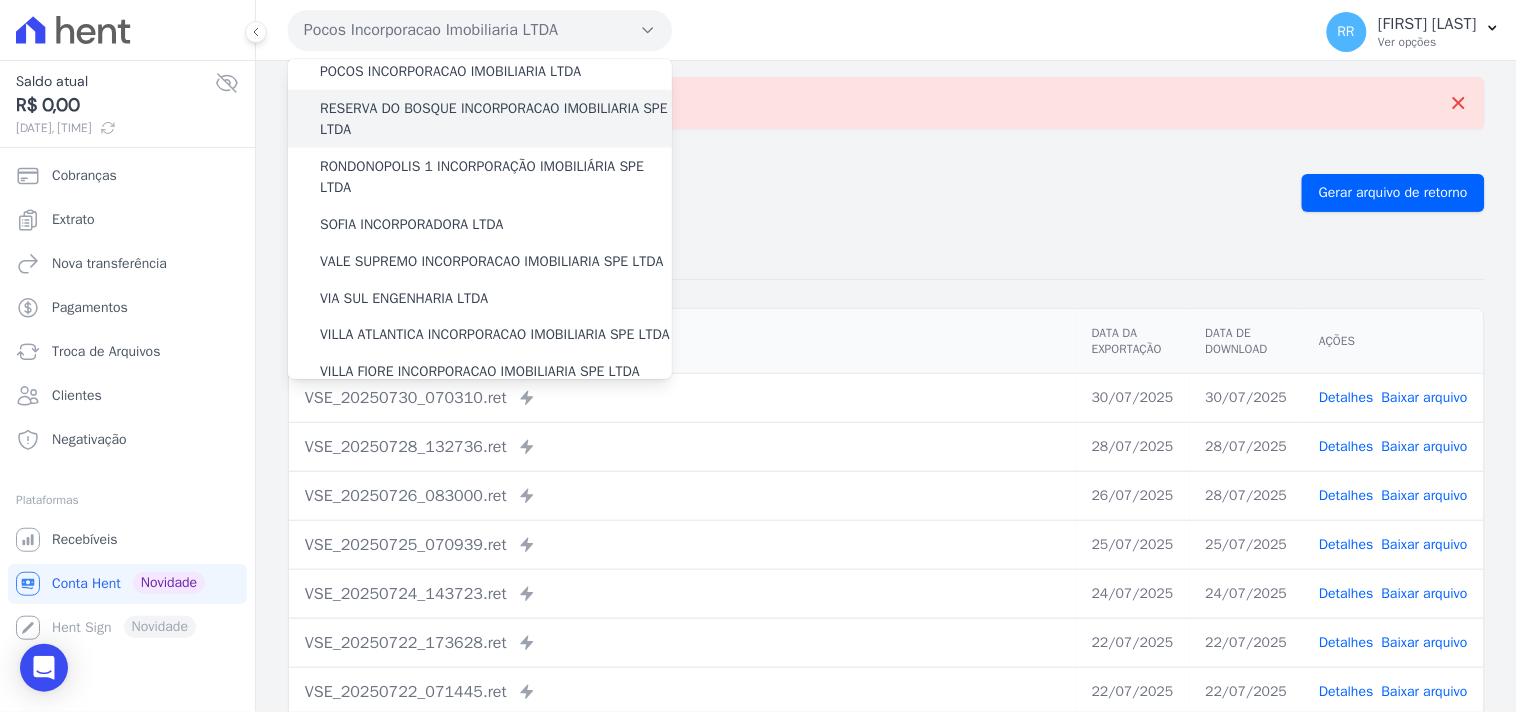 click on "RESERVA DO BOSQUE INCORPORACAO IMOBILIARIA SPE LTDA" at bounding box center (496, 119) 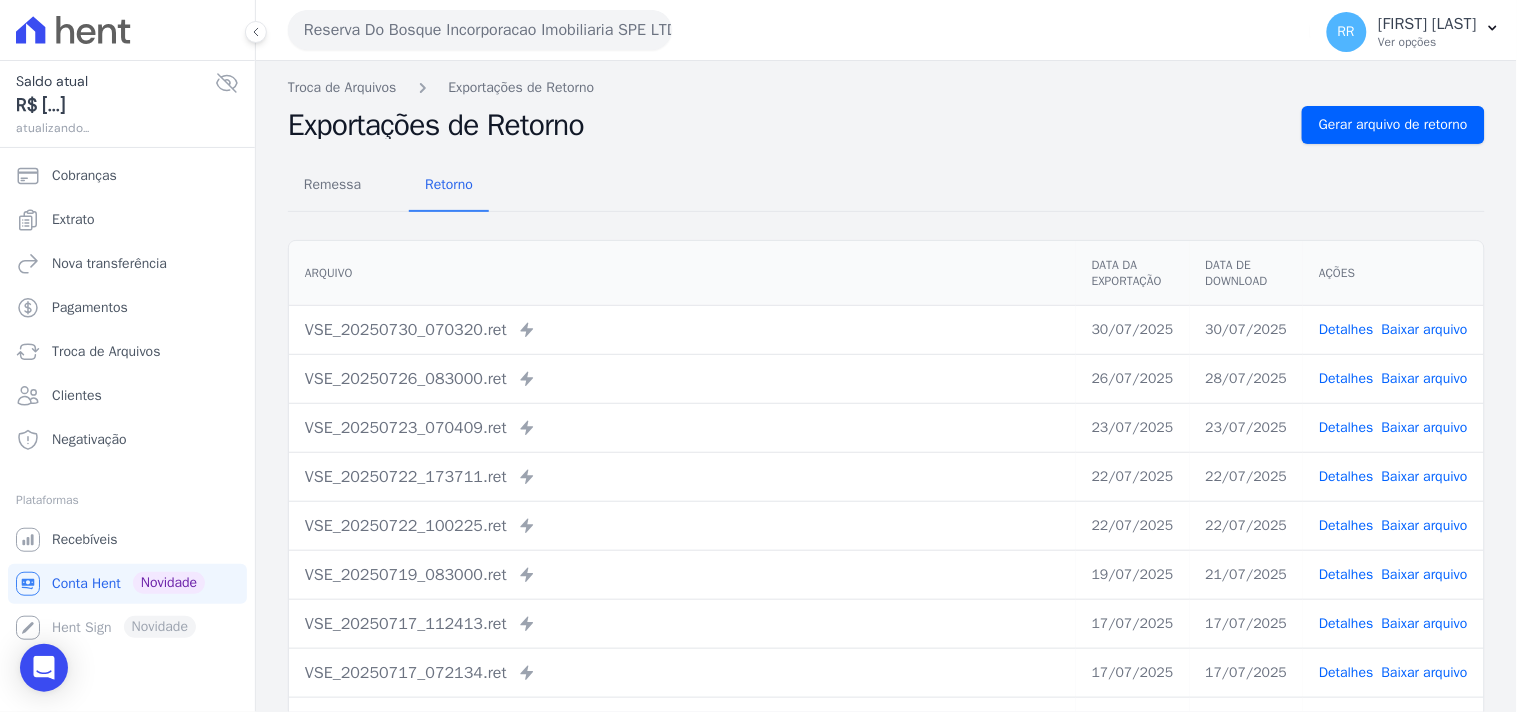 click on "Troca de Arquivos
Exportações de Retorno
Exportações de Retorno
Gerar arquivo de retorno
Remessa
Retorno
Arquivo
Data da Exportação
Data de Download
Ações
VSE_[DATE]_[TIME].ret" at bounding box center (886, 472) 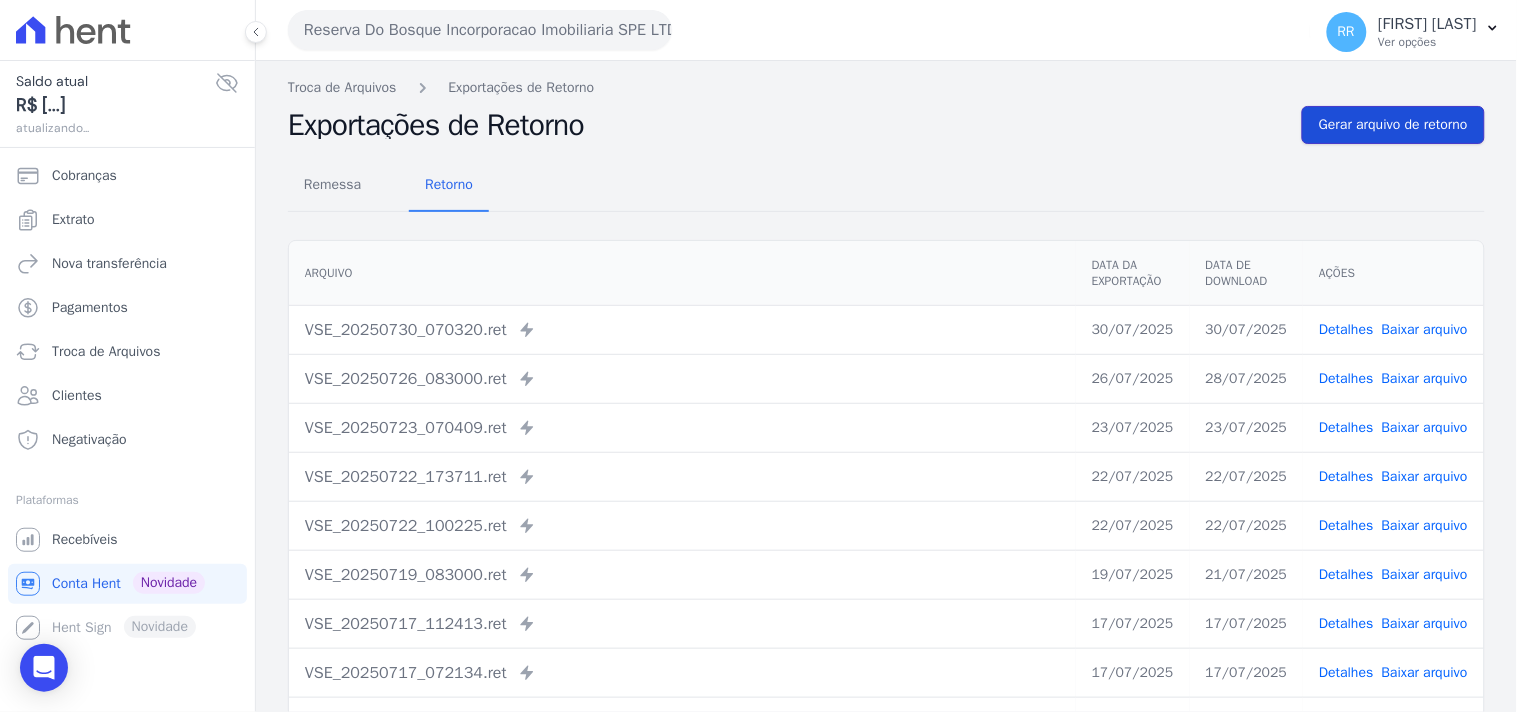 click on "Gerar arquivo de retorno" at bounding box center [1393, 125] 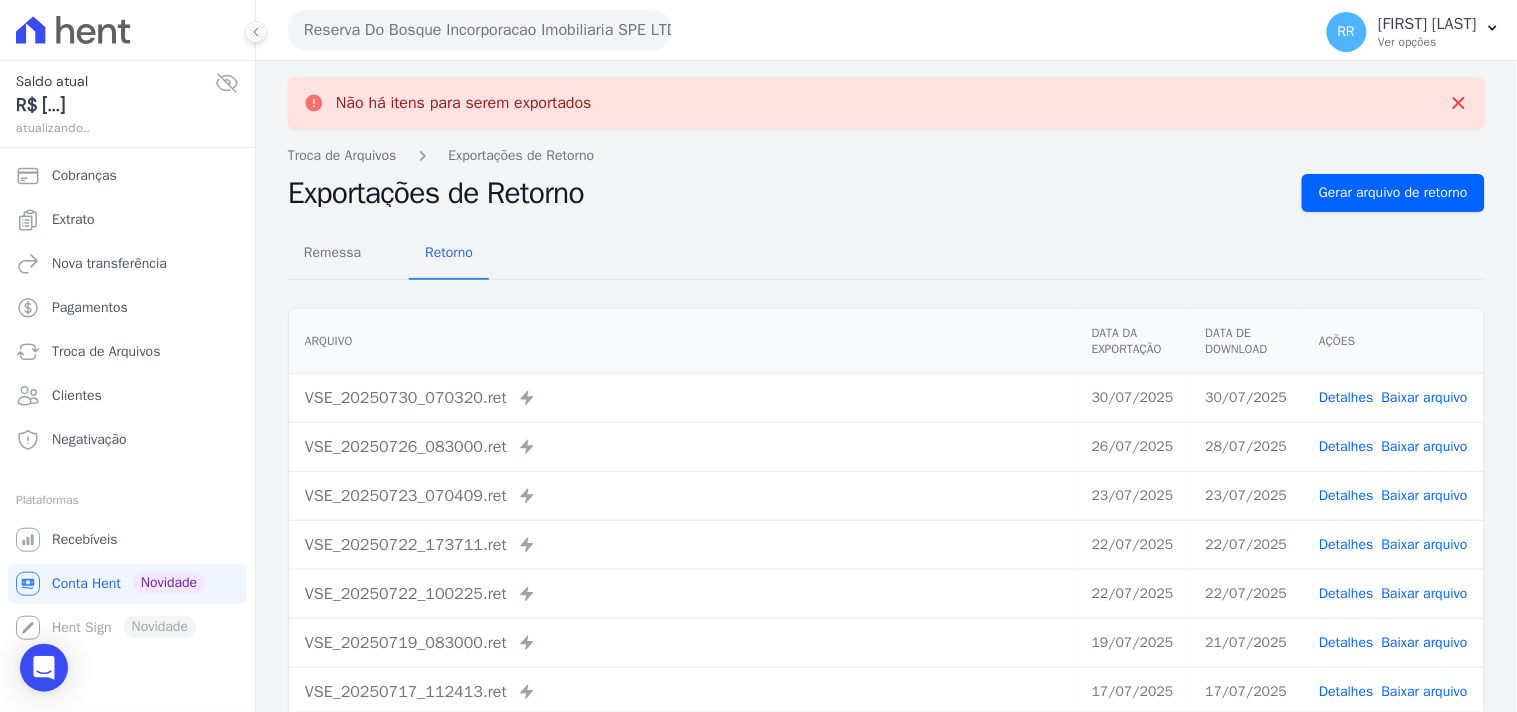 click on "Reserva Do Bosque Incorporacao Imobiliaria SPE LTDA" at bounding box center (480, 30) 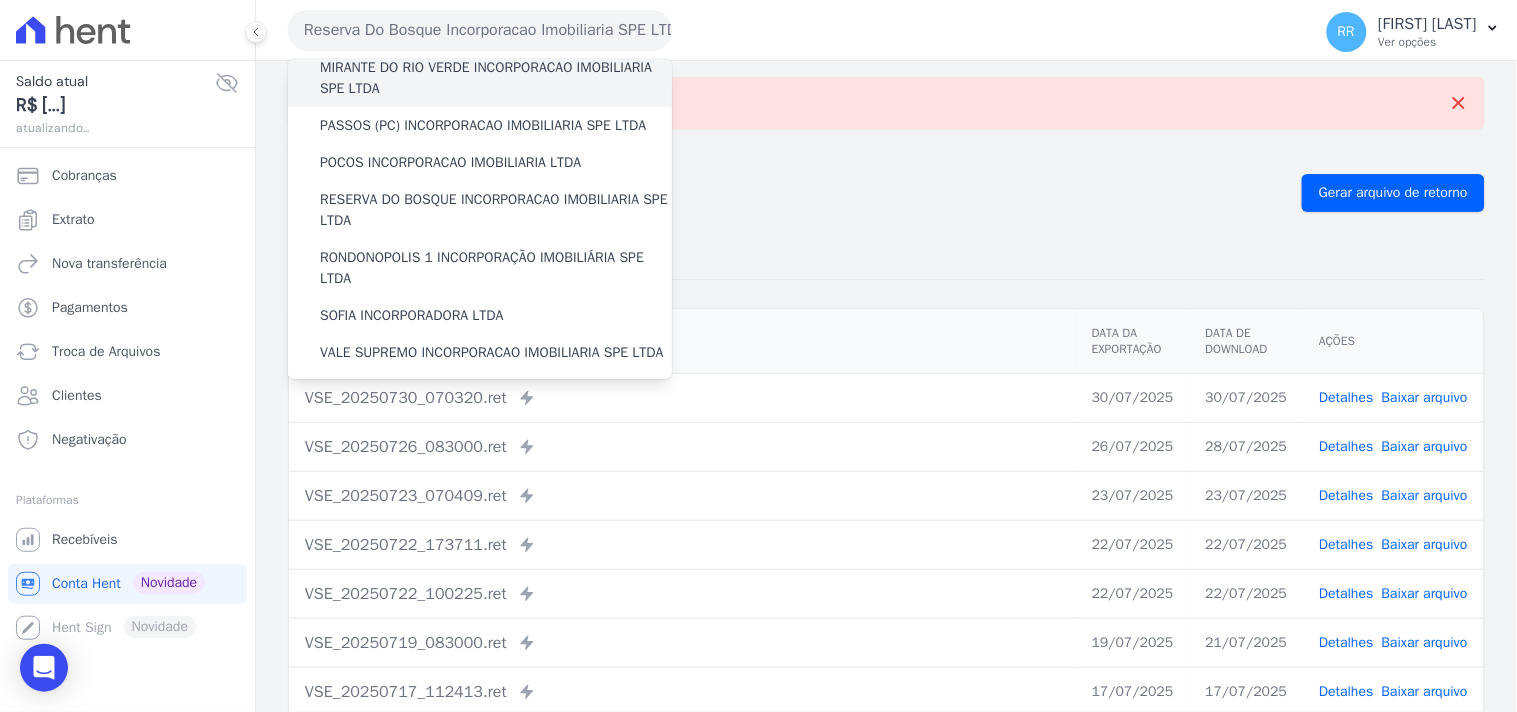 scroll, scrollTop: 630, scrollLeft: 0, axis: vertical 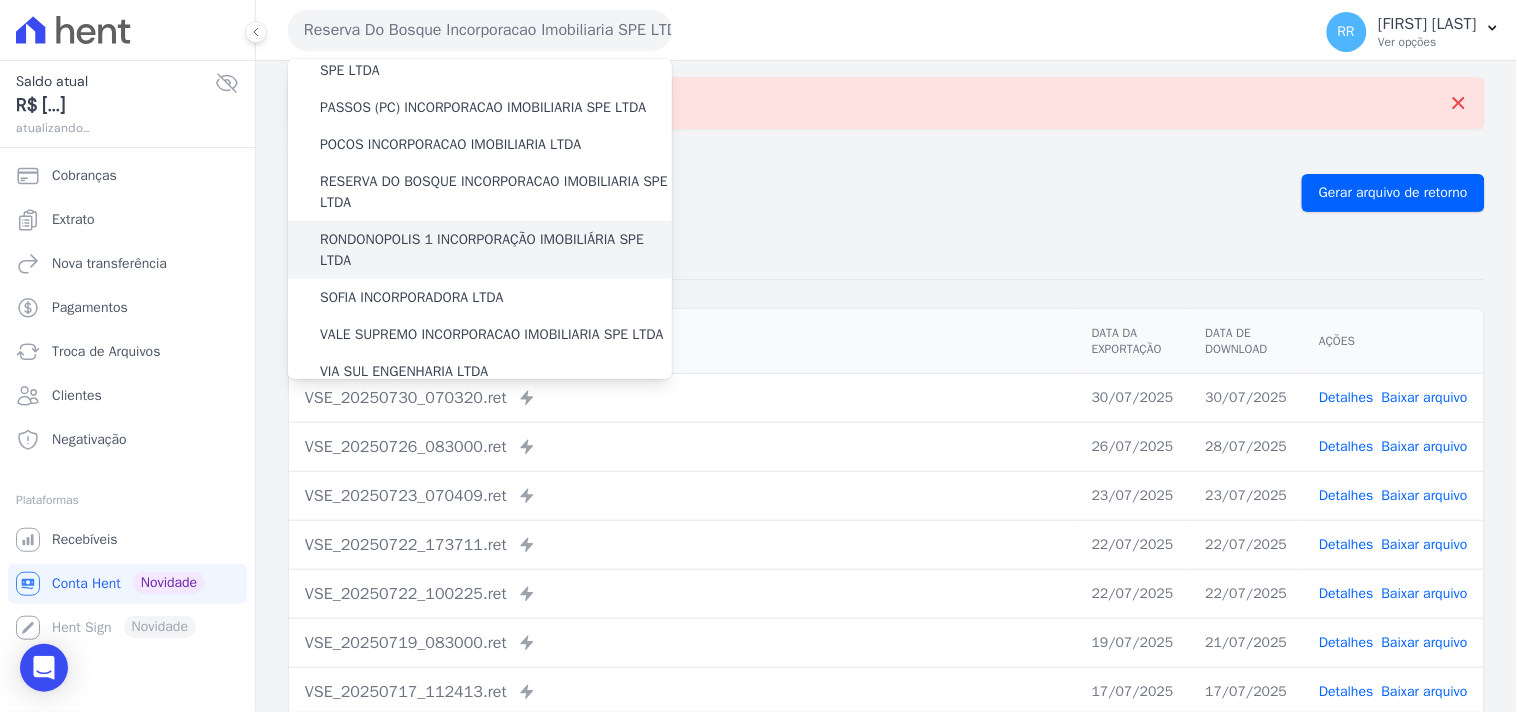 click on "RONDONOPOLIS 1 INCORPORAÇÃO IMOBILIÁRIA SPE LTDA" at bounding box center (496, 250) 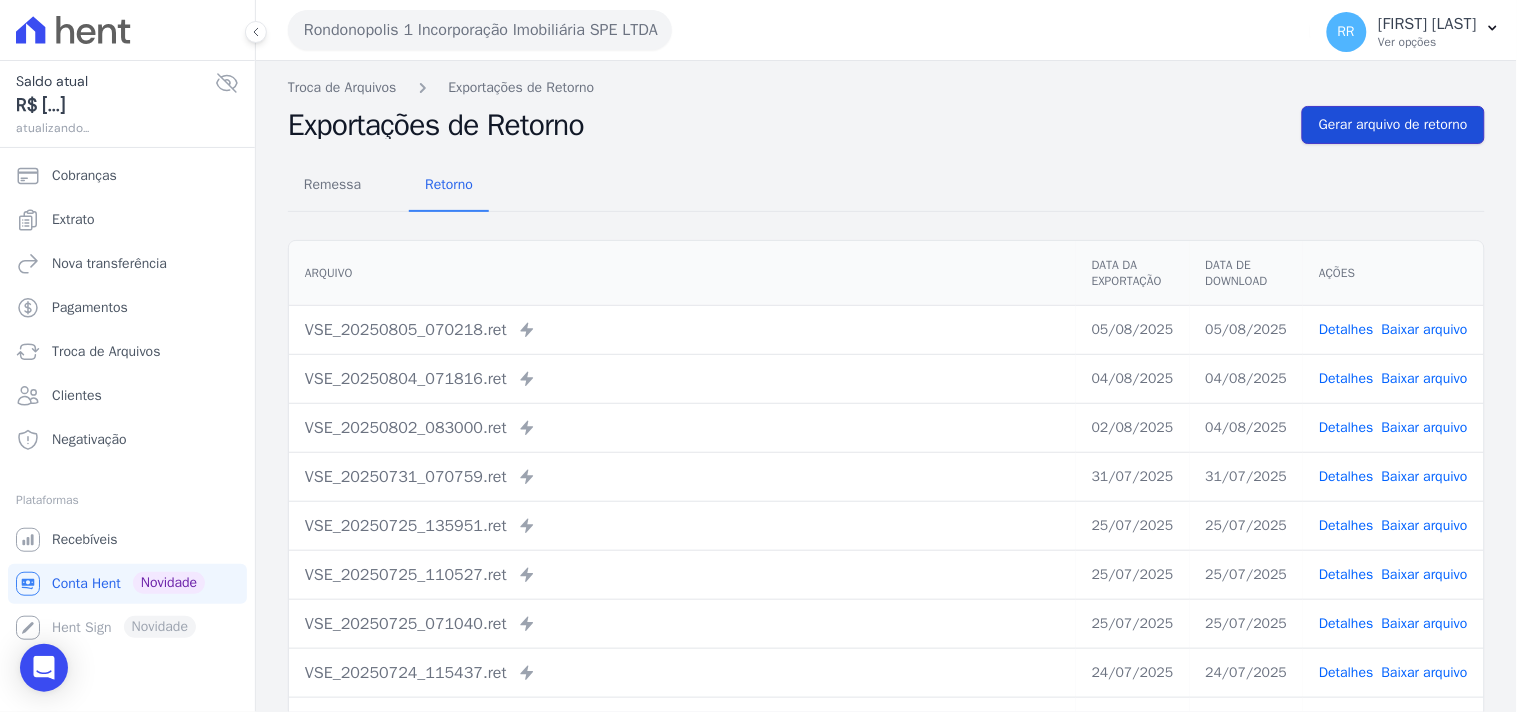 click on "Gerar arquivo de retorno" at bounding box center (1393, 125) 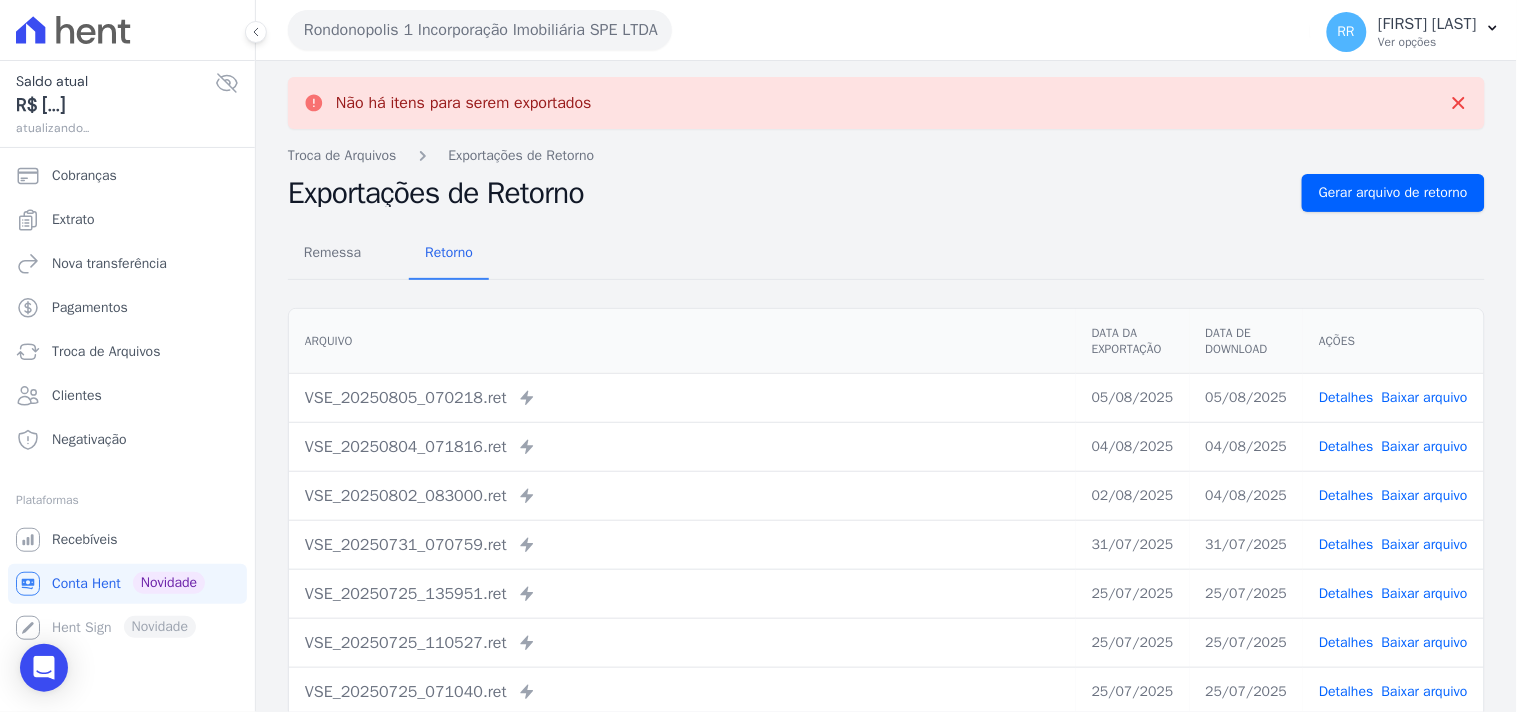 click on "Rondonopolis 1 Incorporação Imobiliária SPE LTDA" at bounding box center [480, 30] 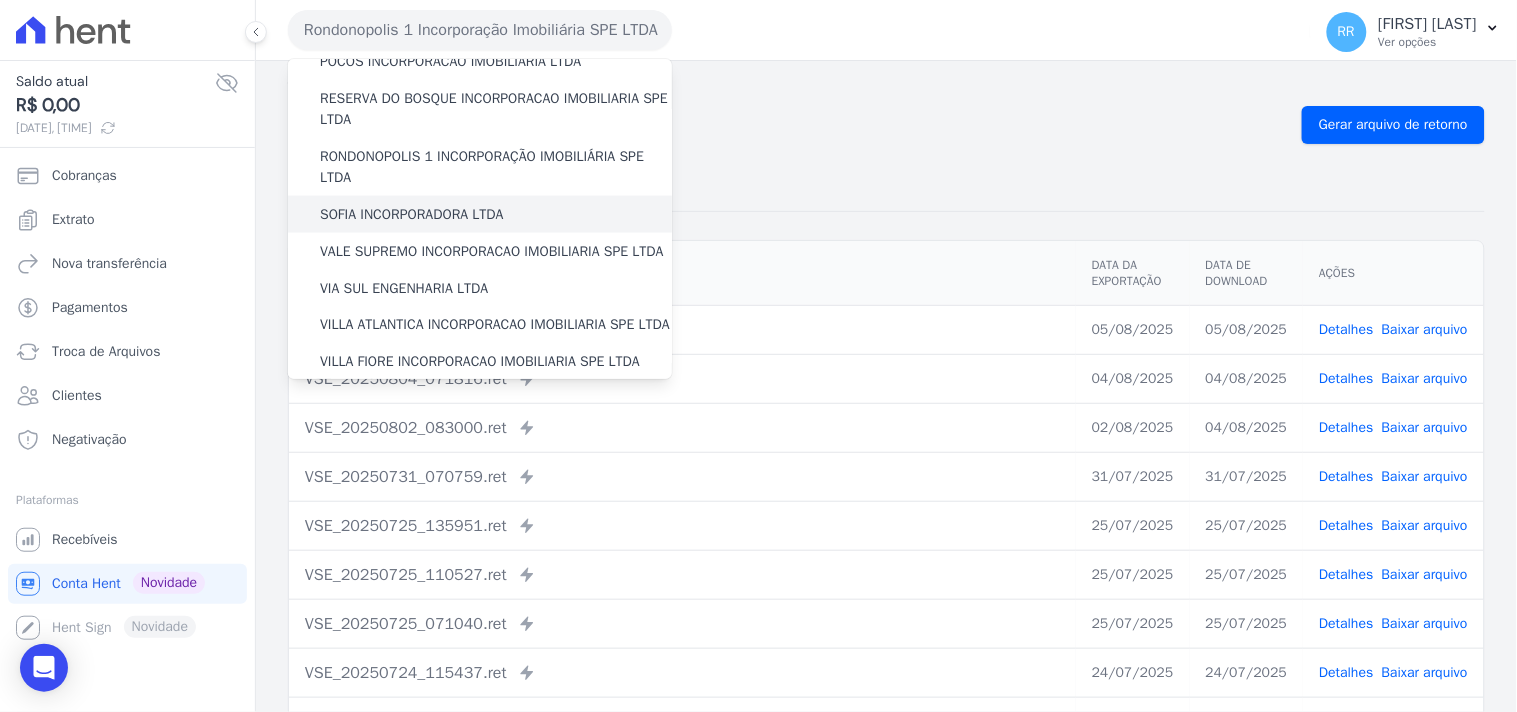 scroll, scrollTop: 777, scrollLeft: 0, axis: vertical 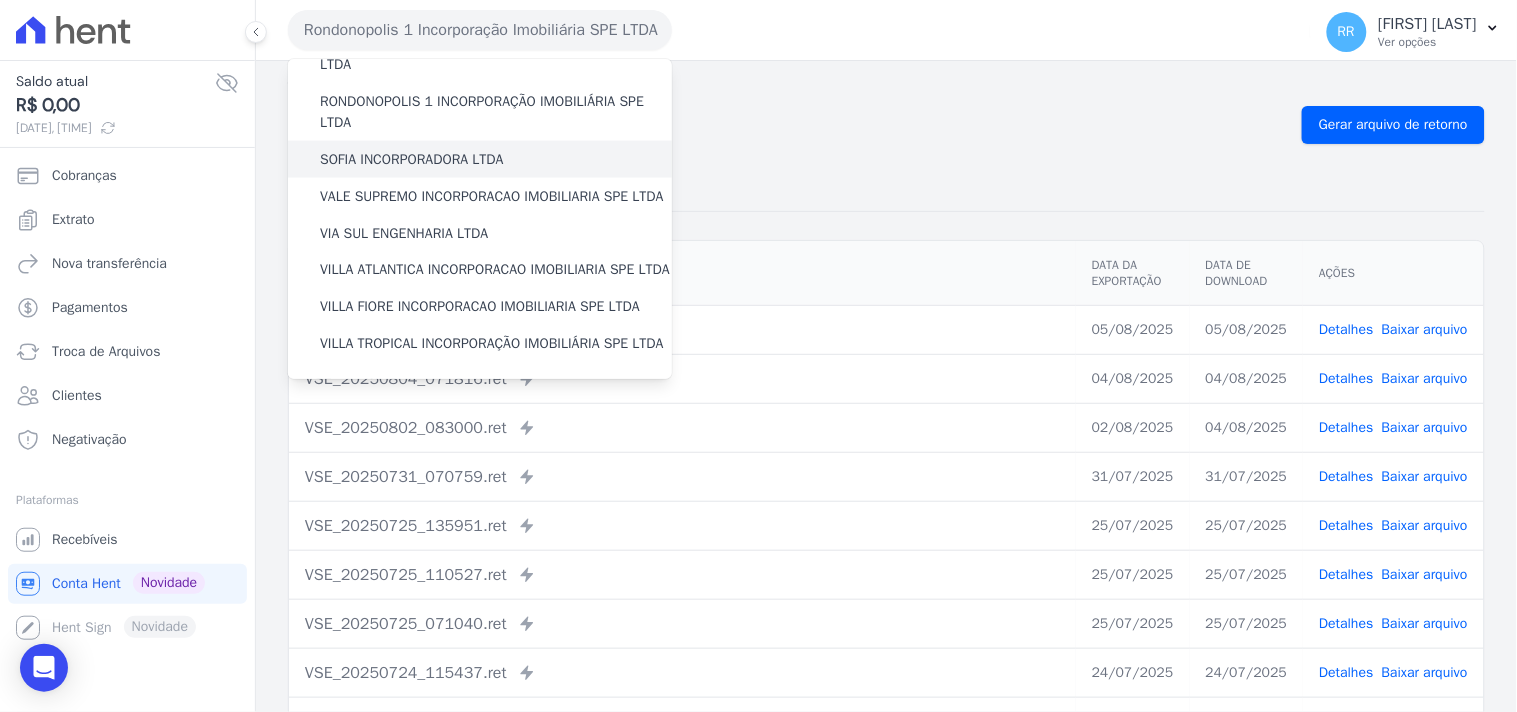 click on "SOFIA INCORPORADORA LTDA" at bounding box center (412, 159) 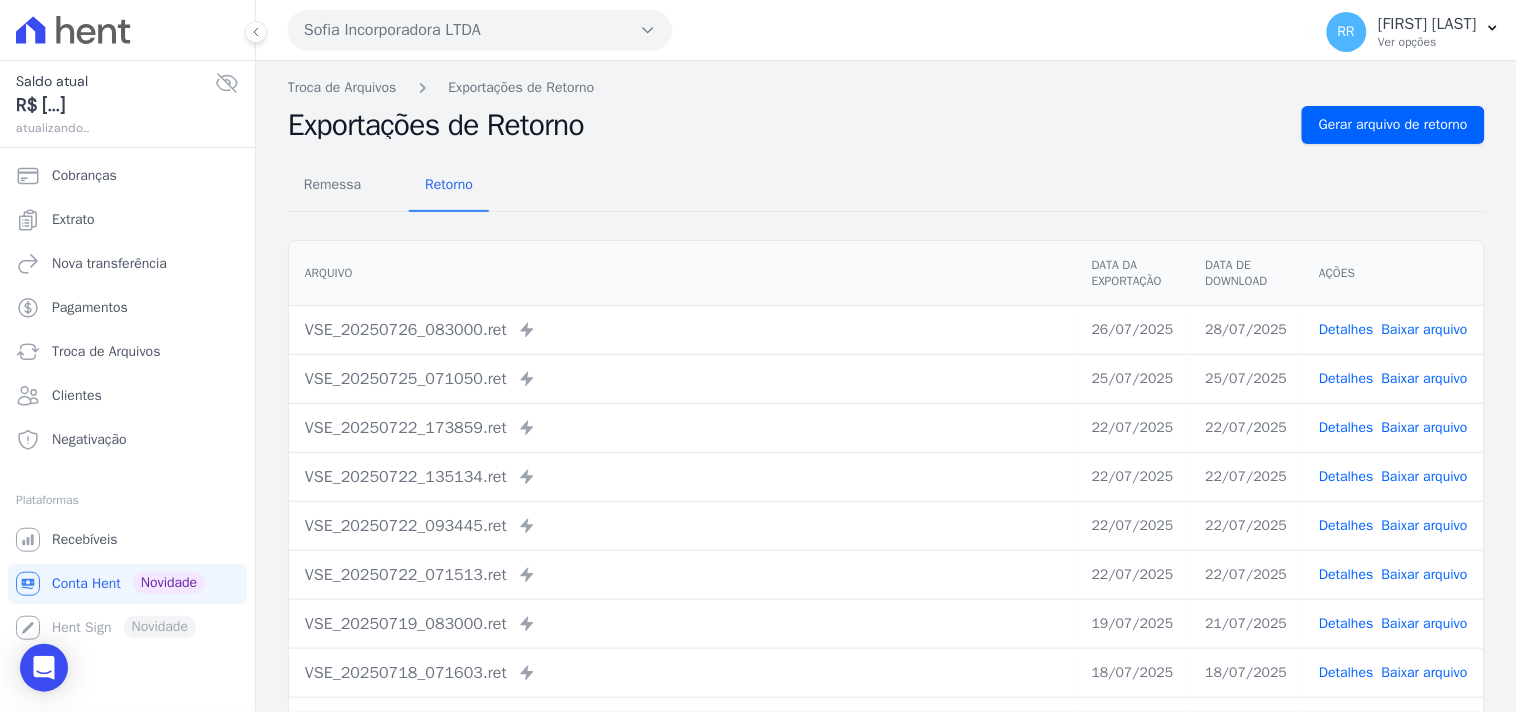 click on "Remessa
Retorno
Arquivo
Data da Exportação
Data de Download
Ações
VSE_[DATE]_[TIME].ret
Enviado para Nexxera em: [DATE], [TIME]
[DATE]
[DATE]
Detalhes" at bounding box center (886, 505) 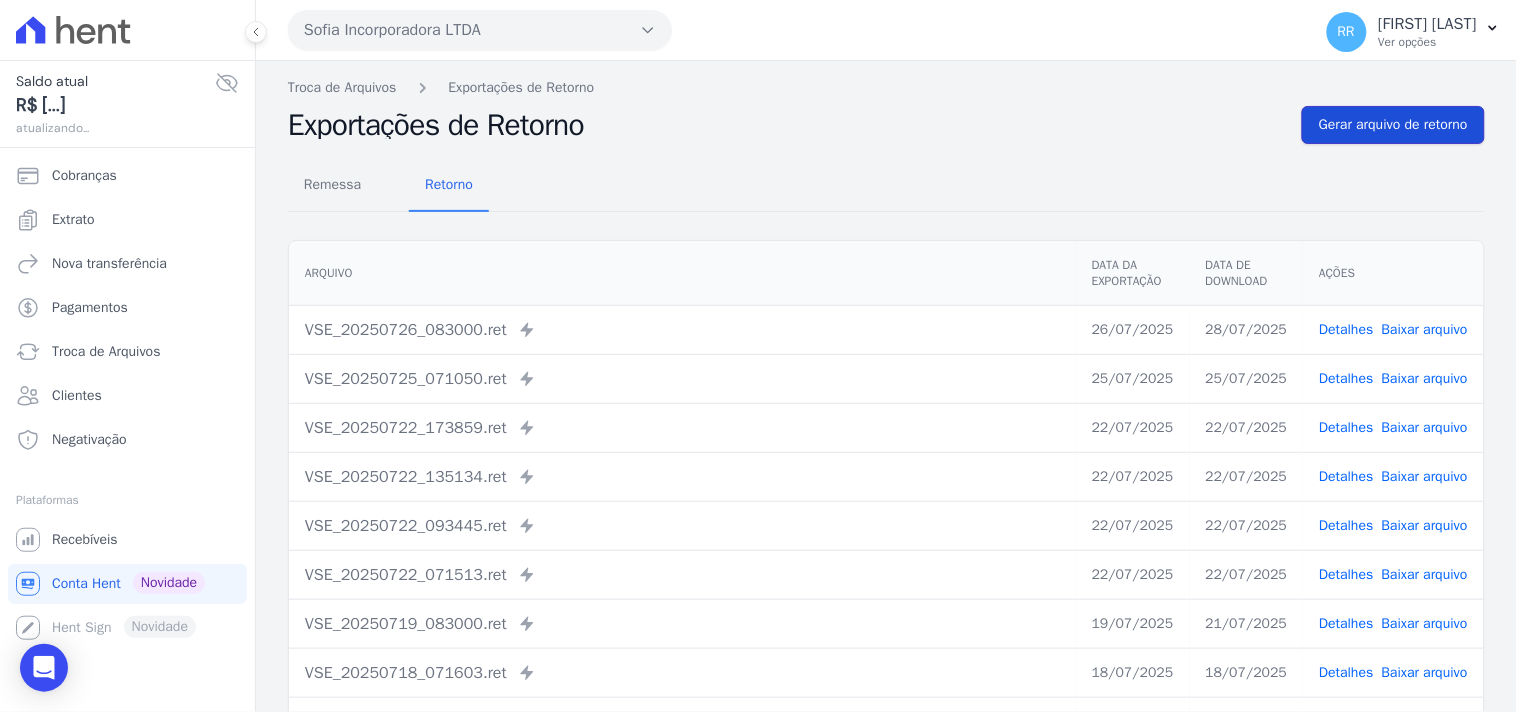click on "Gerar arquivo de retorno" at bounding box center (1393, 125) 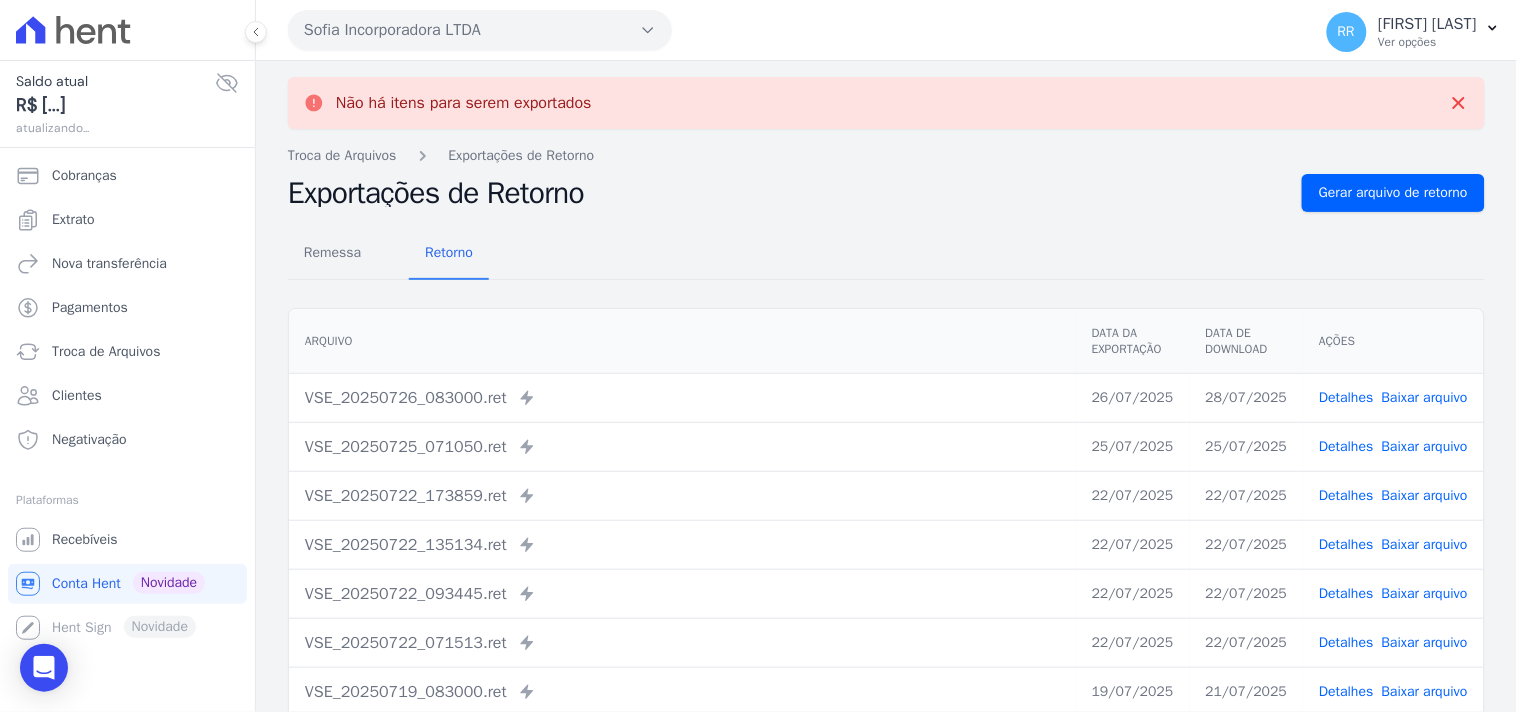 click on "Sofia Incorporadora LTDA" at bounding box center [480, 30] 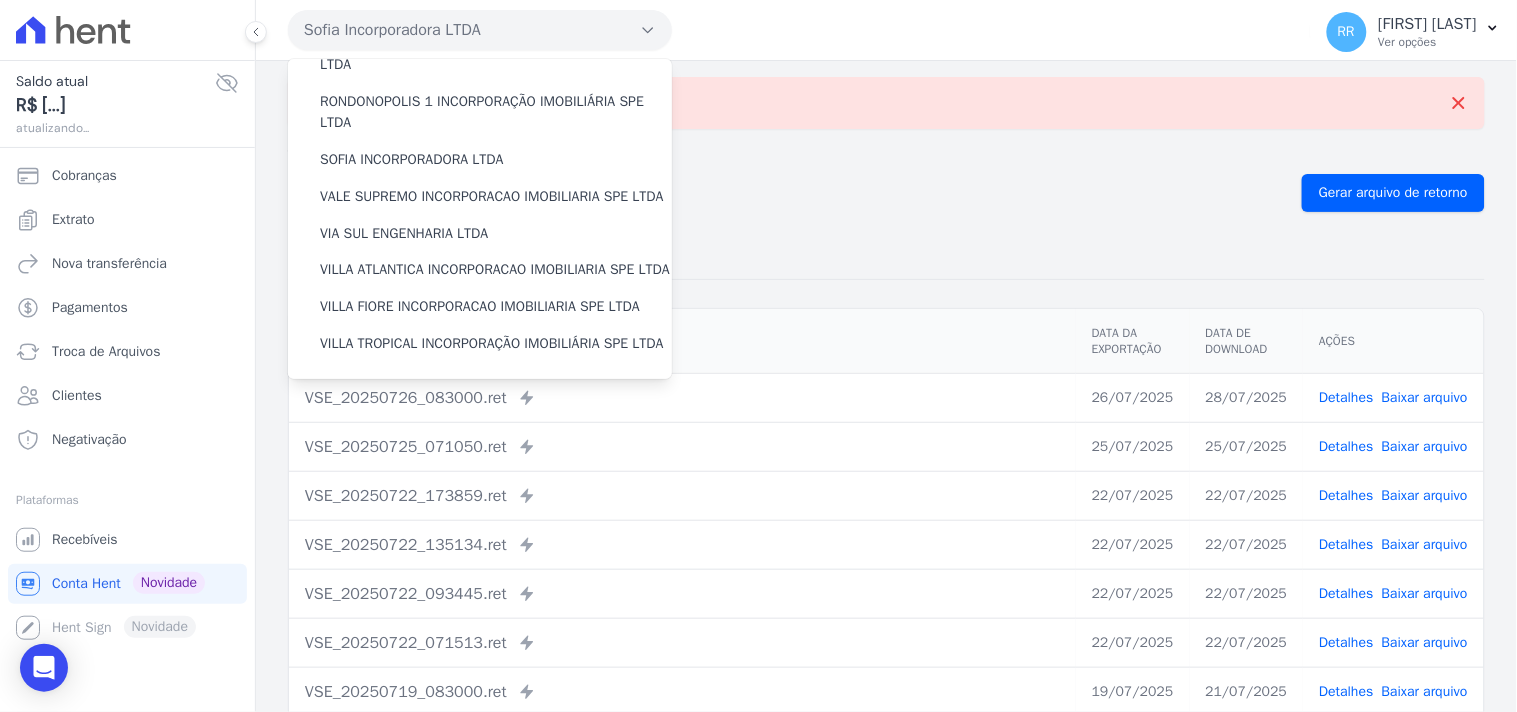 scroll, scrollTop: 777, scrollLeft: 0, axis: vertical 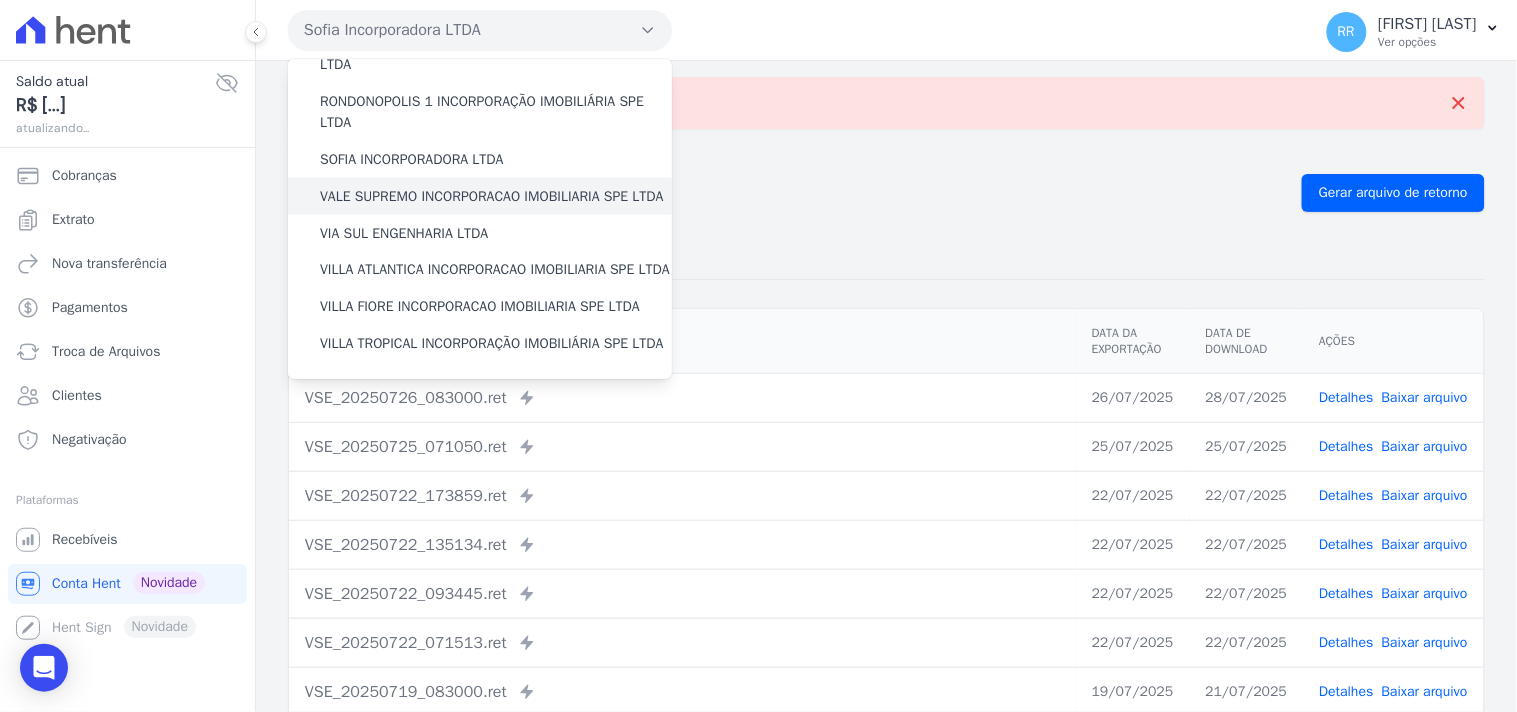 click on "VALE SUPREMO INCORPORACAO IMOBILIARIA SPE LTDA" at bounding box center (492, 196) 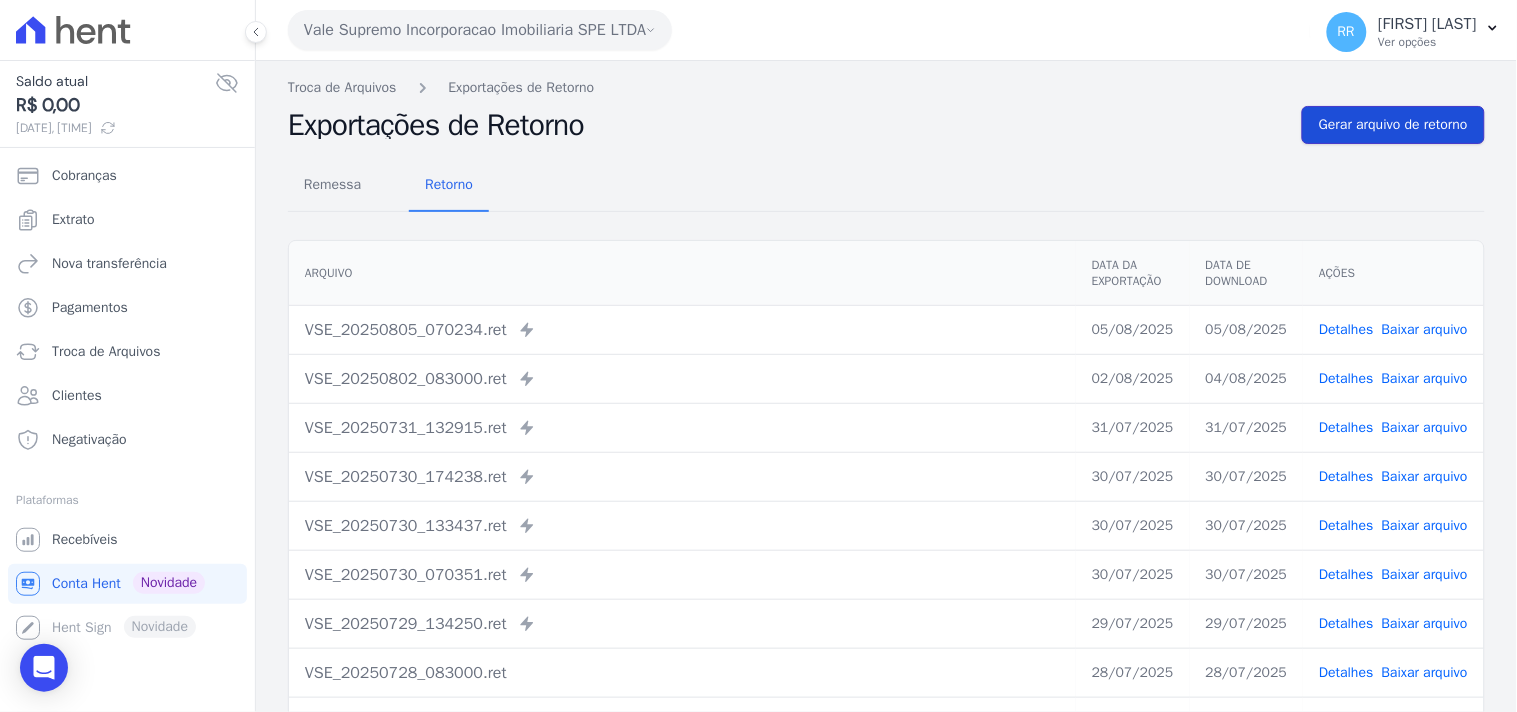 click on "Gerar arquivo de retorno" at bounding box center (1393, 125) 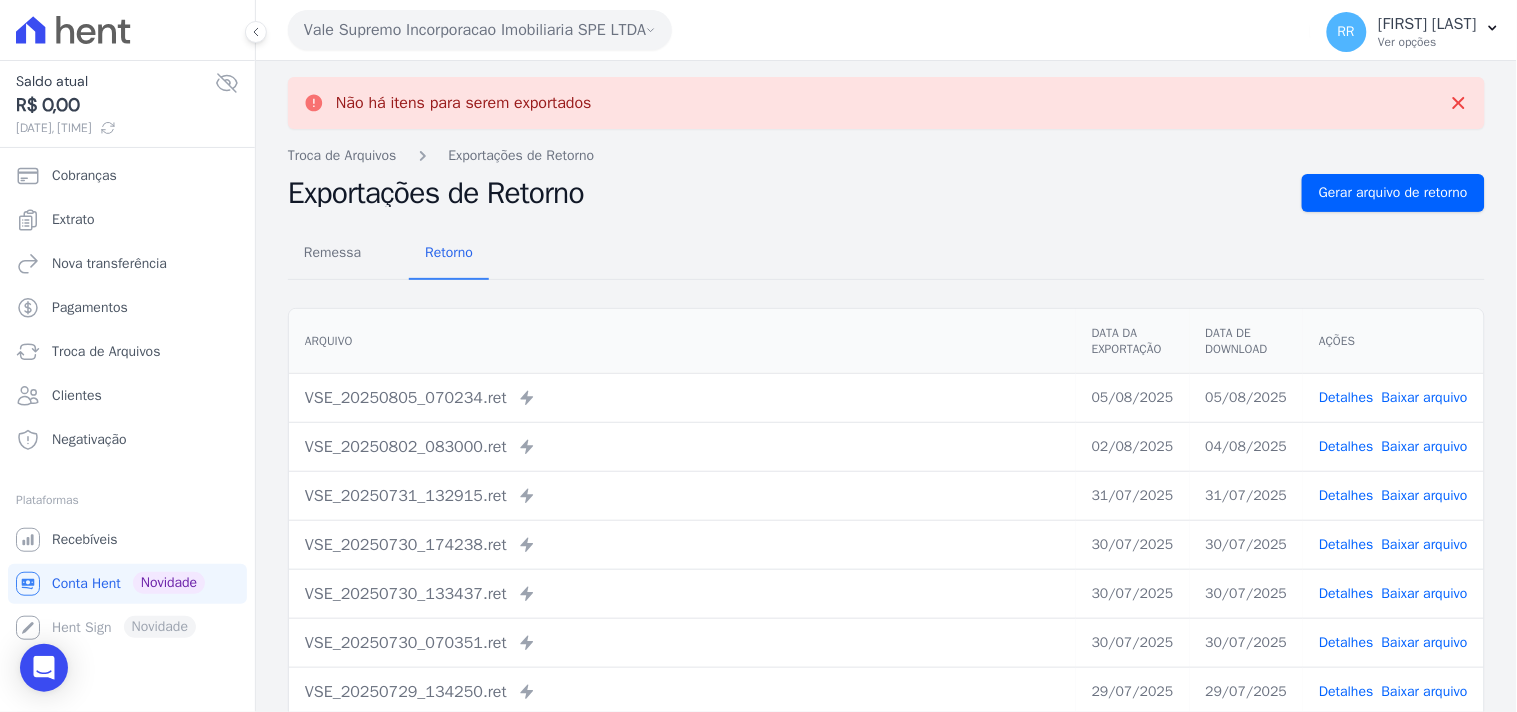 click on "Vale Supremo Incorporacao Imobiliaria SPE LTDA" at bounding box center (480, 30) 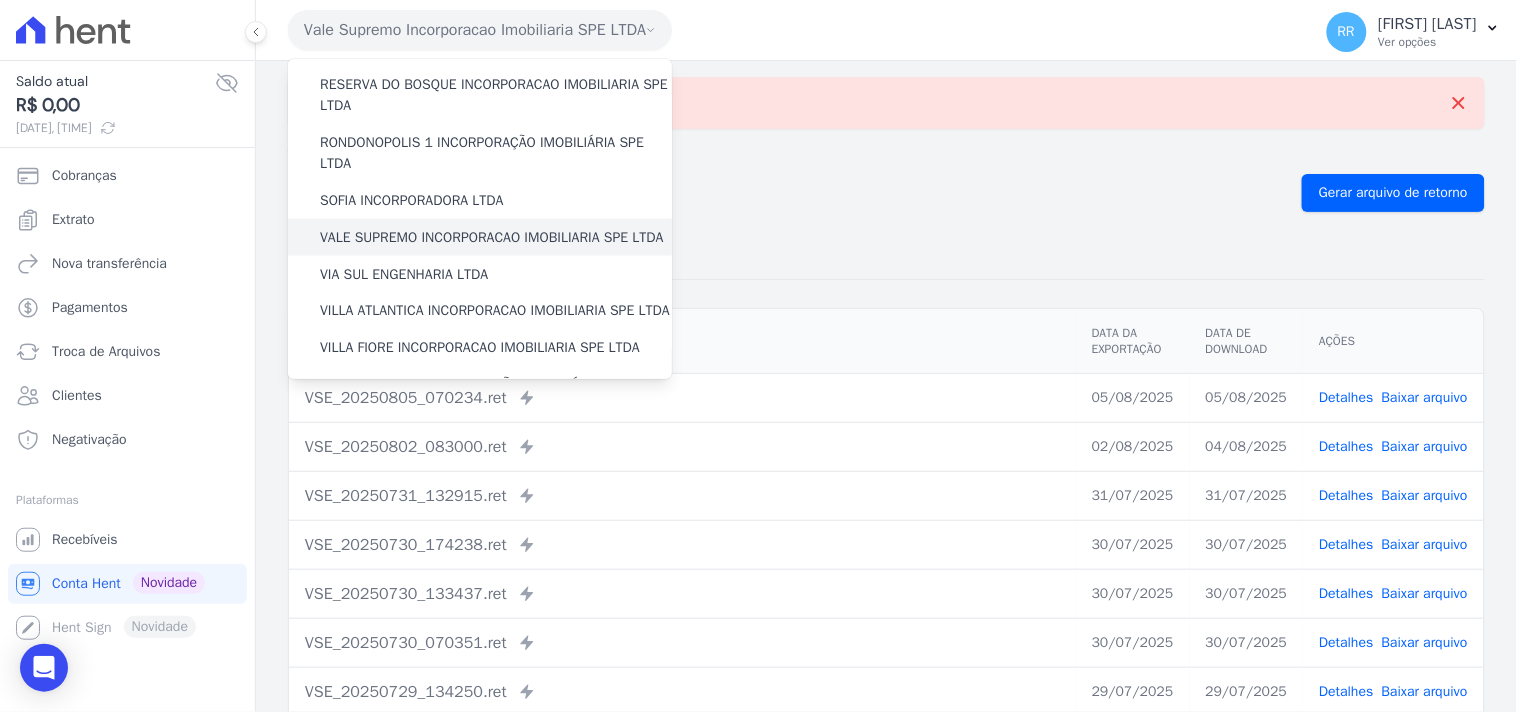 scroll, scrollTop: 741, scrollLeft: 0, axis: vertical 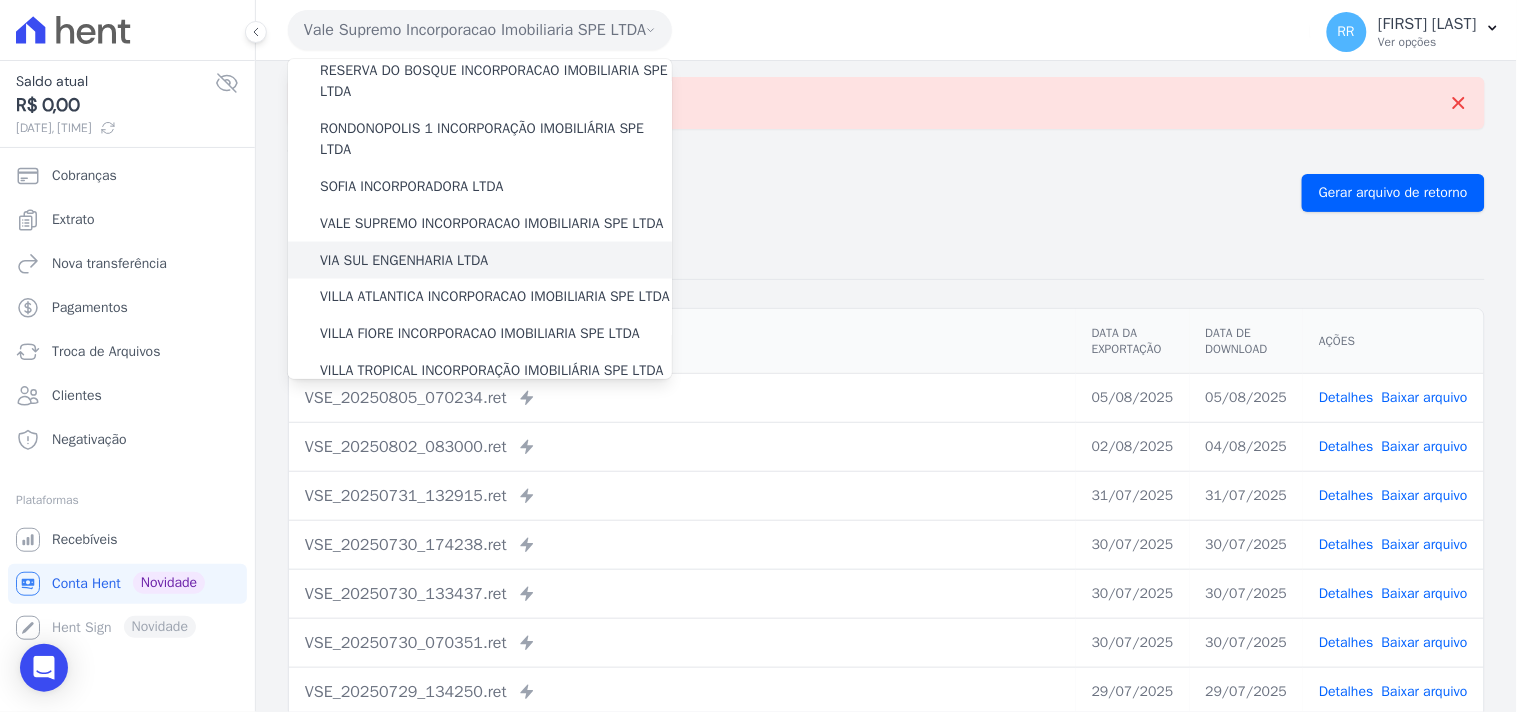click on "VIA SUL ENGENHARIA LTDA" at bounding box center (404, 260) 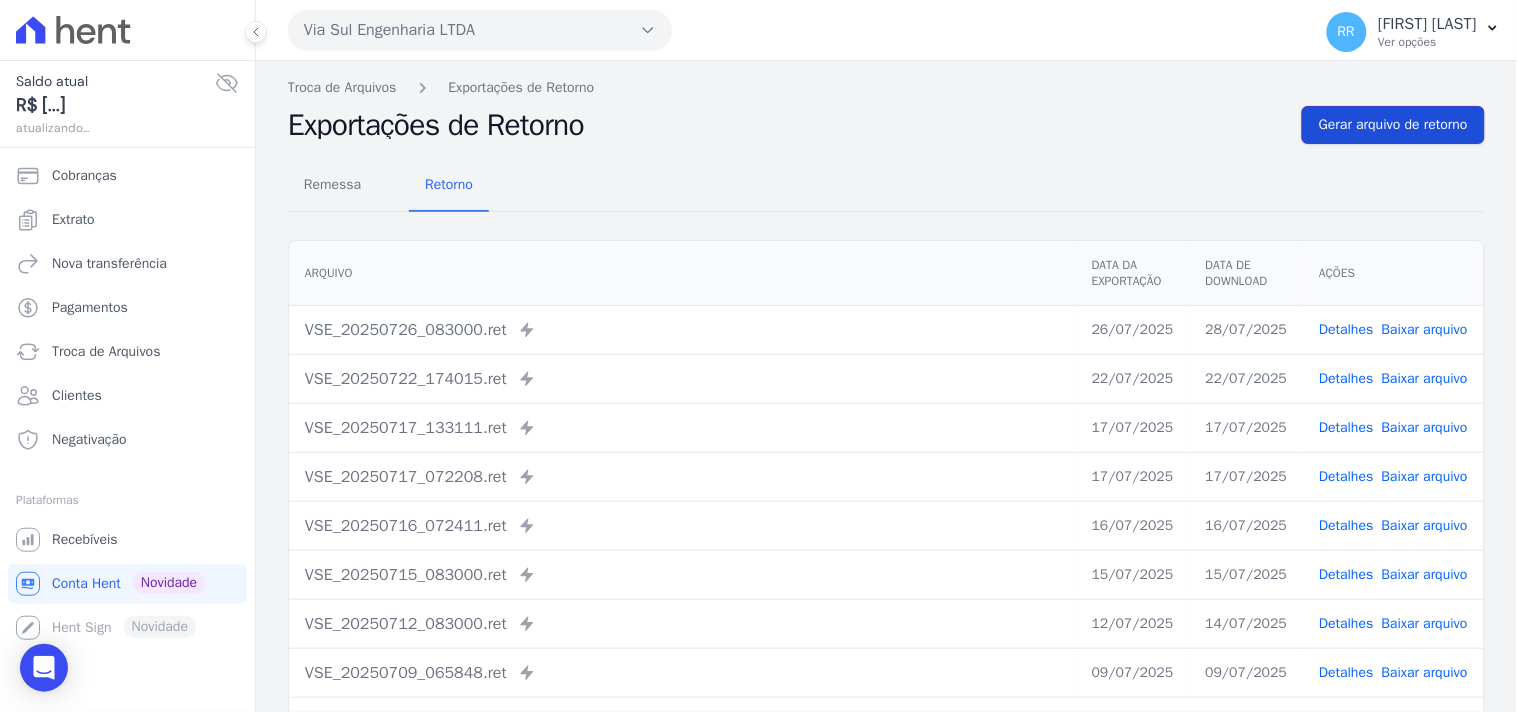 click on "Gerar arquivo de retorno" at bounding box center (1393, 125) 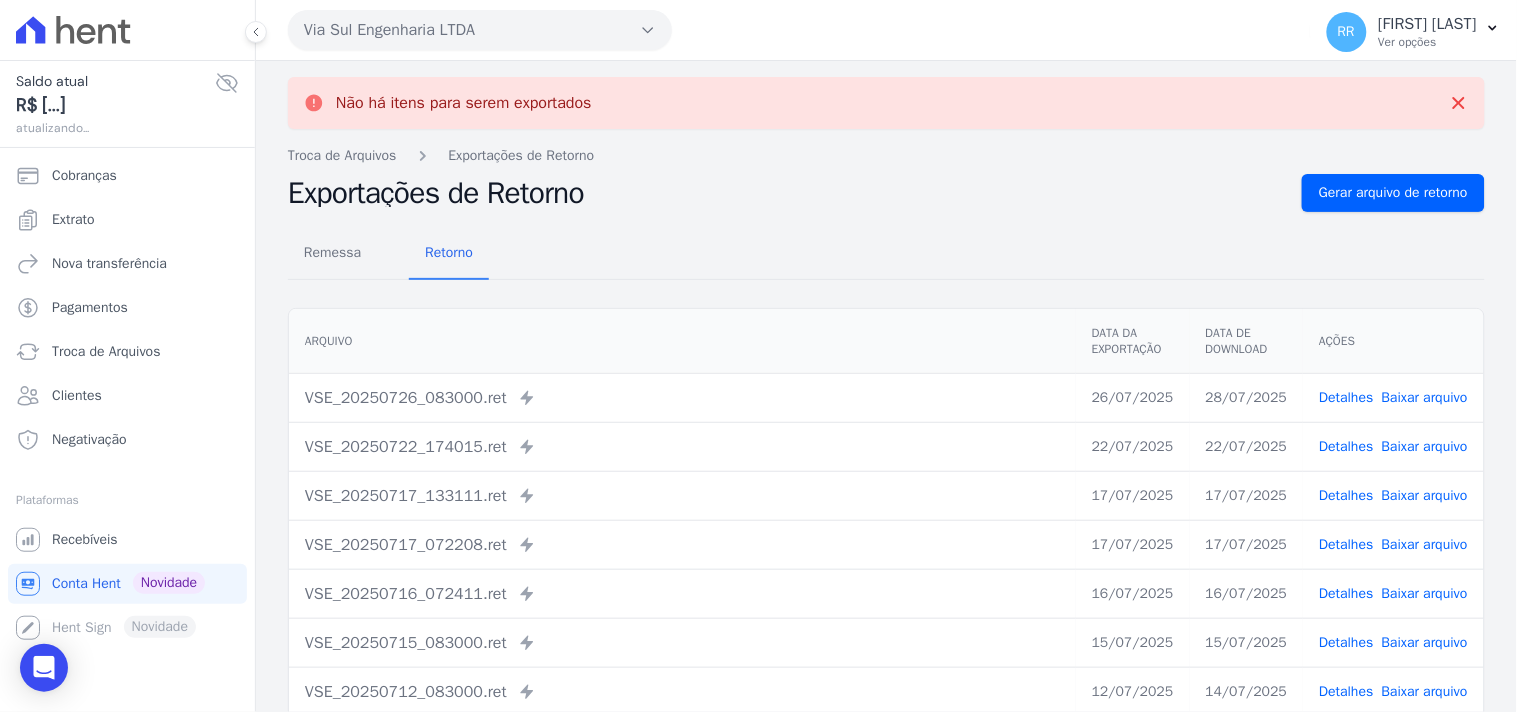 click on "Via Sul Engenharia LTDA" at bounding box center (480, 30) 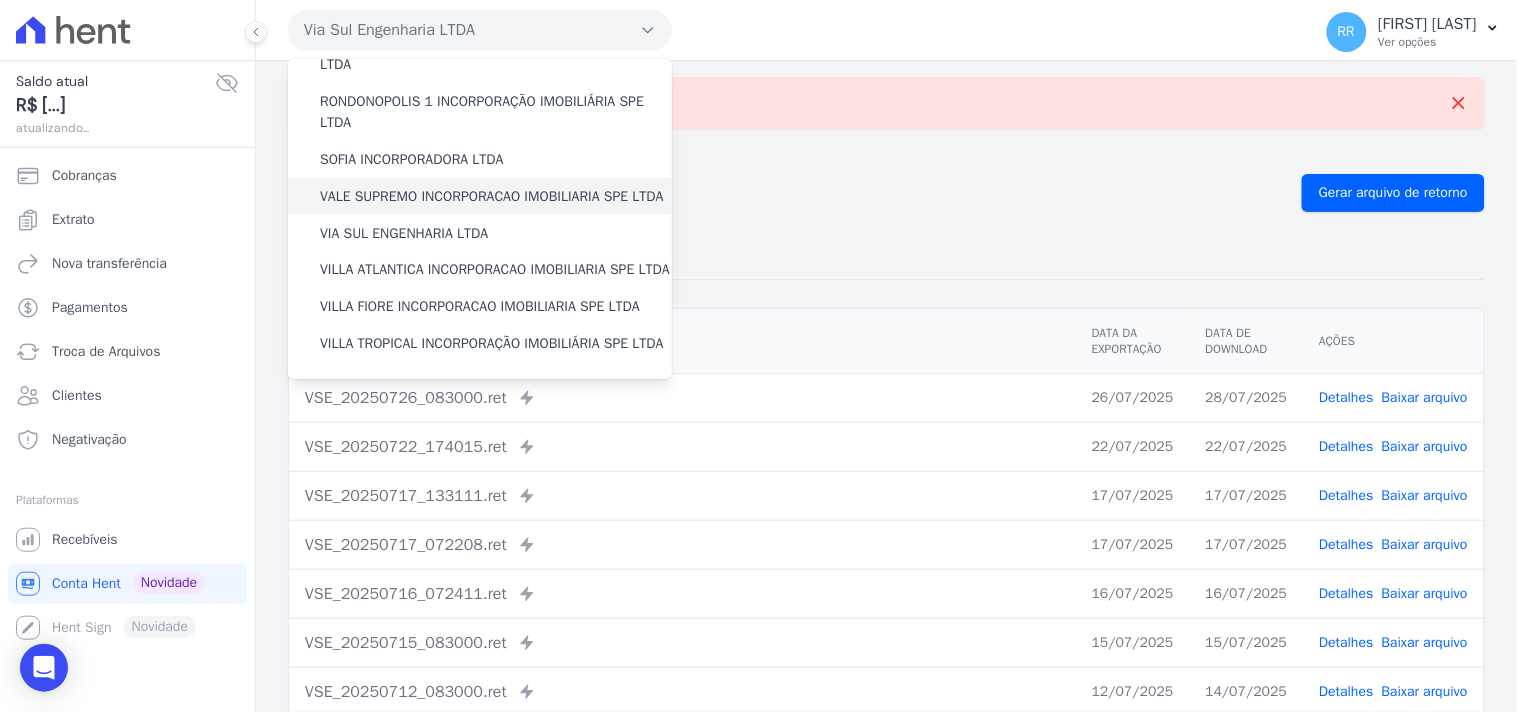 scroll, scrollTop: 893, scrollLeft: 0, axis: vertical 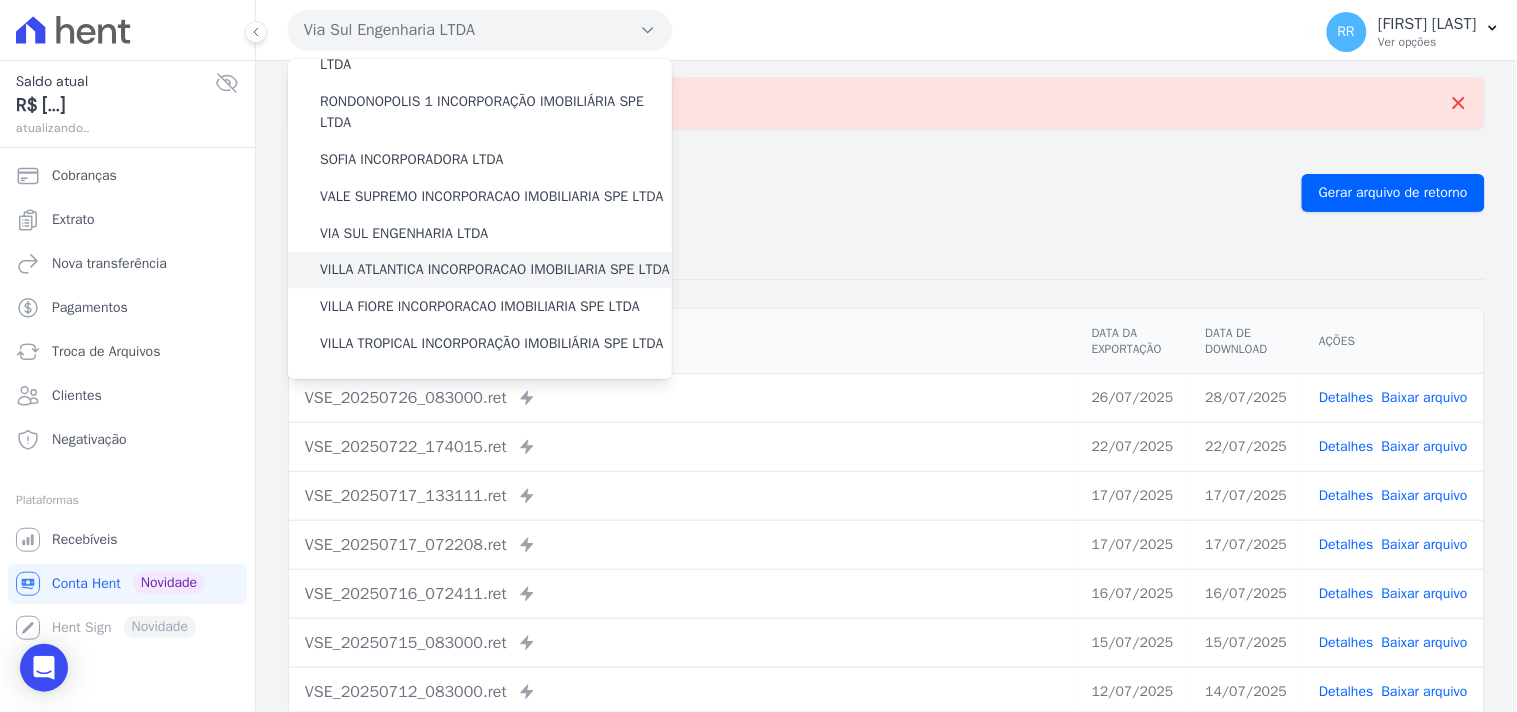click on "VILLA ATLANTICA INCORPORACAO IMOBILIARIA SPE LTDA" at bounding box center (495, 270) 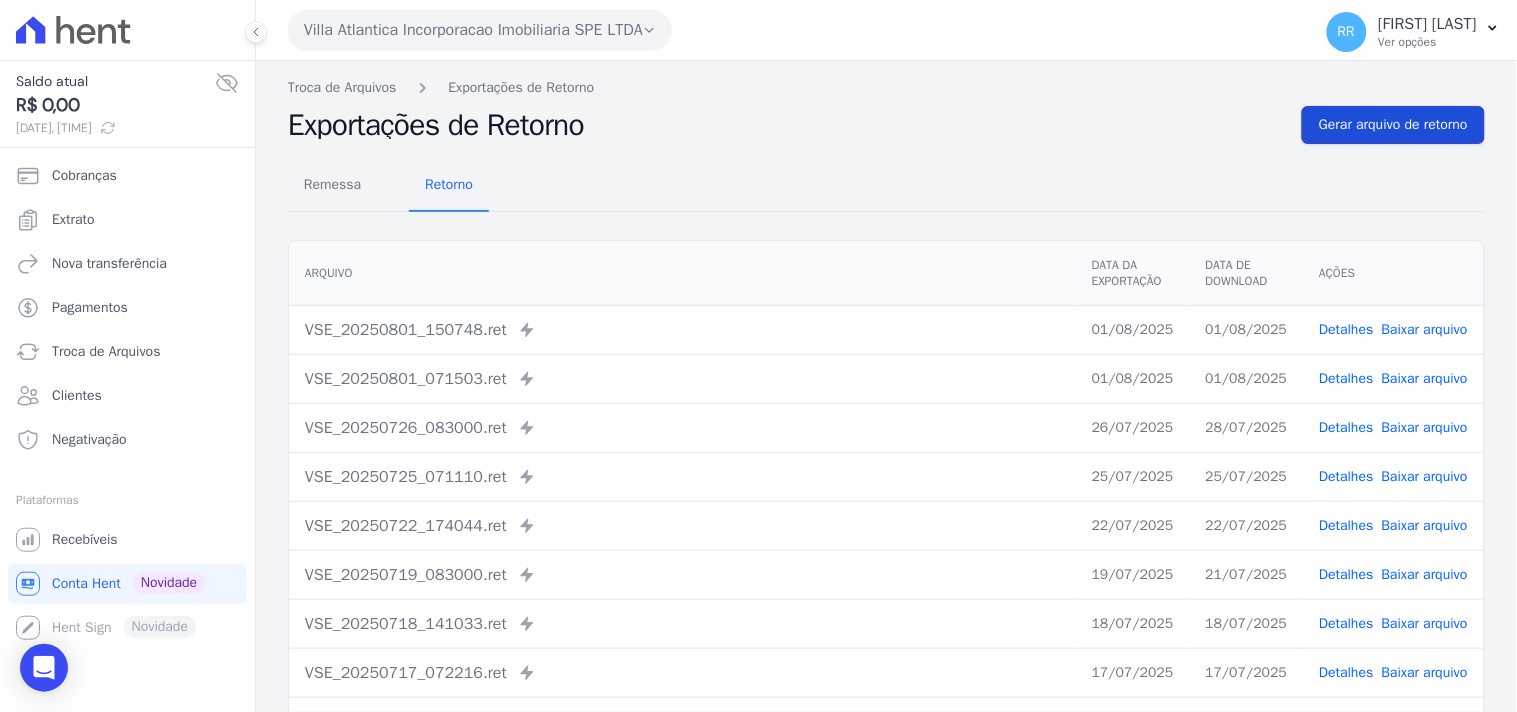 click on "Gerar arquivo de retorno" at bounding box center [1393, 125] 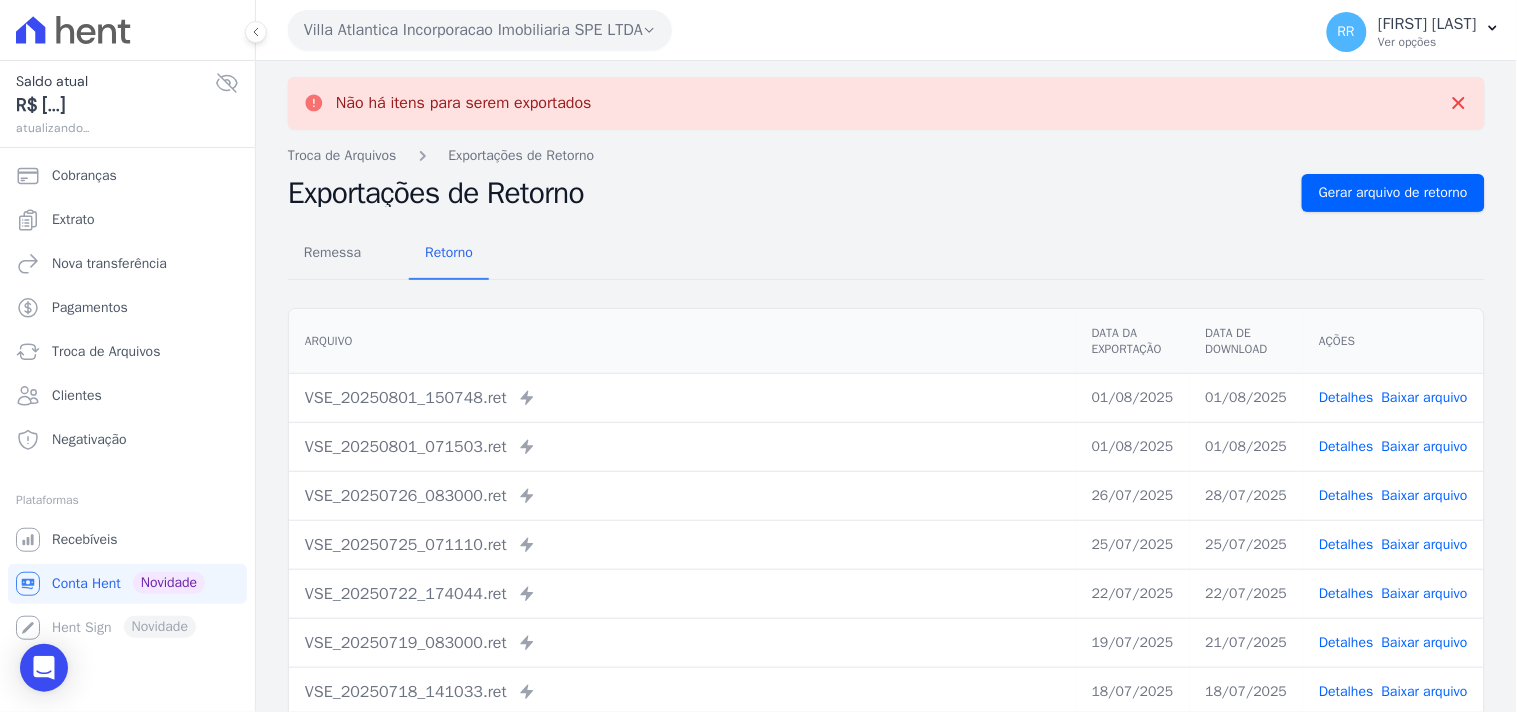 click on "Villa Atlantica Incorporacao Imobiliaria SPE LTDA" at bounding box center (480, 30) 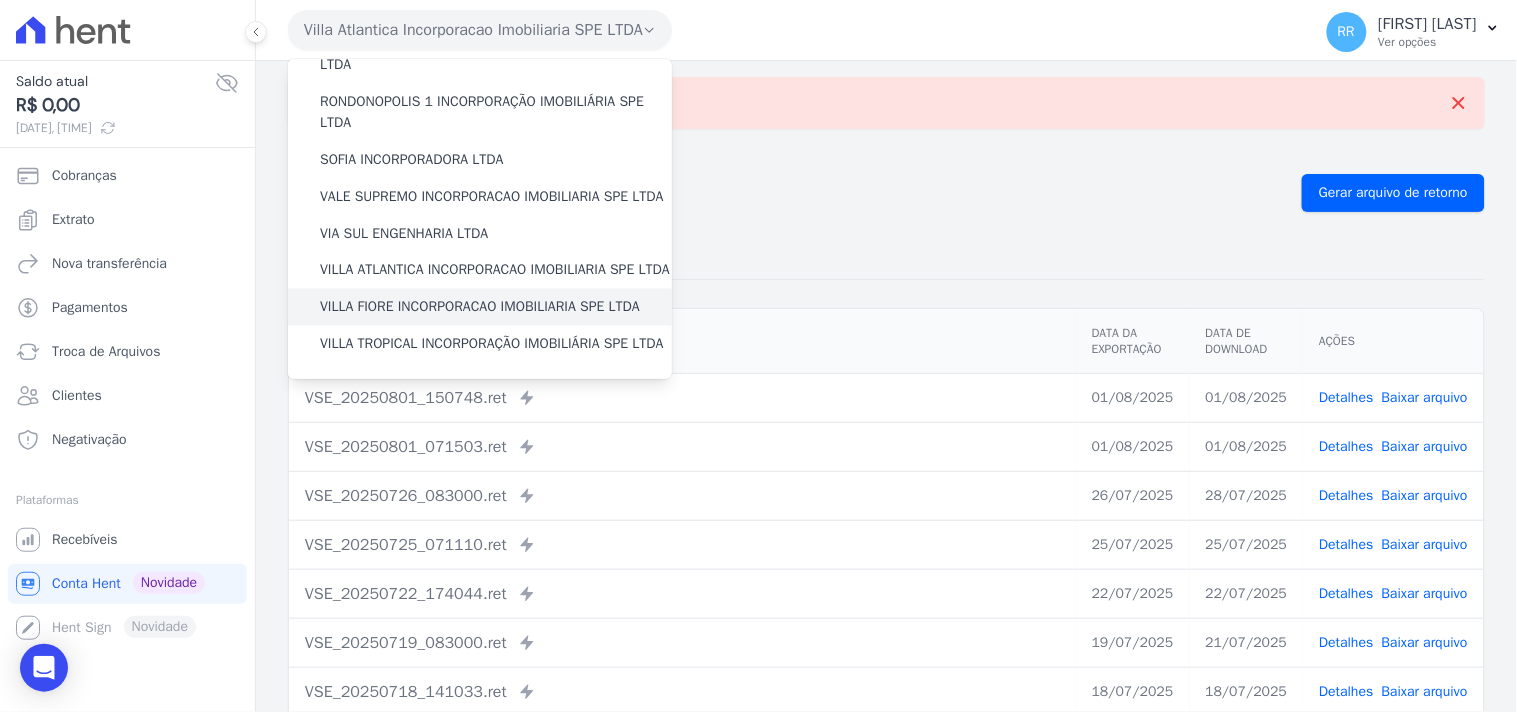 scroll, scrollTop: 893, scrollLeft: 0, axis: vertical 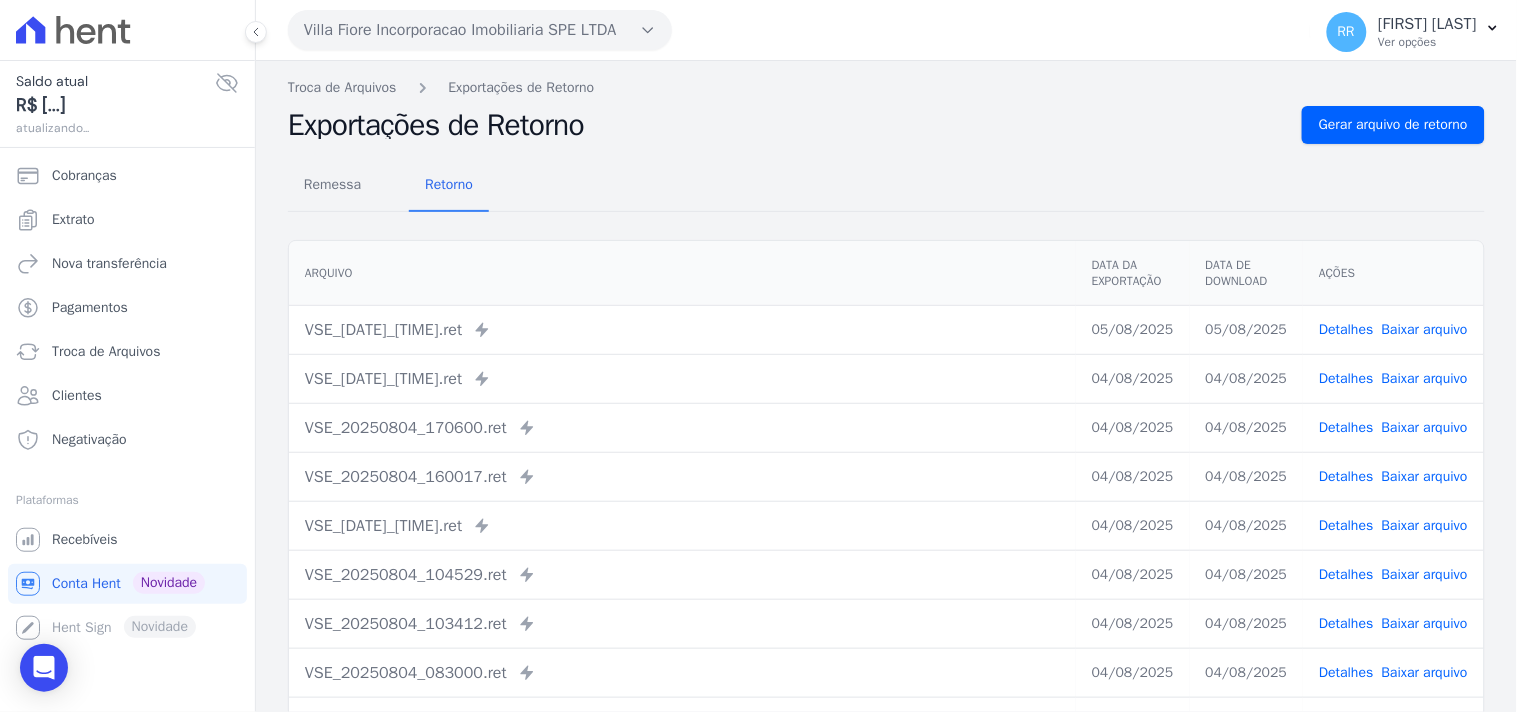 click on "Remessa
Retorno
Arquivo
Data da Exportação
Data de Download
Ações
VSE_[DATE]_[TIME].ret
Enviado para Nexxera em: [DATE], [TIME]
[DATE]
[DATE]
Detalhes" at bounding box center [886, 505] 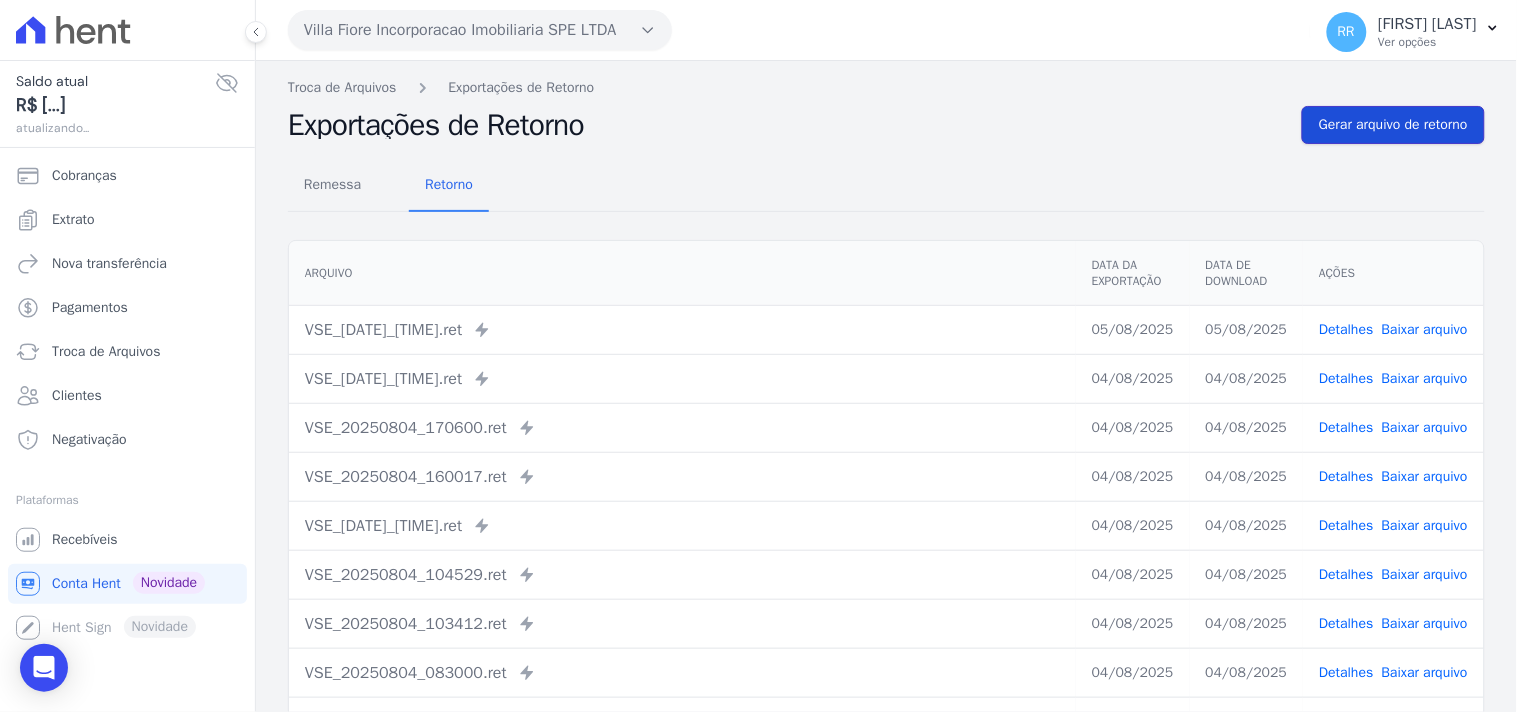 click on "Gerar arquivo de retorno" at bounding box center [1393, 125] 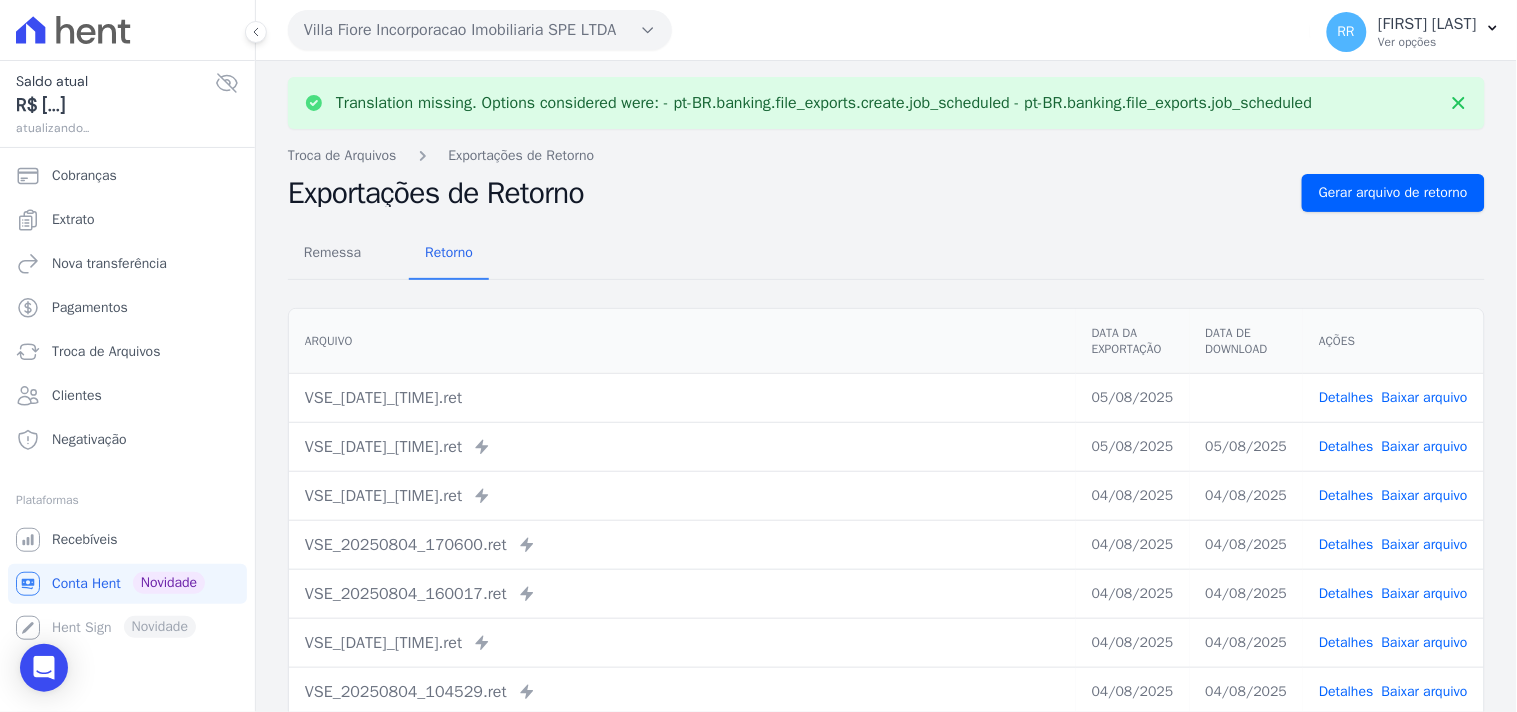 click on "Baixar arquivo" at bounding box center (1425, 397) 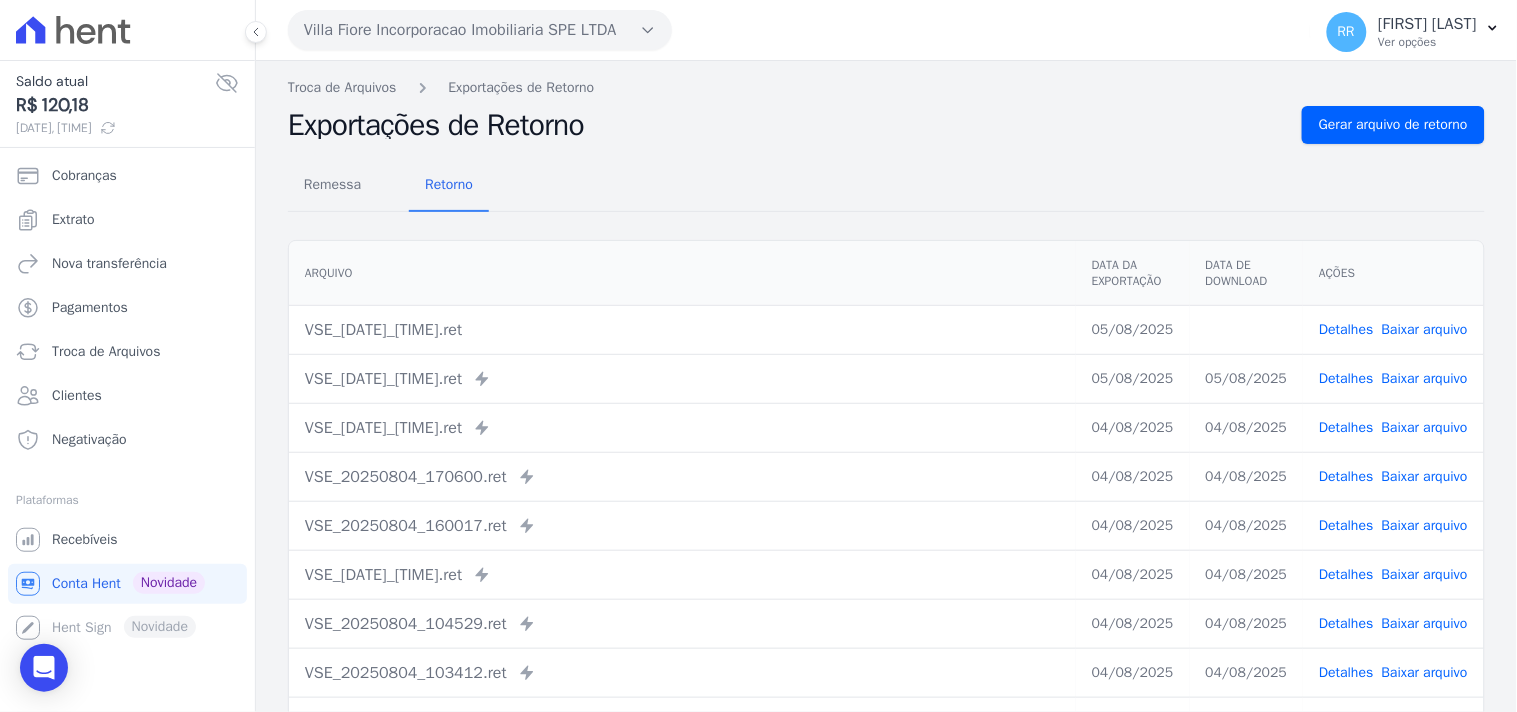 drag, startPoint x: 700, startPoint y: 276, endPoint x: 594, endPoint y: 153, distance: 162.37303 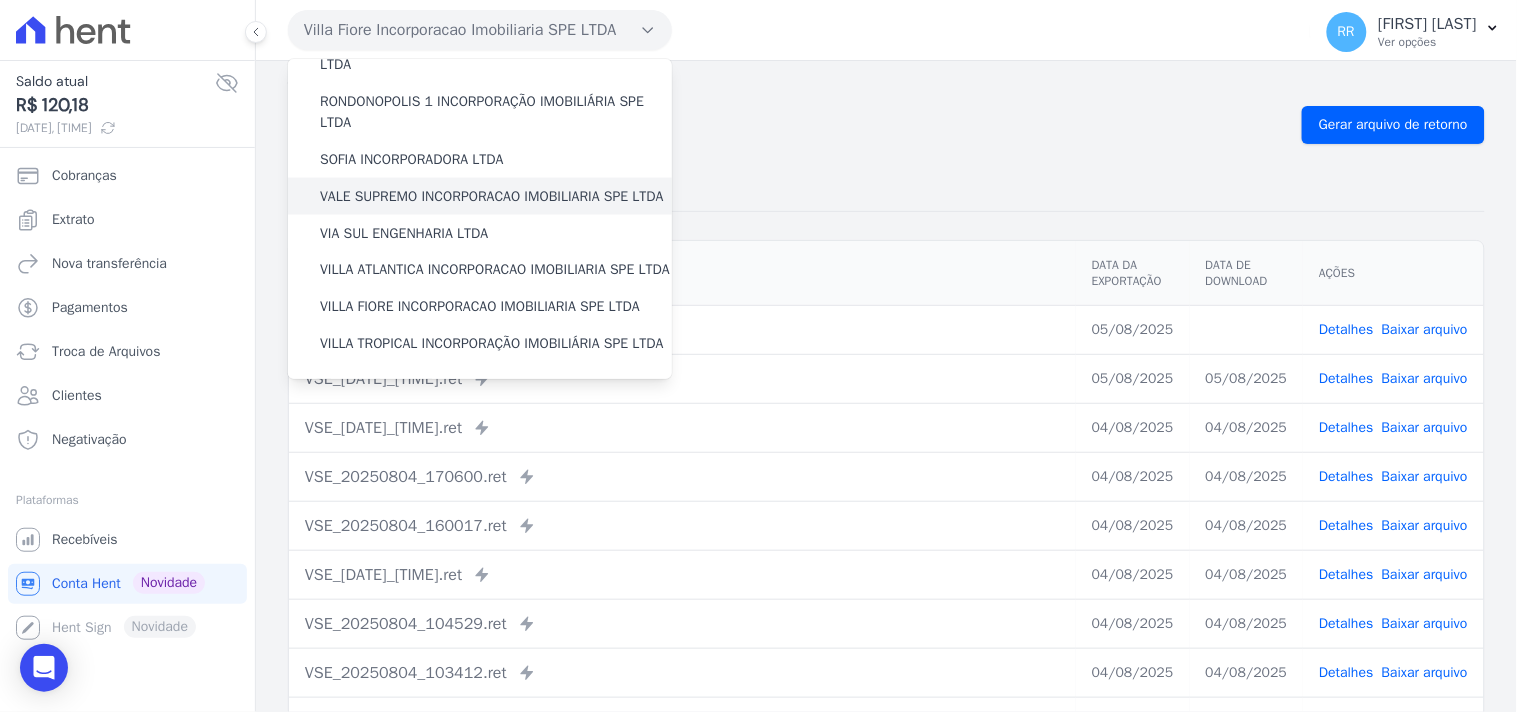 scroll, scrollTop: 893, scrollLeft: 0, axis: vertical 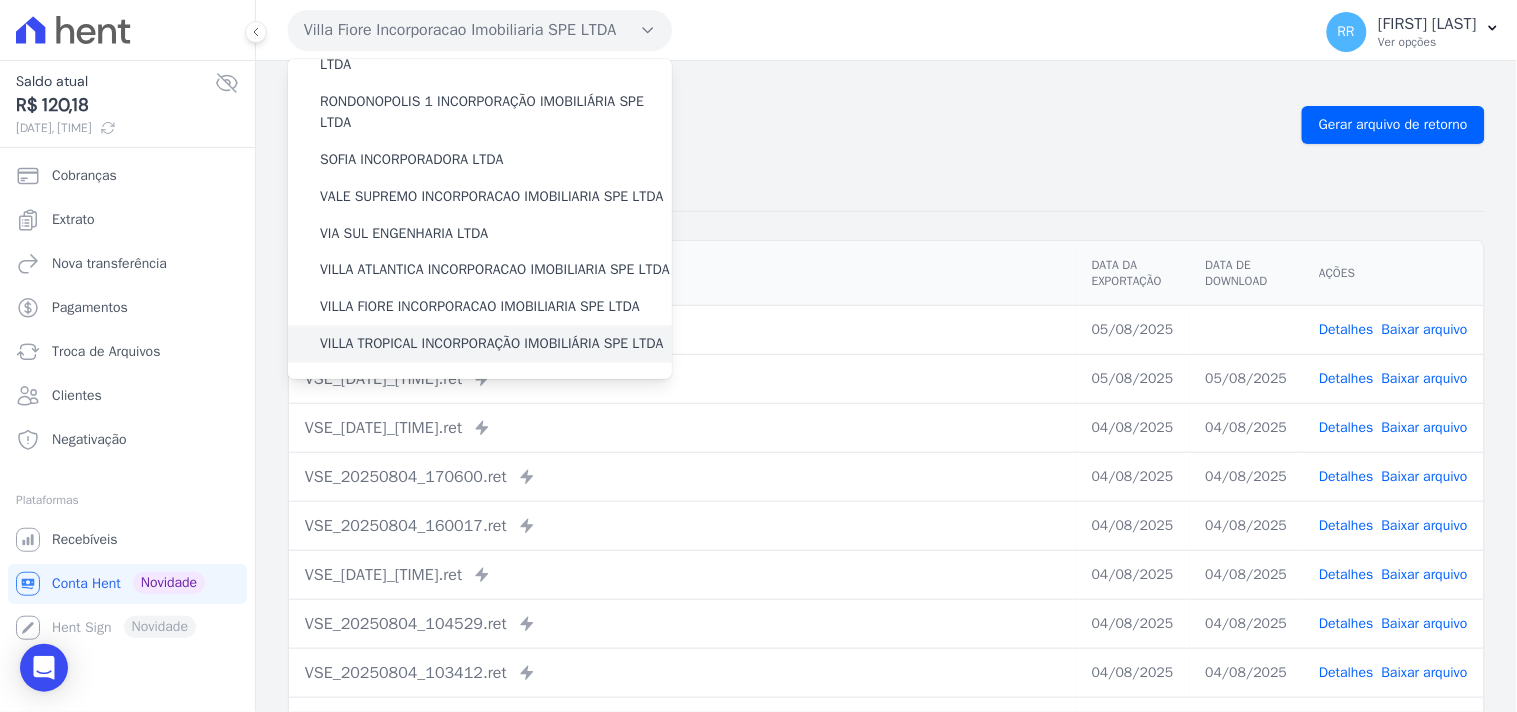 click on "VILLA TROPICAL INCORPORAÇÃO IMOBILIÁRIA SPE LTDA" at bounding box center [492, 344] 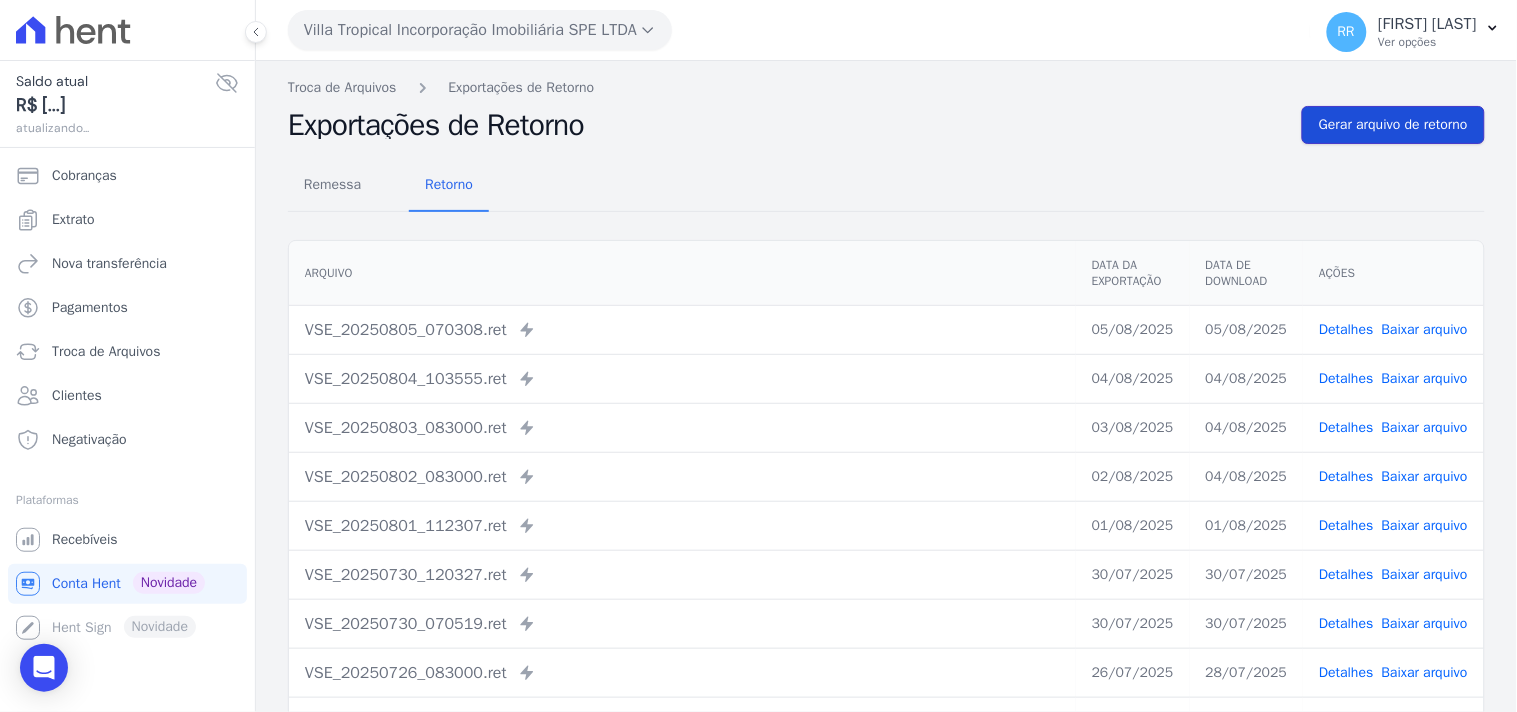click on "Gerar arquivo de retorno" at bounding box center [1393, 125] 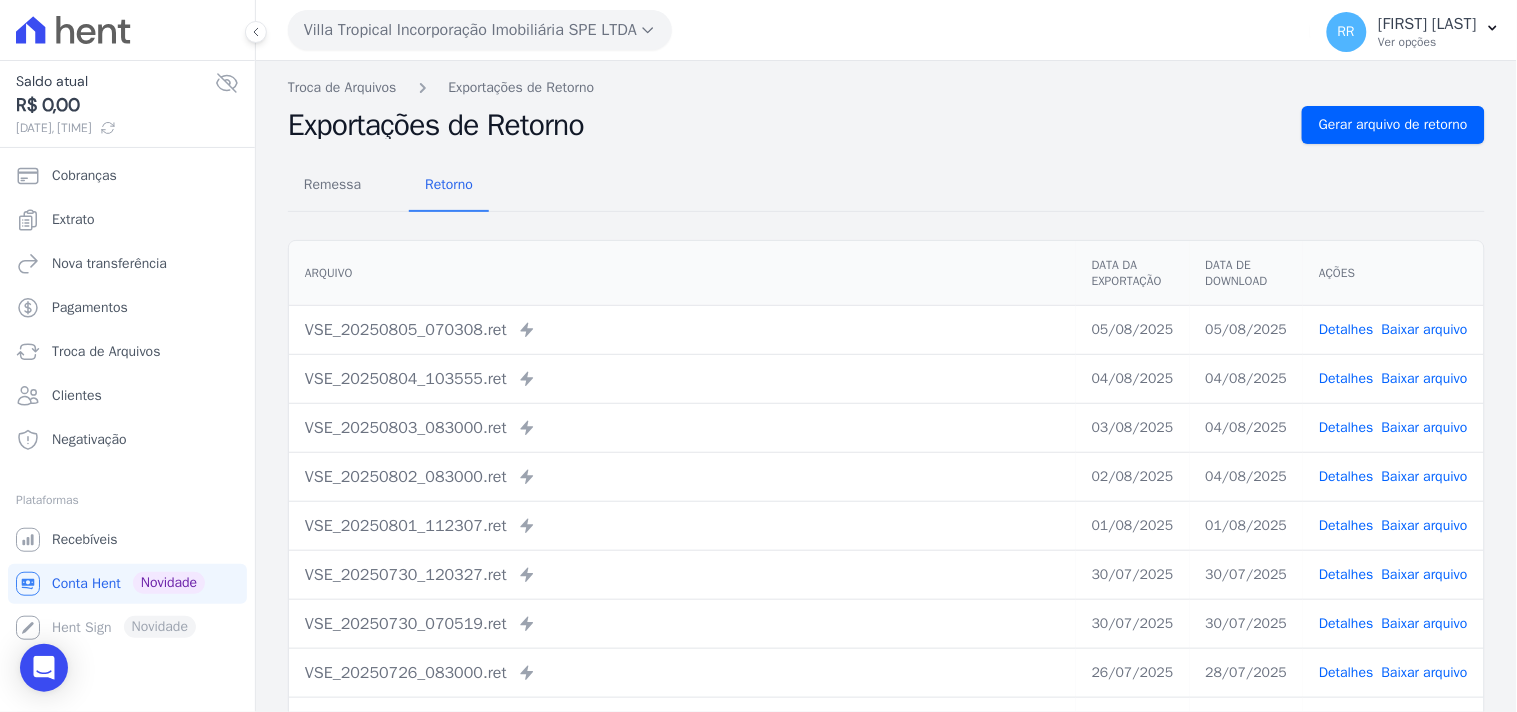 click on "Villa Tropical Incorporação Imobiliária SPE LTDA" at bounding box center [480, 30] 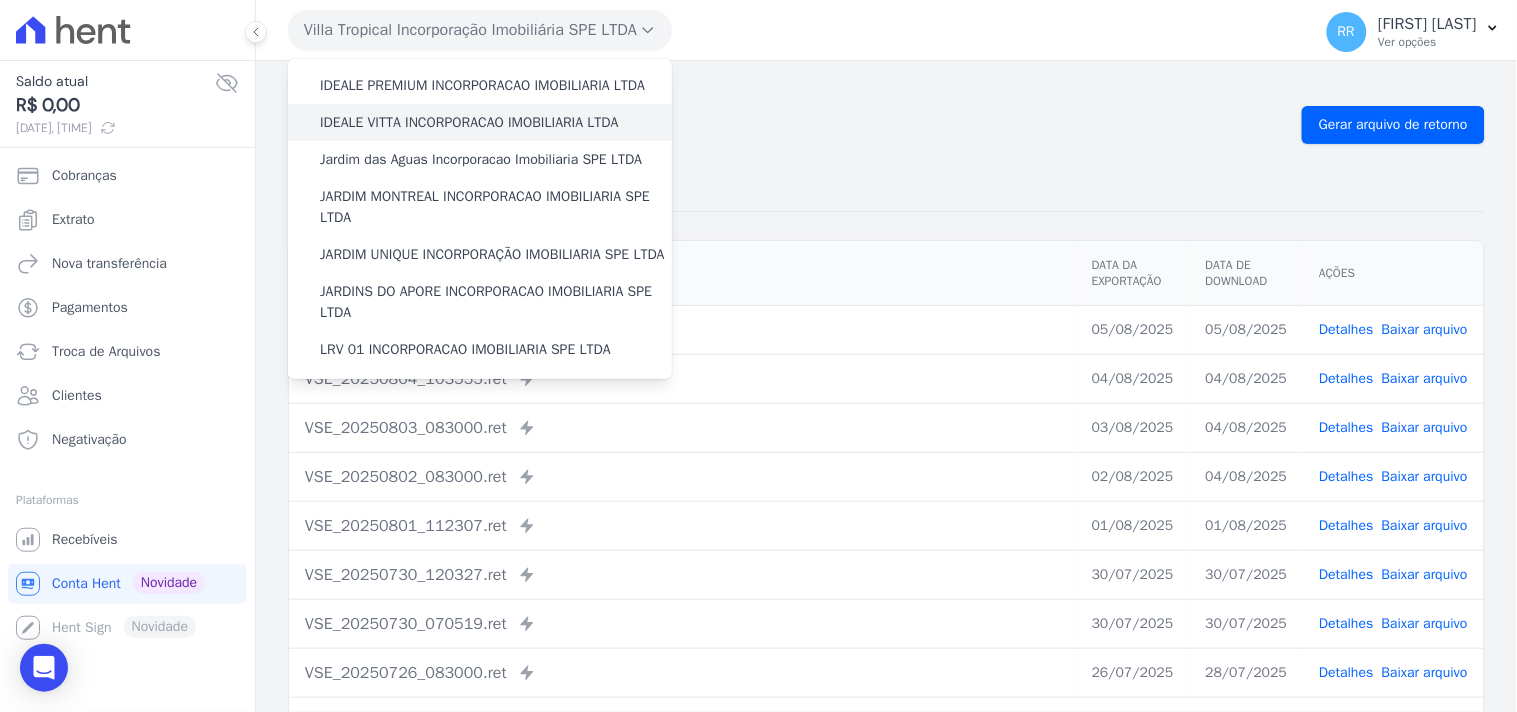 scroll, scrollTop: 258, scrollLeft: 0, axis: vertical 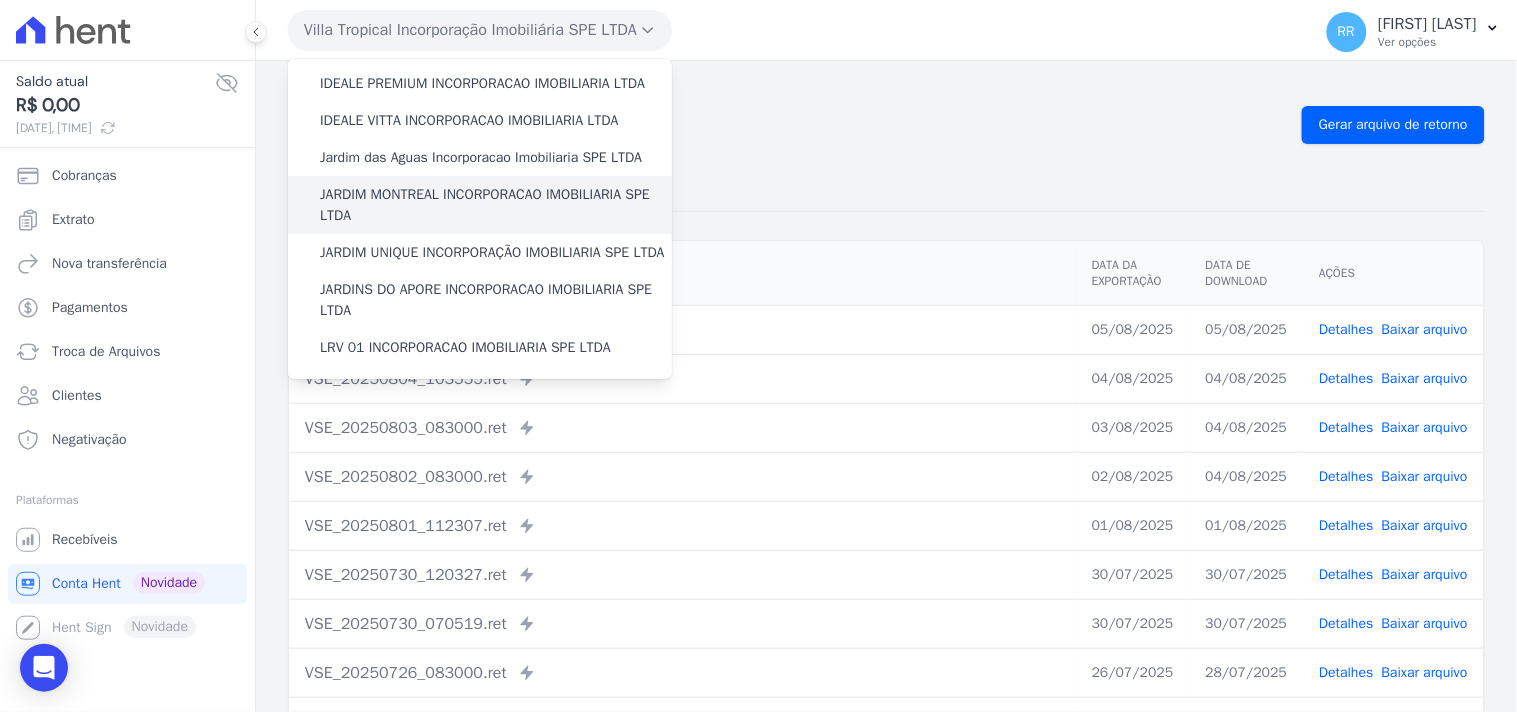 click on "JARDIM MONTREAL INCORPORACAO IMOBILIARIA SPE LTDA" at bounding box center [496, 205] 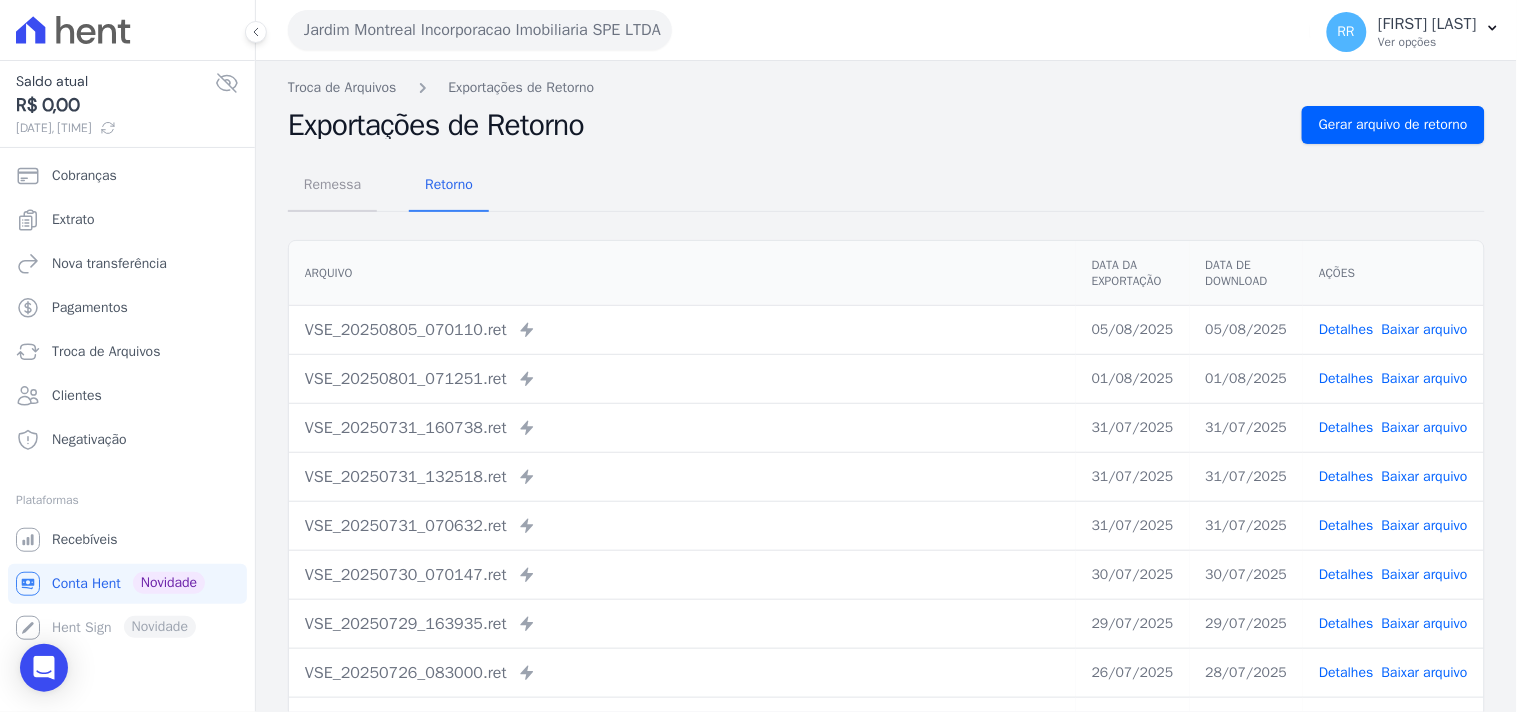 click on "Remessa" at bounding box center (332, 184) 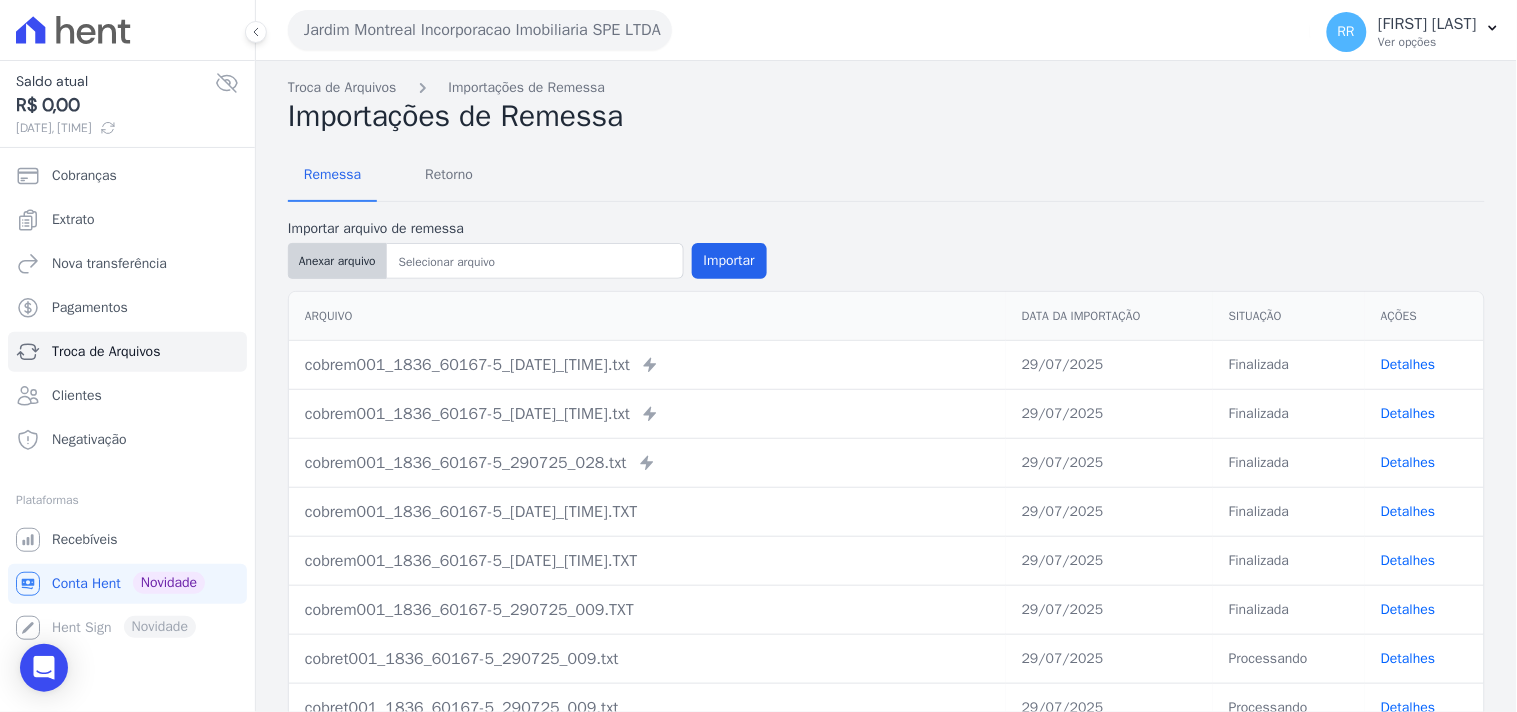 click on "Anexar arquivo" at bounding box center (337, 261) 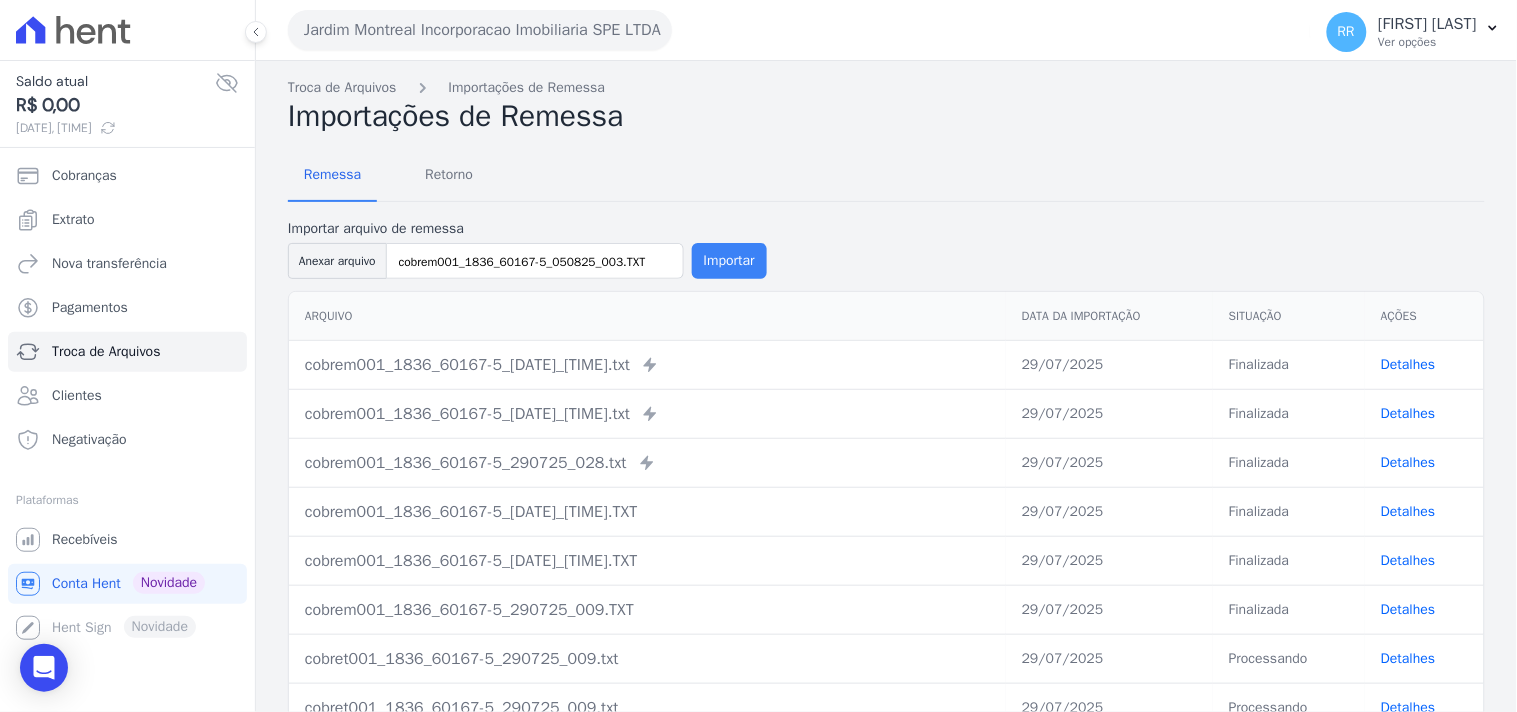 click on "Importar" at bounding box center (729, 261) 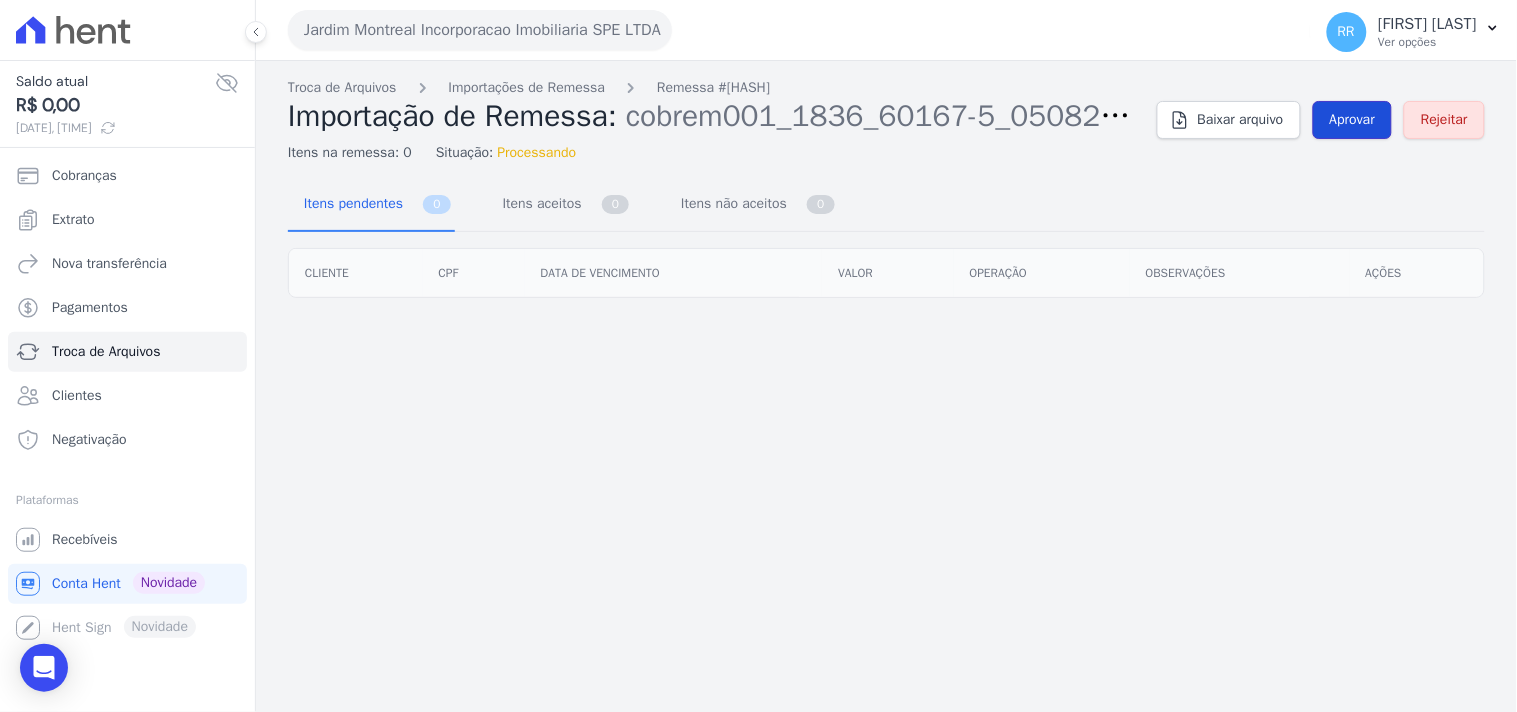 click on "Aprovar" at bounding box center (1353, 120) 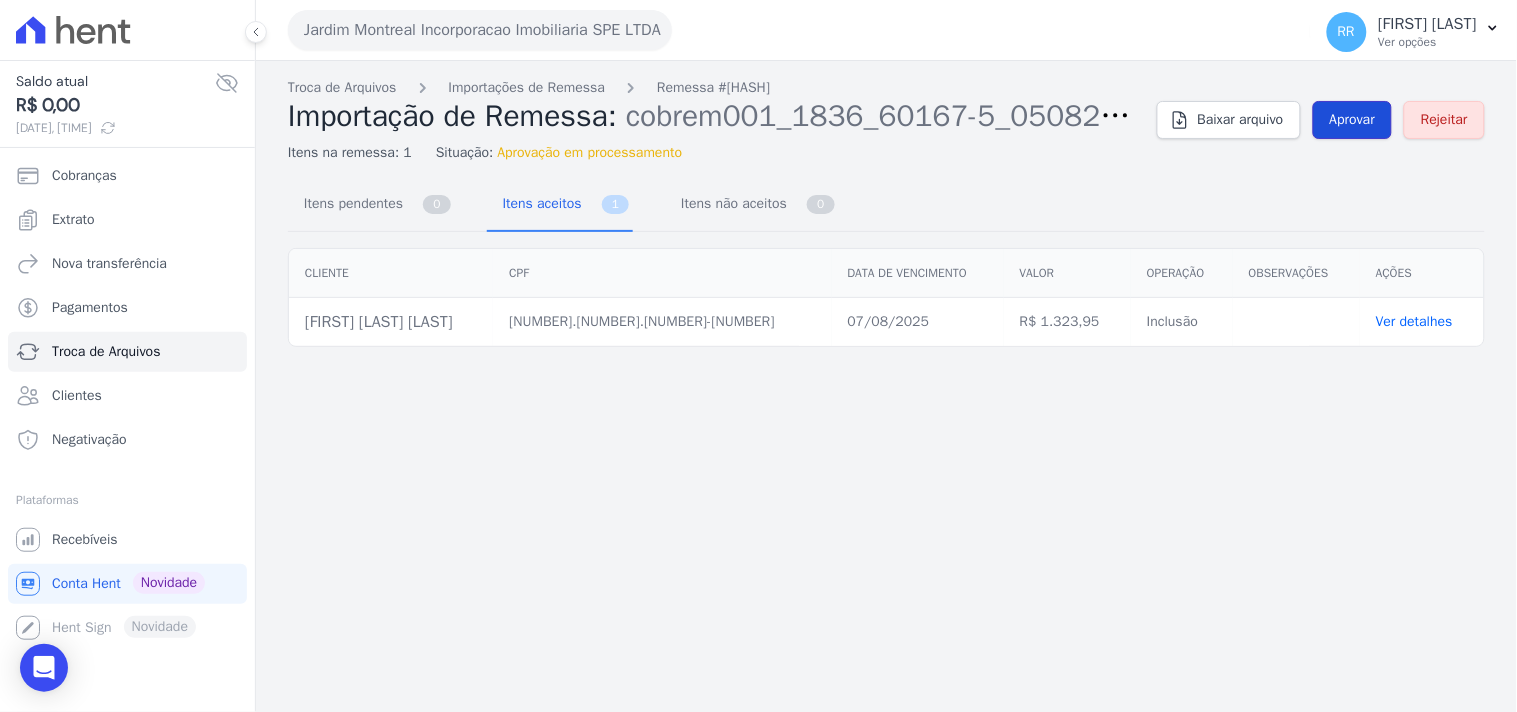 click on "Aprovar" at bounding box center (1353, 120) 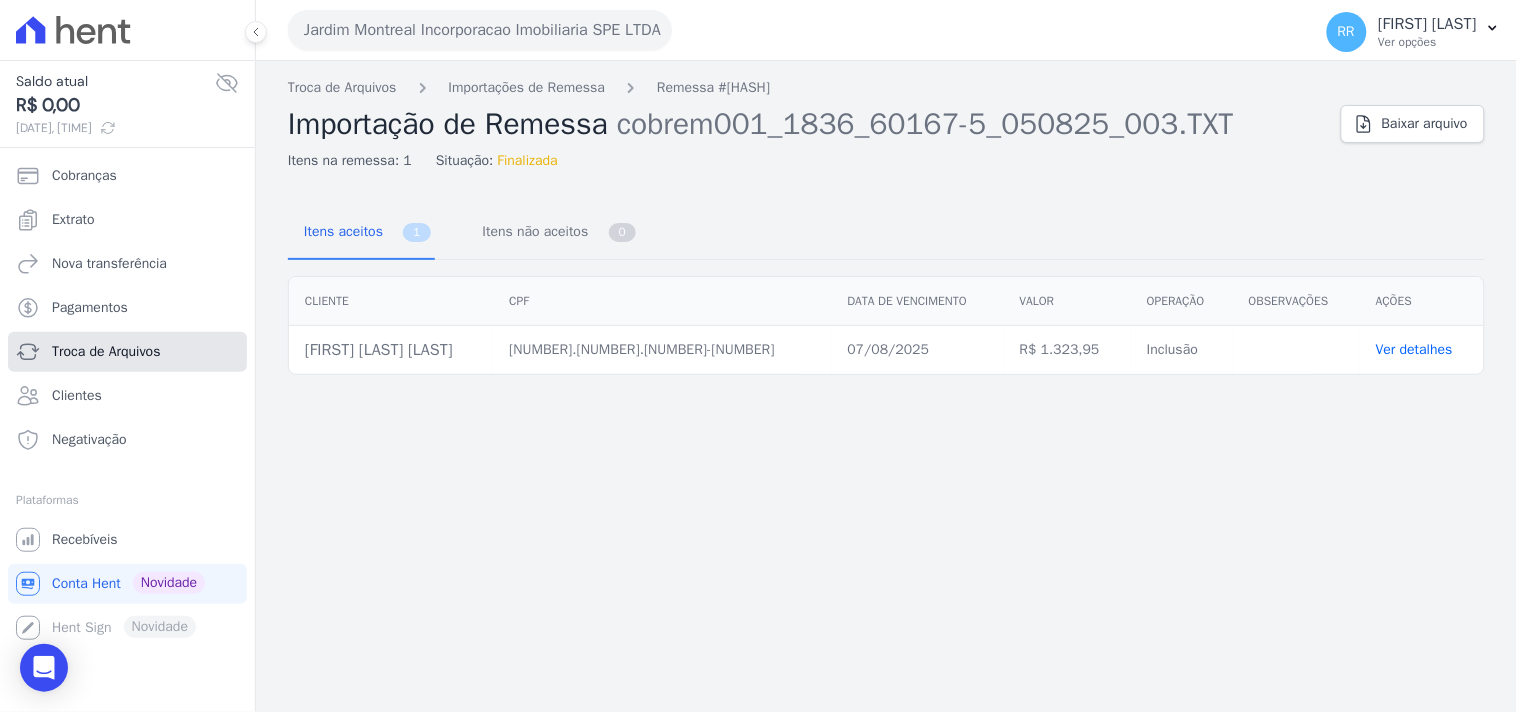 click on "Troca de Arquivos" at bounding box center [106, 352] 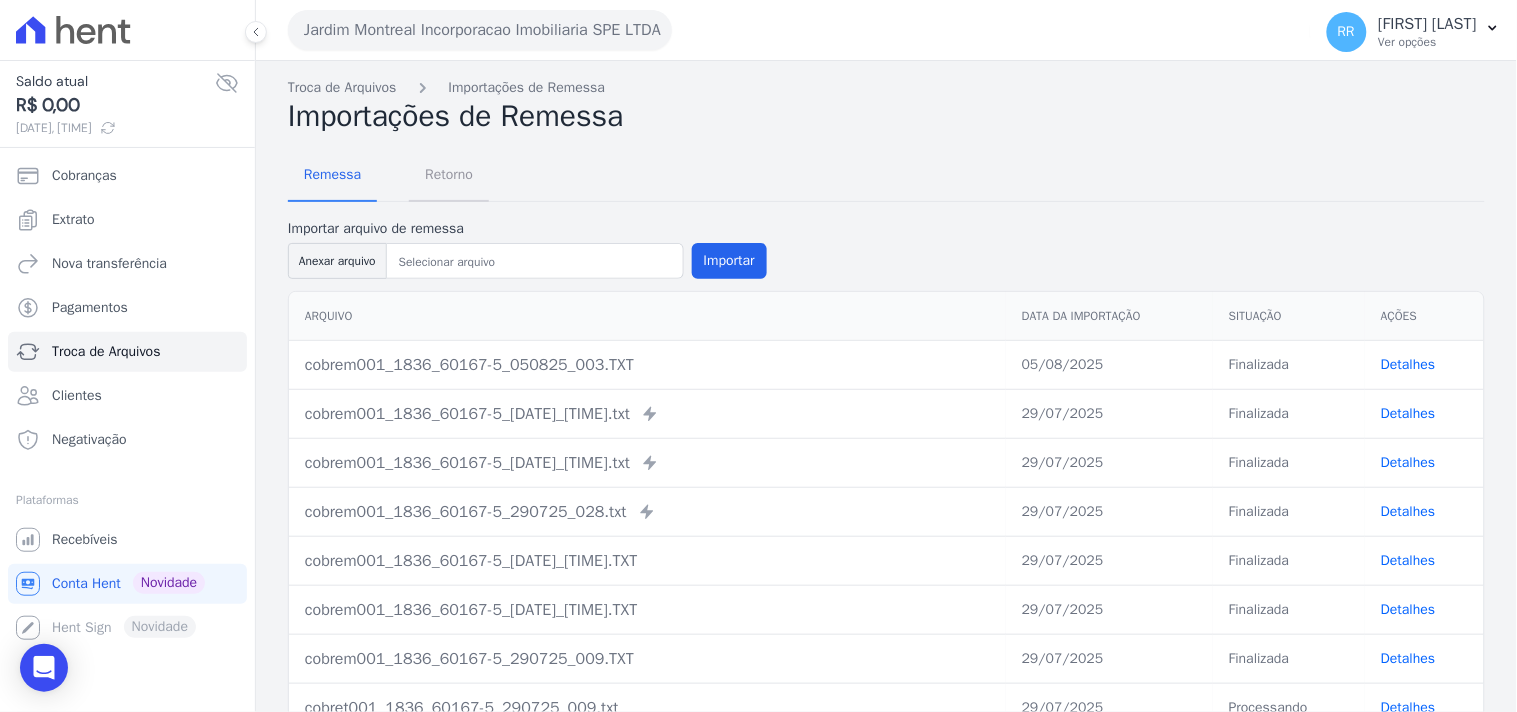 click on "Retorno" at bounding box center (449, 174) 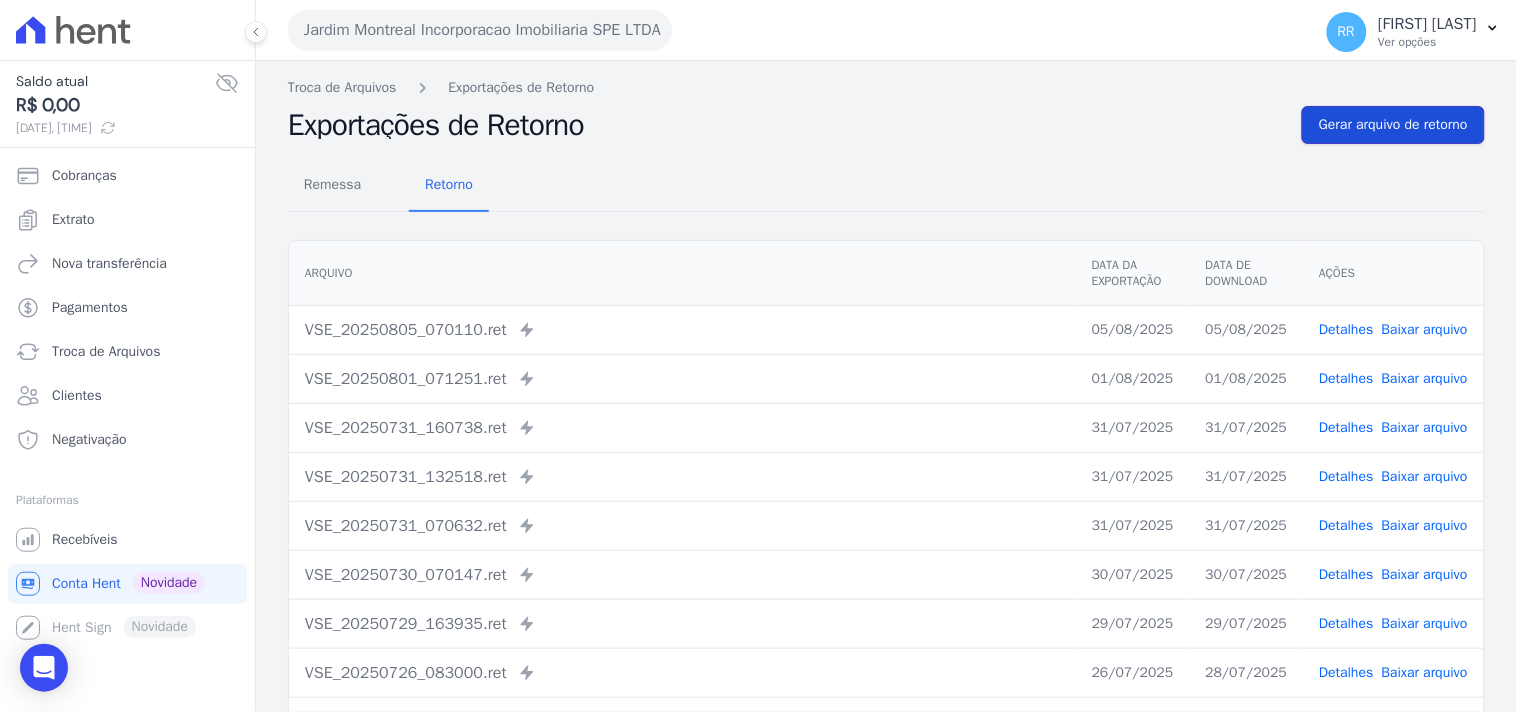 click on "Gerar arquivo de retorno" at bounding box center [1393, 125] 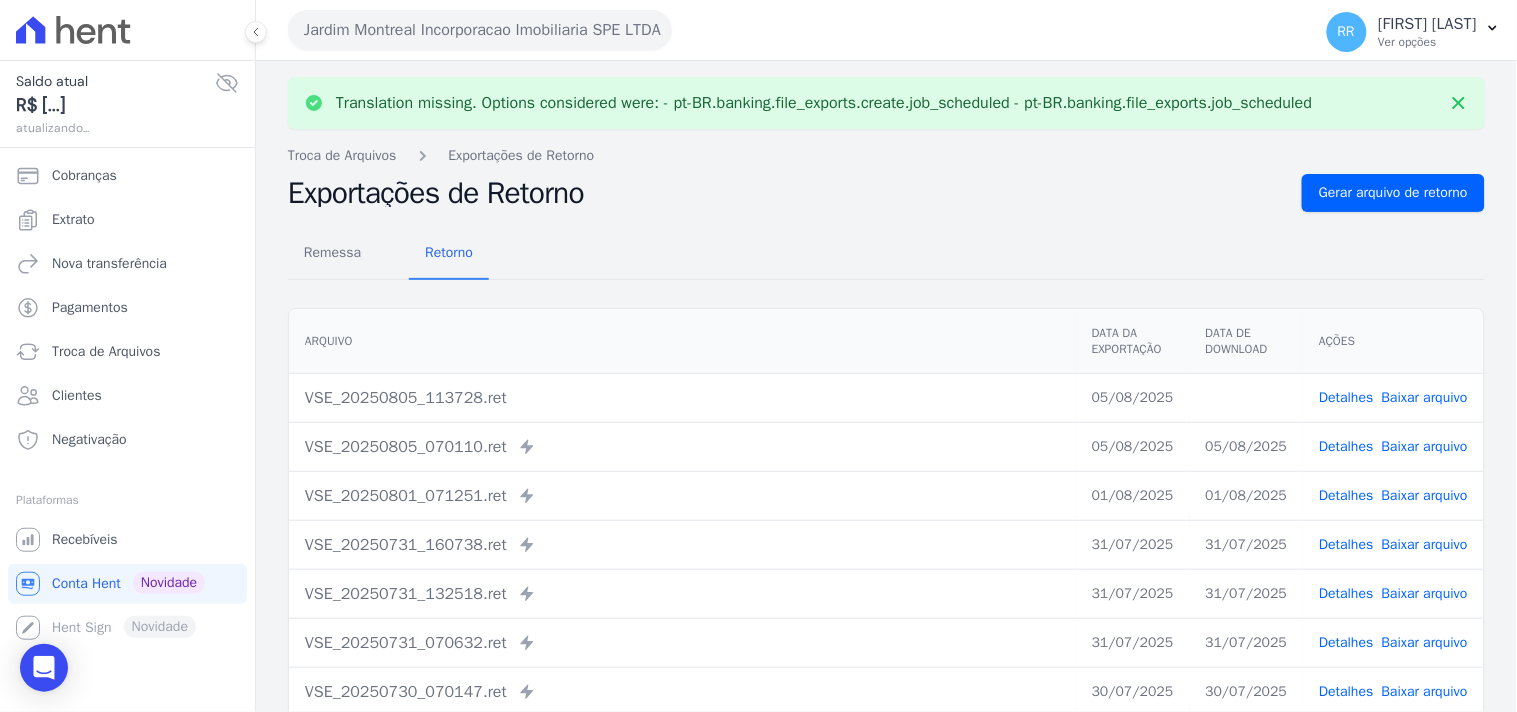 click on "Baixar arquivo" at bounding box center [1425, 397] 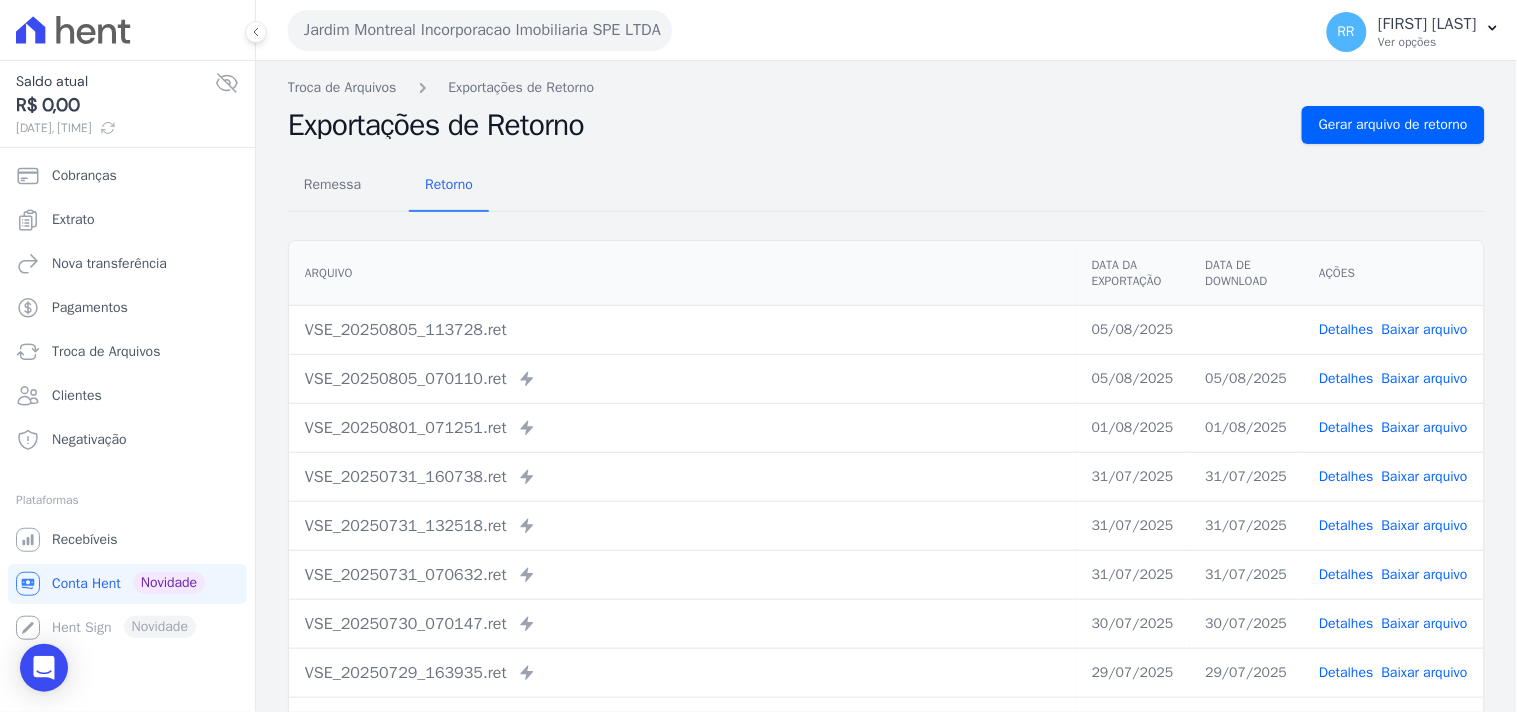 drag, startPoint x: 747, startPoint y: 200, endPoint x: 761, endPoint y: 157, distance: 45.221676 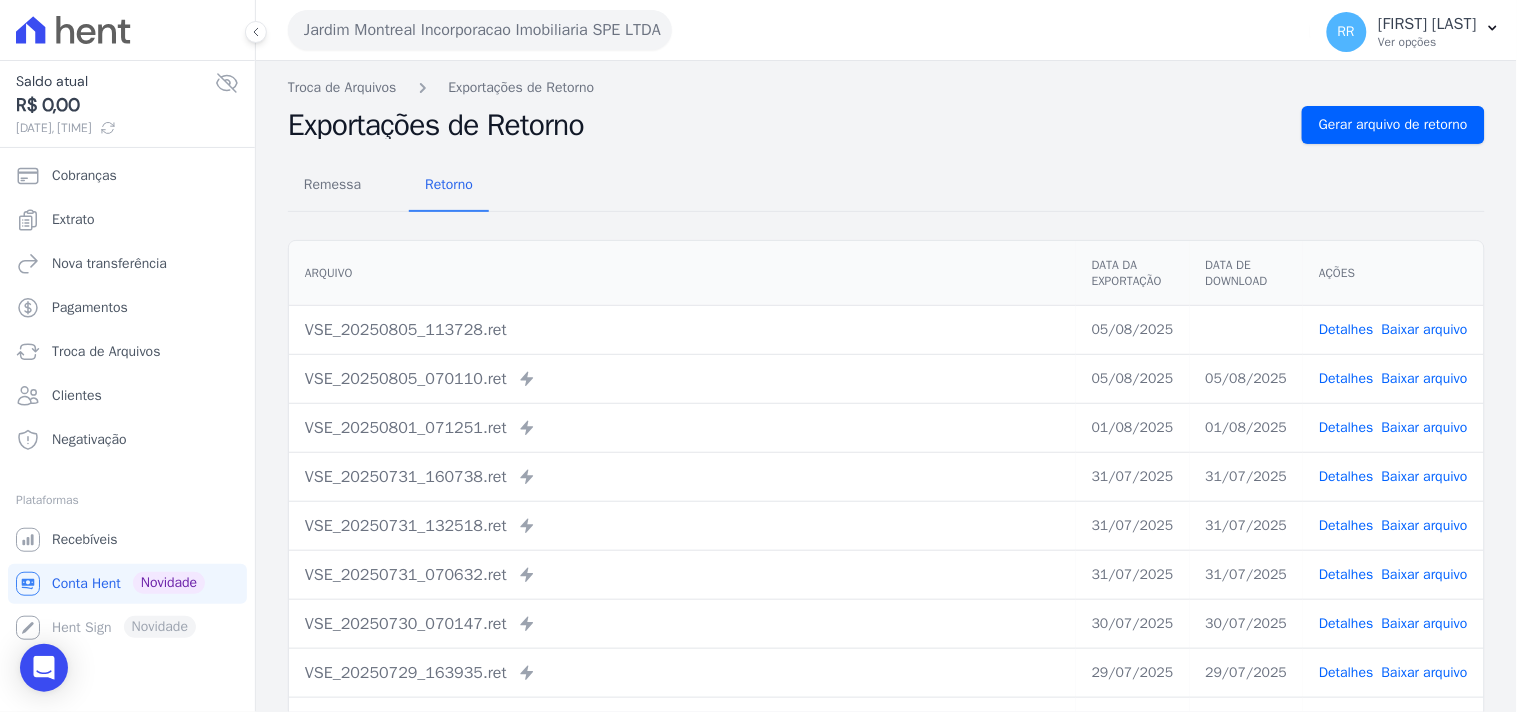 drag, startPoint x: 352, startPoint y: 27, endPoint x: 404, endPoint y: 78, distance: 72.835434 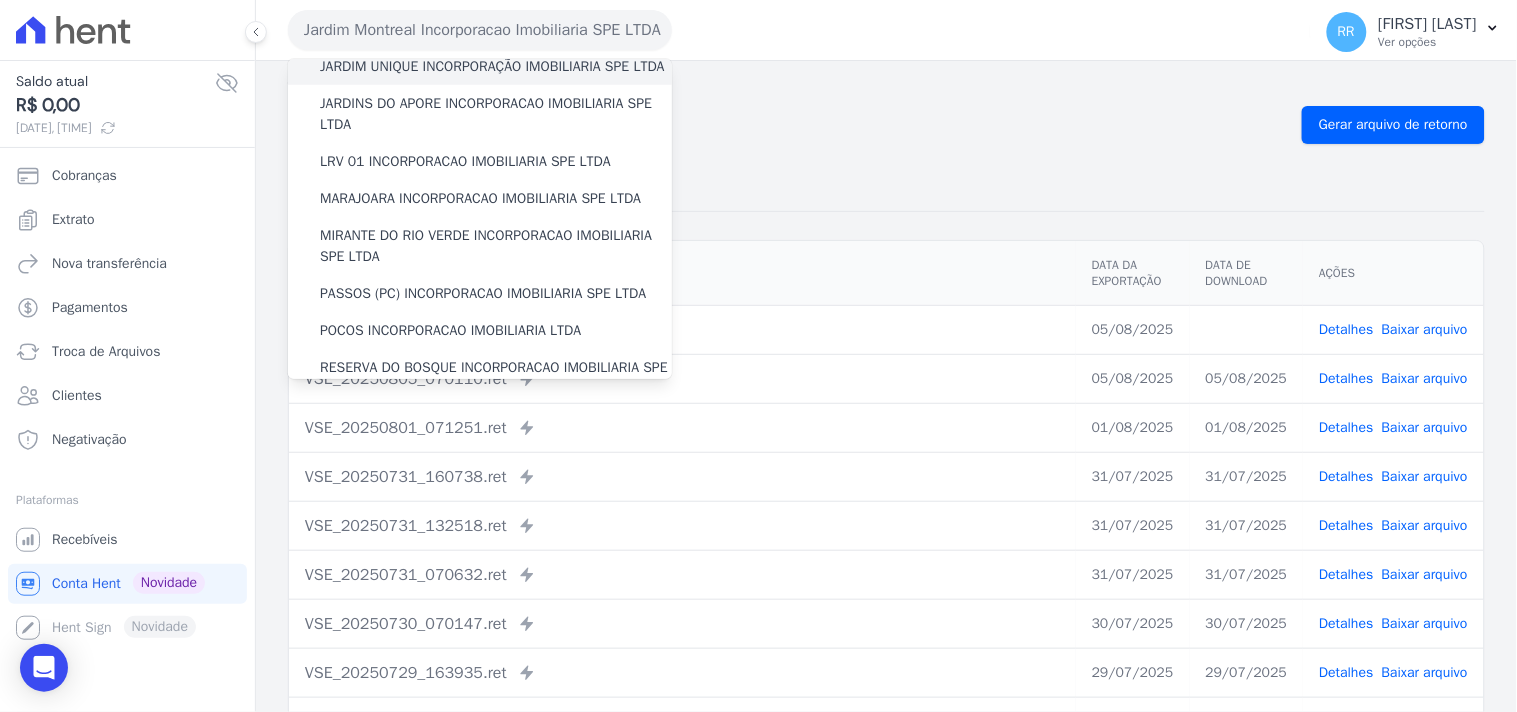 scroll, scrollTop: 407, scrollLeft: 0, axis: vertical 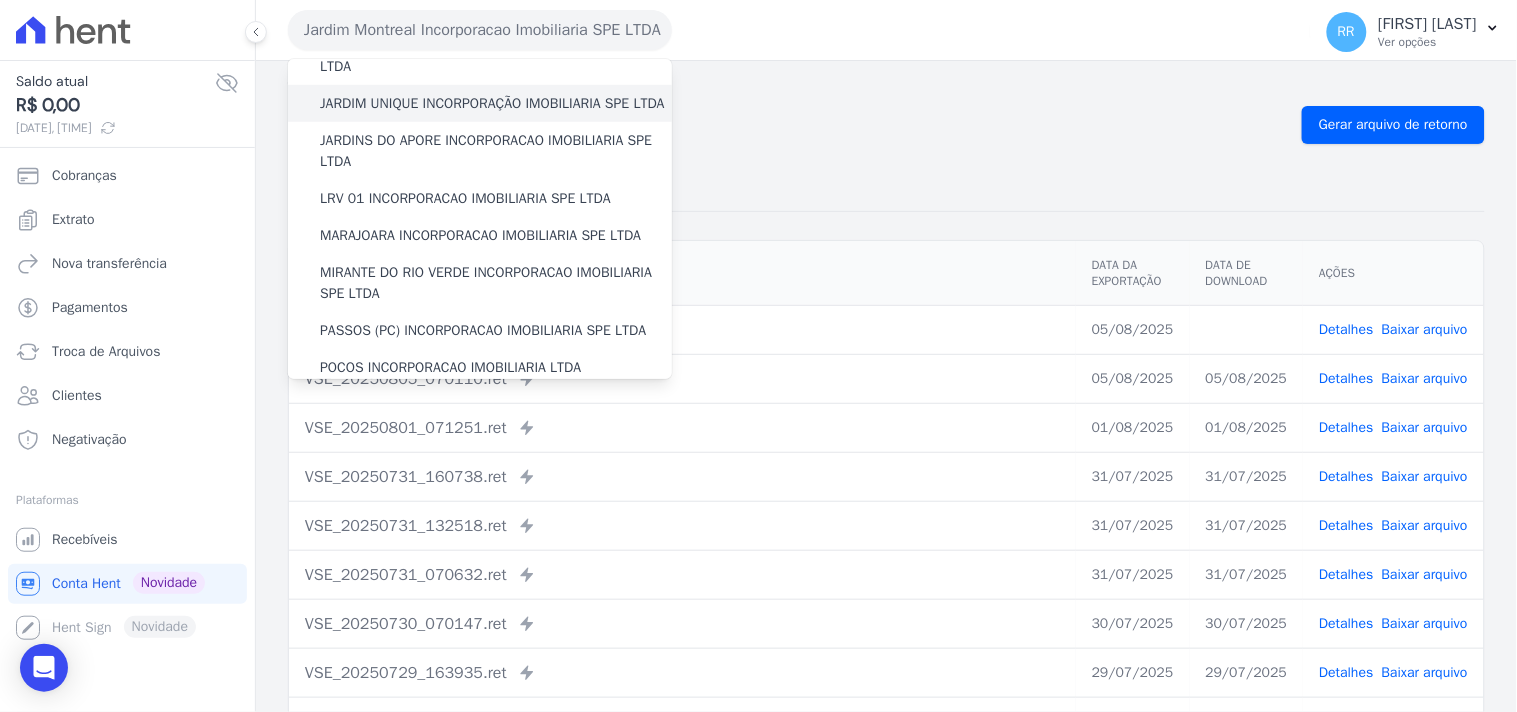 click on "JARDIM UNIQUE INCORPORAÇÃO IMOBILIARIA SPE LTDA" at bounding box center [492, 103] 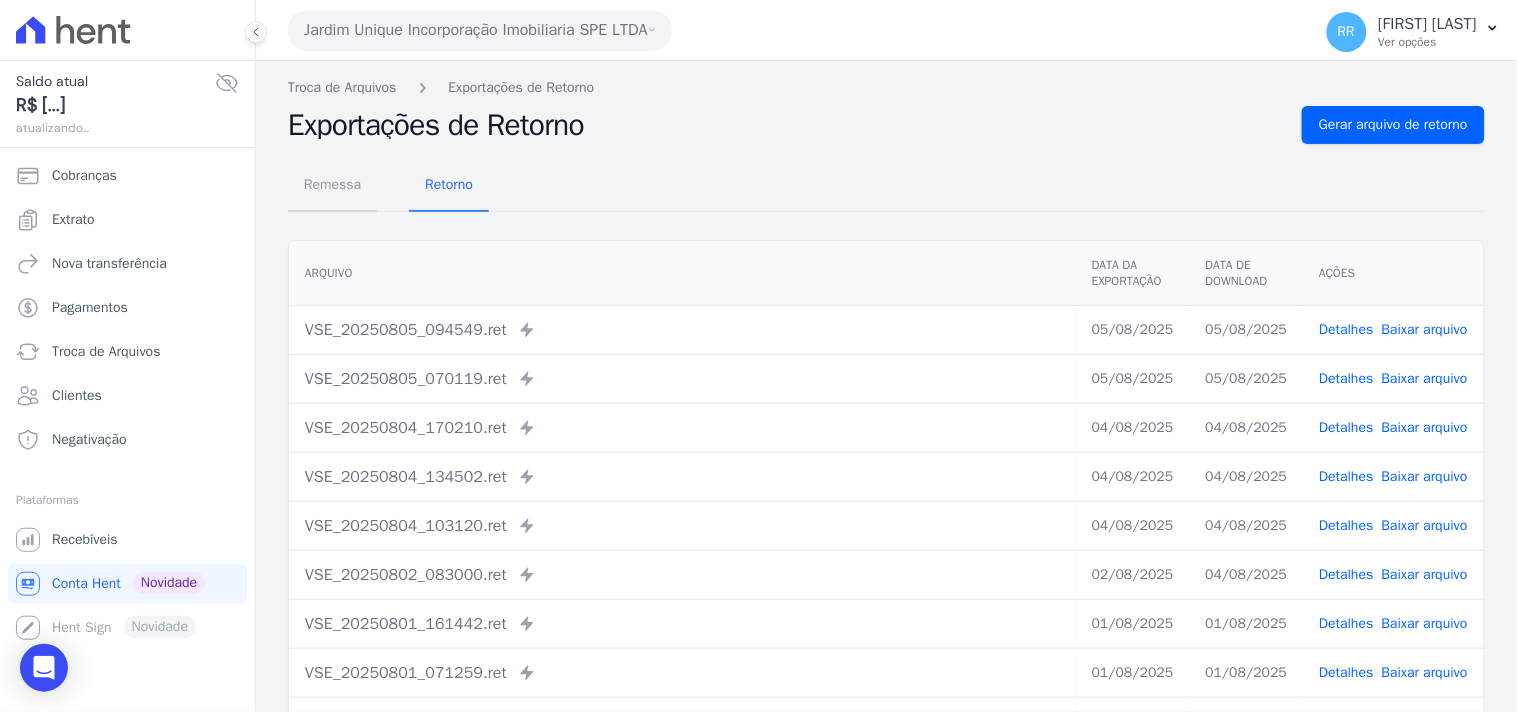 click on "Remessa" at bounding box center (332, 184) 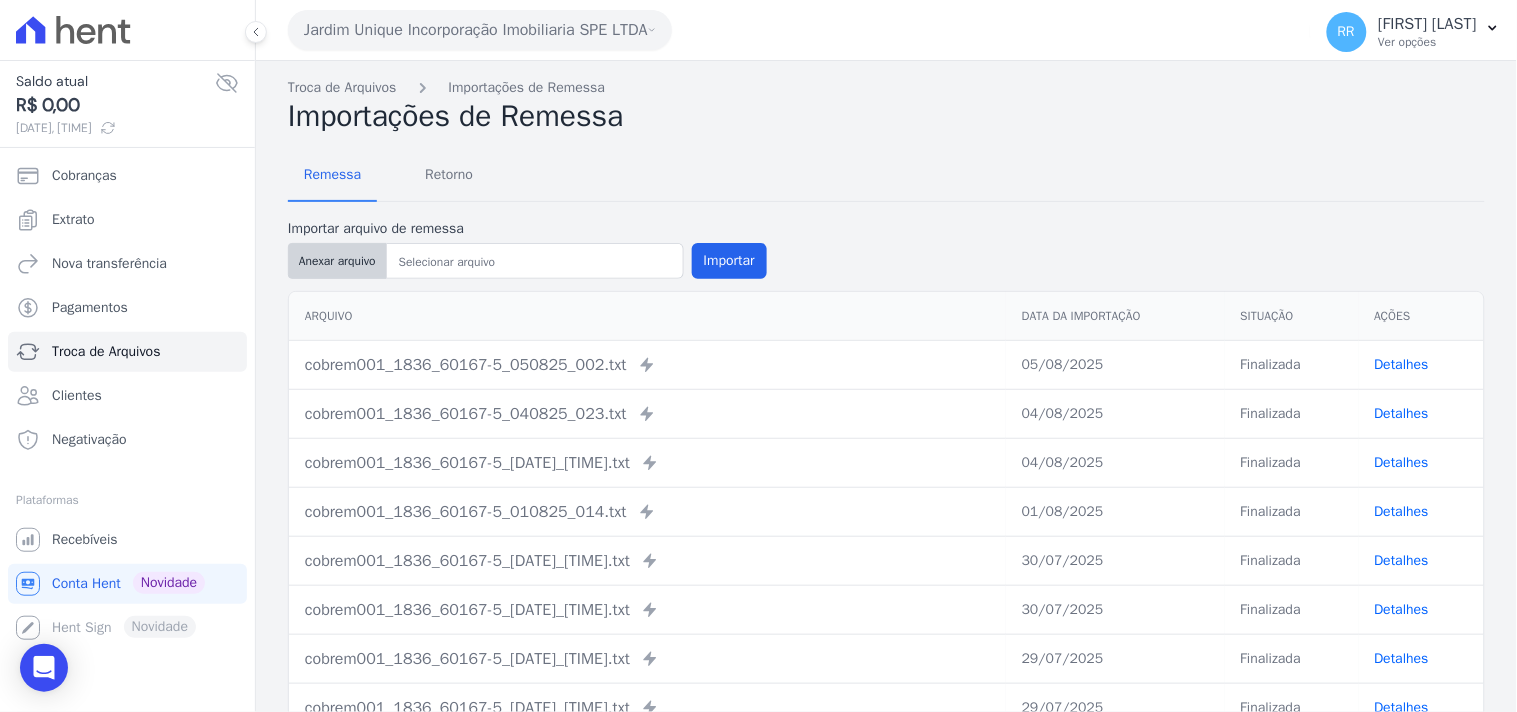 click on "Anexar arquivo" at bounding box center (337, 261) 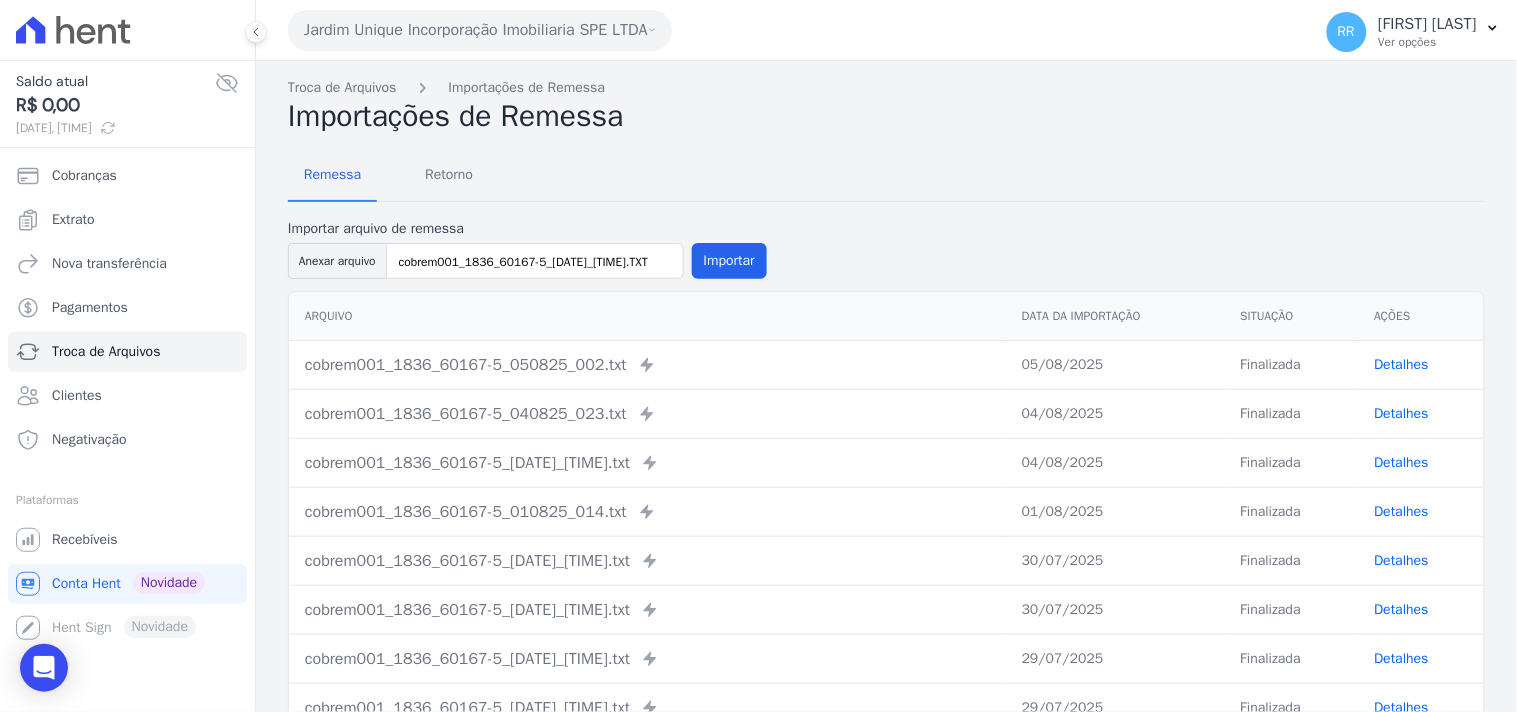 click on "Arquivo
Data da Importação
Situação
Ações
cobrem001_1836_60167-5_[DATE]_[TIME].txt
Recebido via Nexxera
[DATE]
Finalizada
Detalhes
cobrem001_1836_60167-5_[DATE]_[TIME].txt" at bounding box center (886, 561) 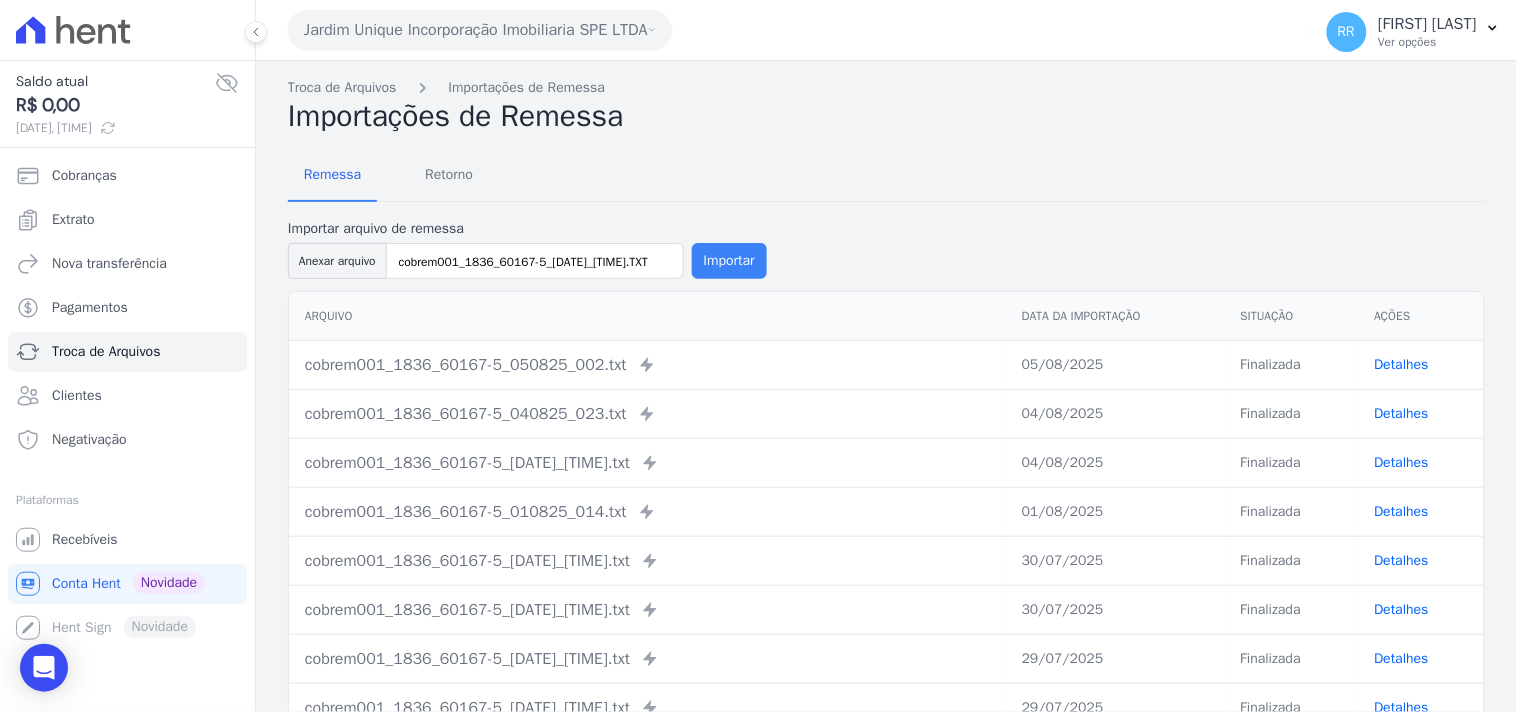click on "Importar" at bounding box center (729, 261) 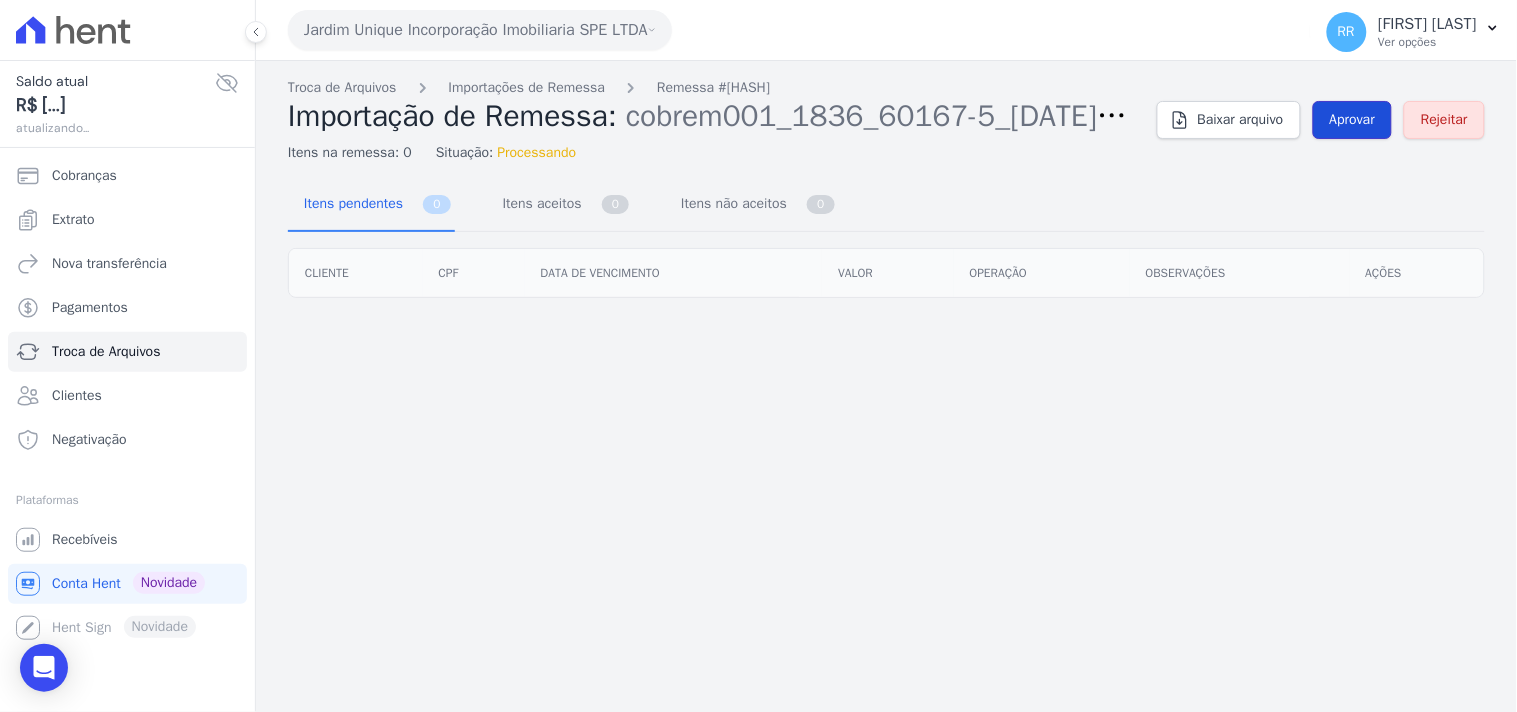 click on "Aprovar" at bounding box center (1353, 120) 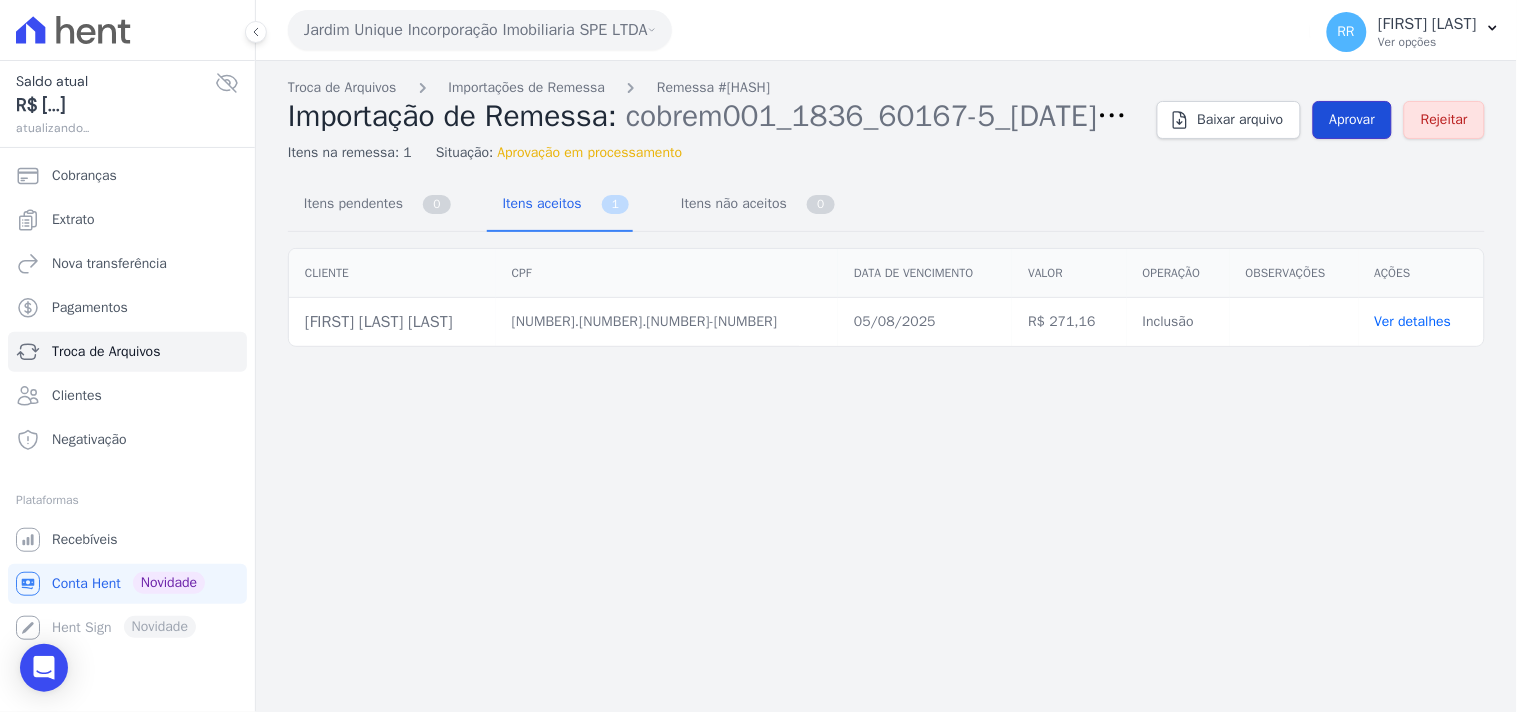 click on "Aprovar" at bounding box center (1353, 120) 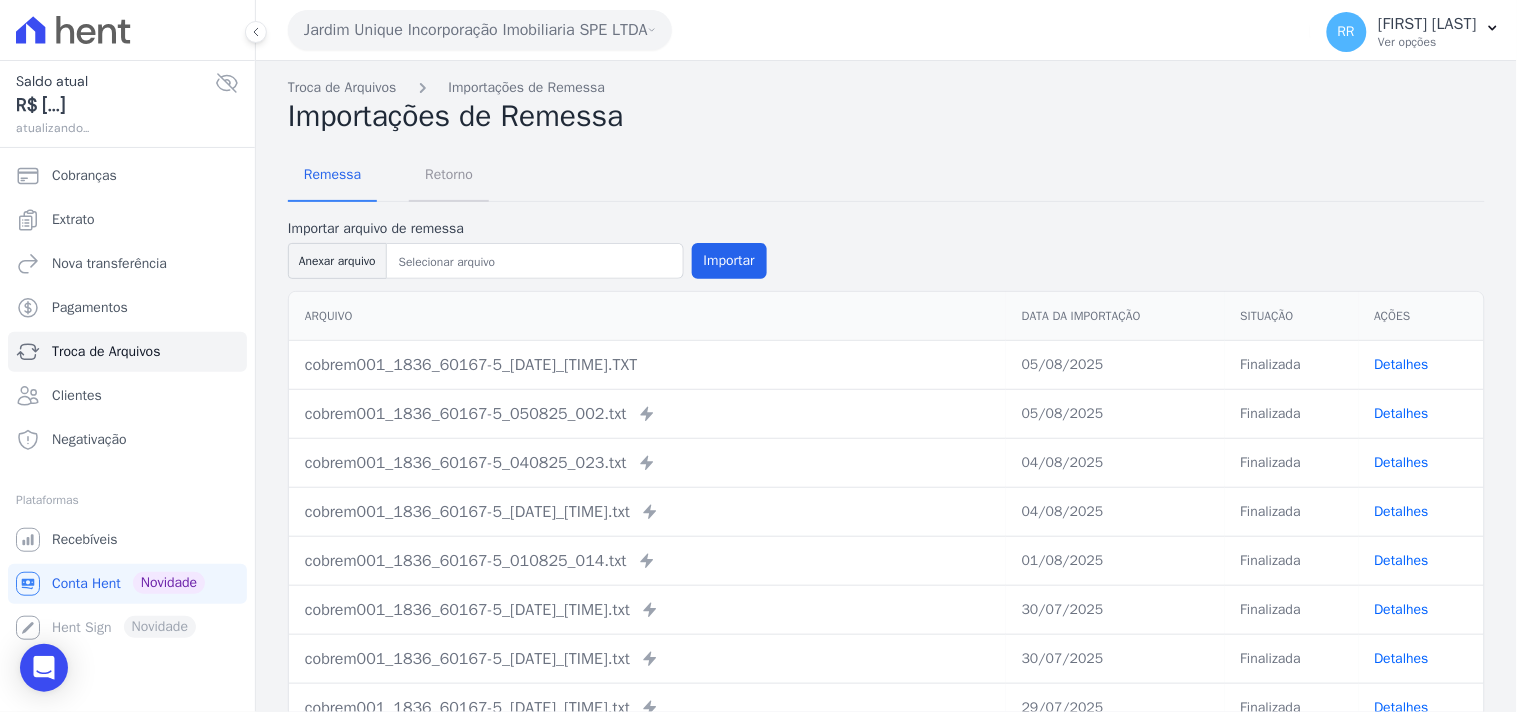 click on "Retorno" at bounding box center [449, 174] 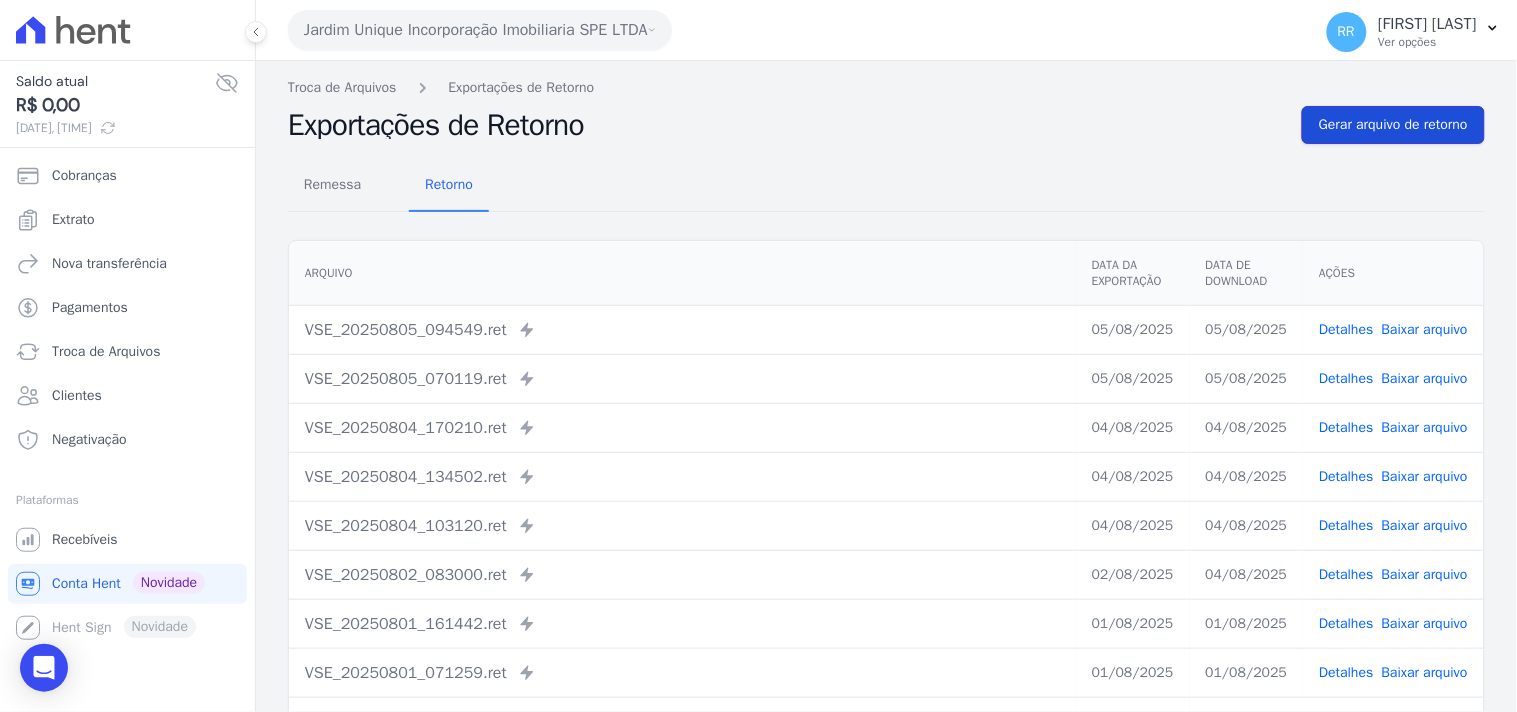 click on "Gerar arquivo de retorno" at bounding box center [1393, 125] 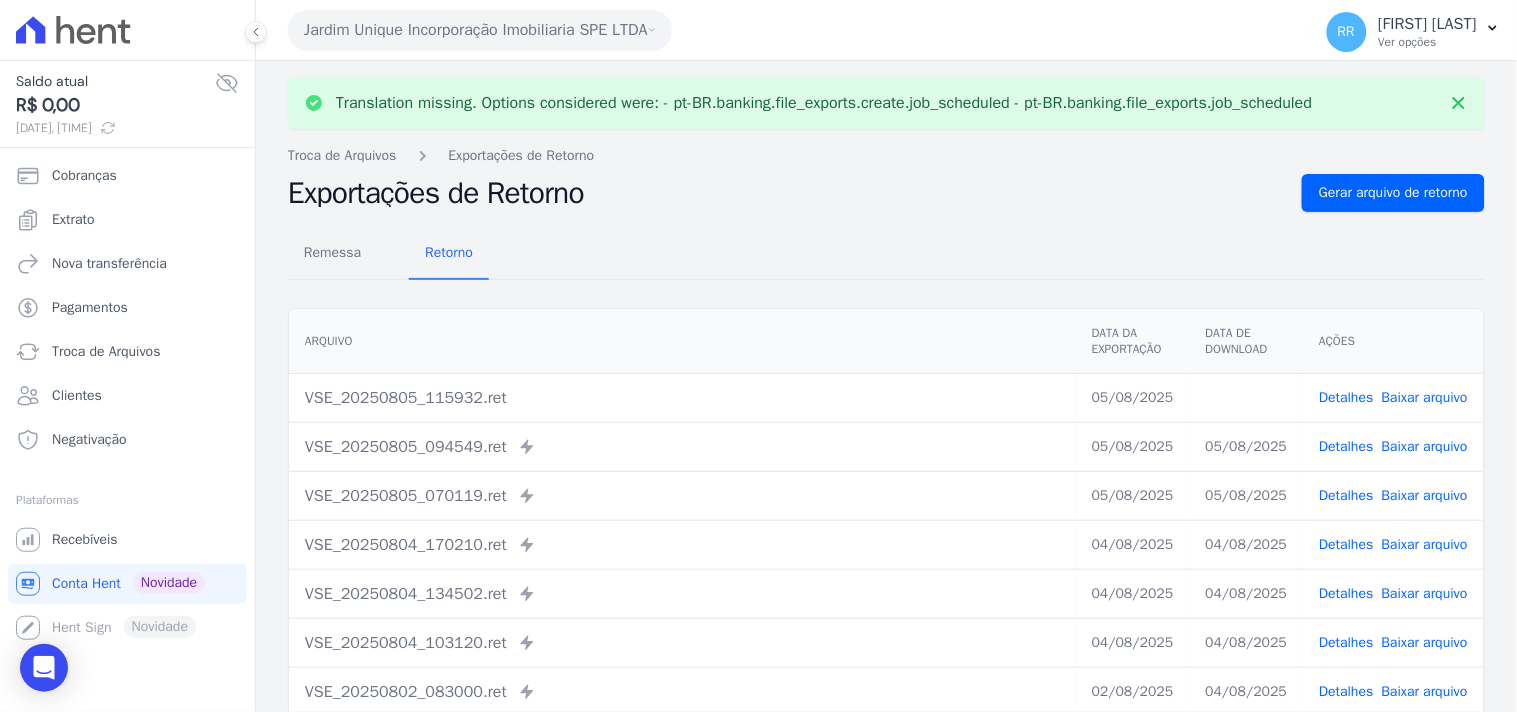 click on "Baixar arquivo" at bounding box center (1425, 397) 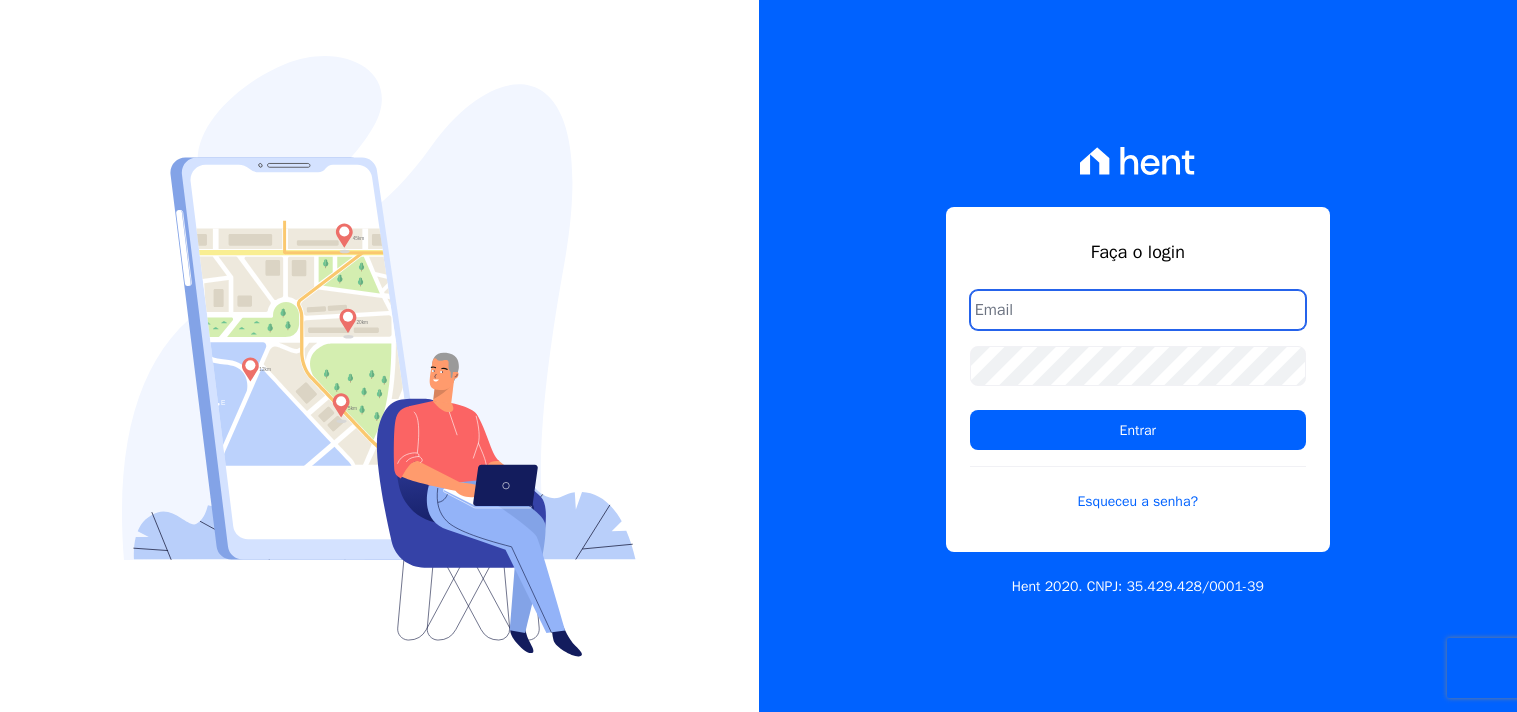 scroll, scrollTop: 0, scrollLeft: 0, axis: both 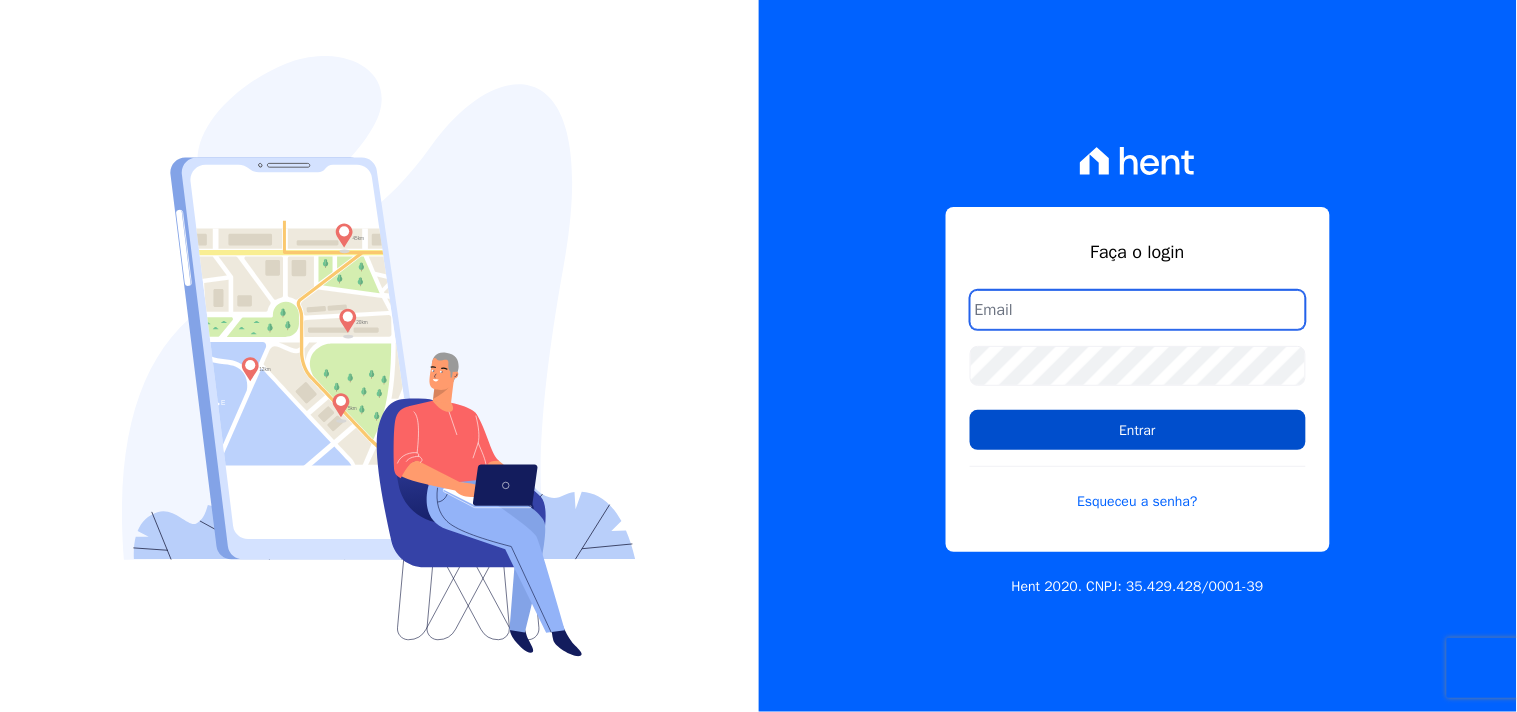 type on "renato.rodrigues@[EMAIL]" 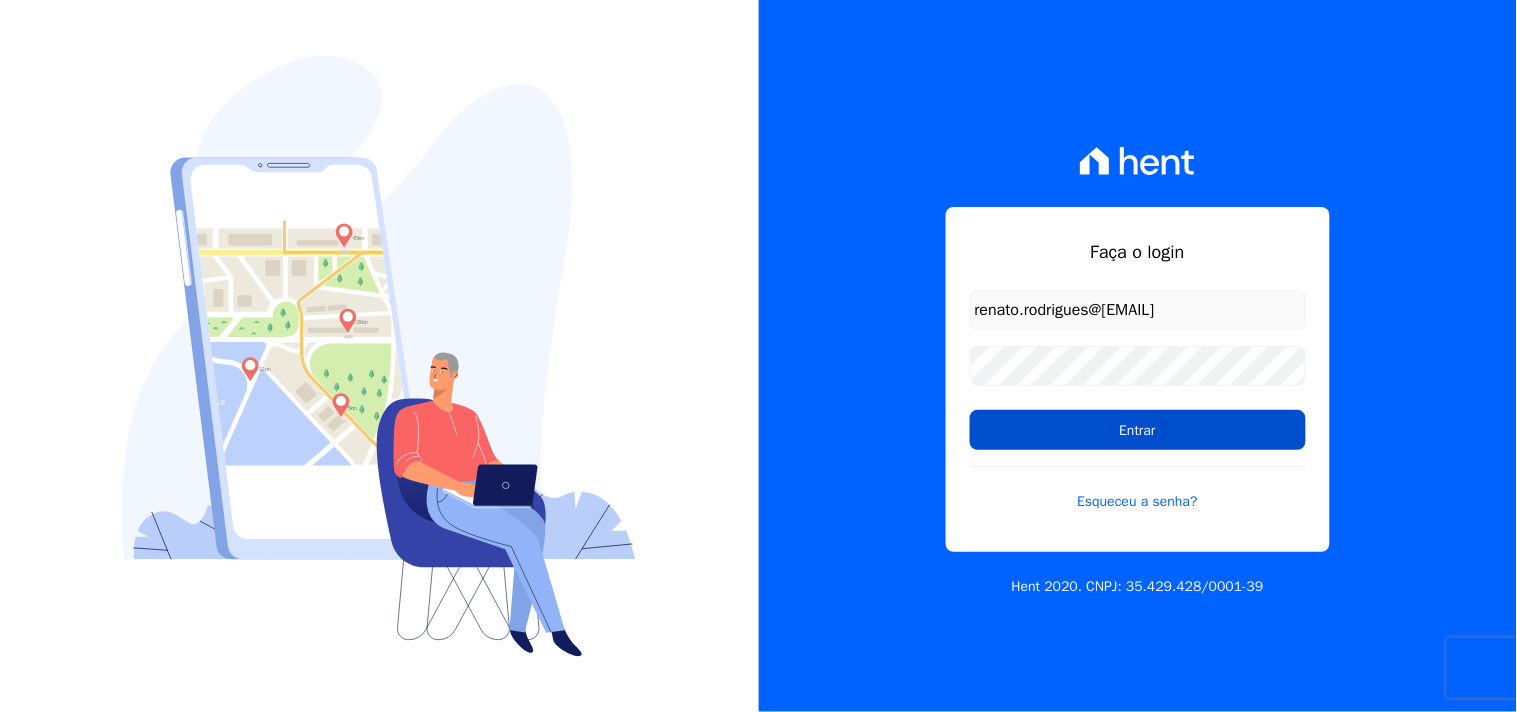 click on "Entrar" at bounding box center [1138, 430] 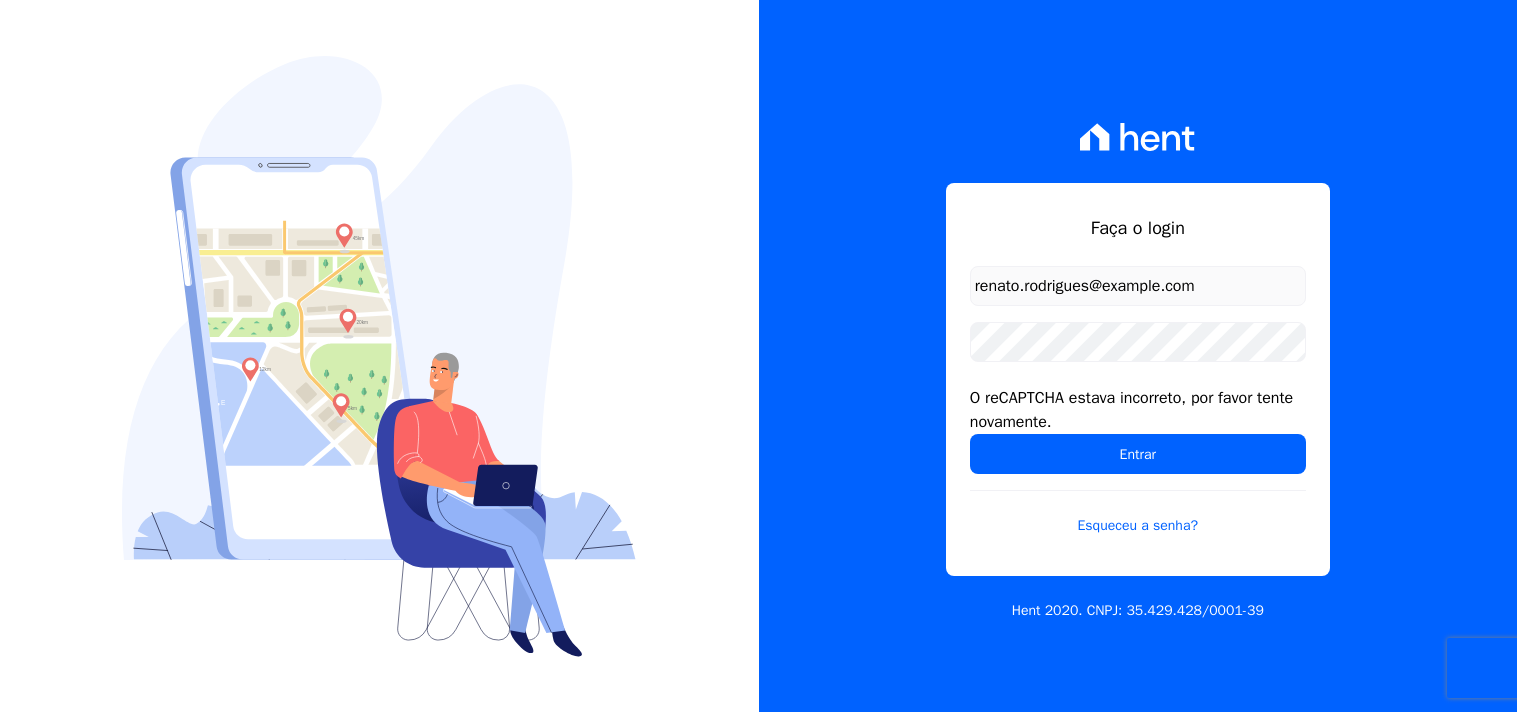 scroll, scrollTop: 0, scrollLeft: 0, axis: both 